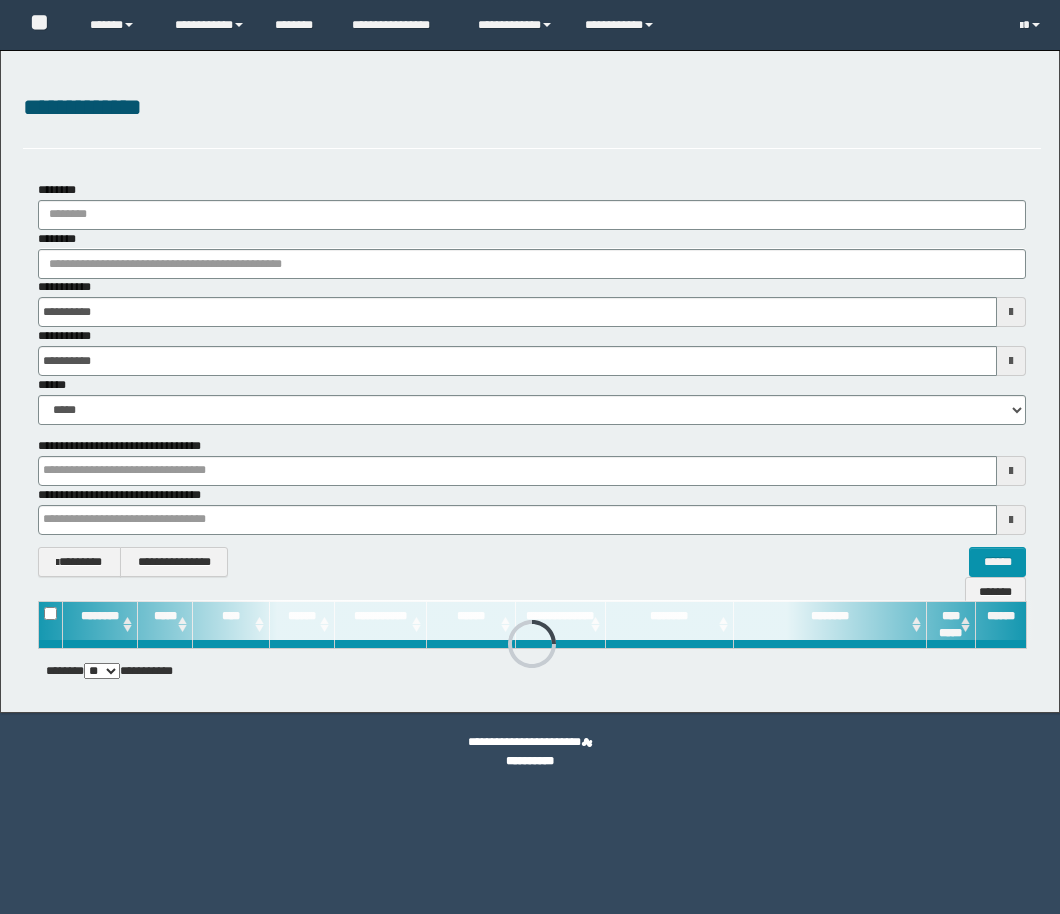 scroll, scrollTop: 0, scrollLeft: 0, axis: both 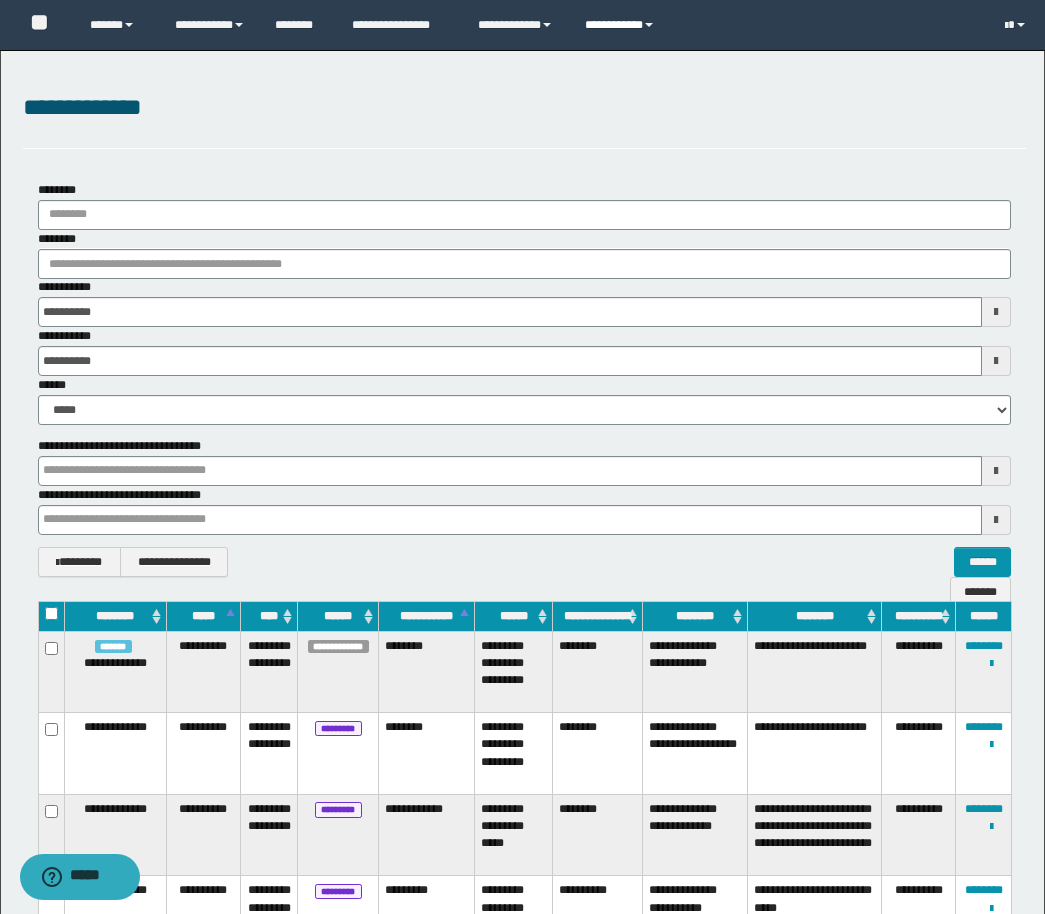 click on "**********" at bounding box center [622, 25] 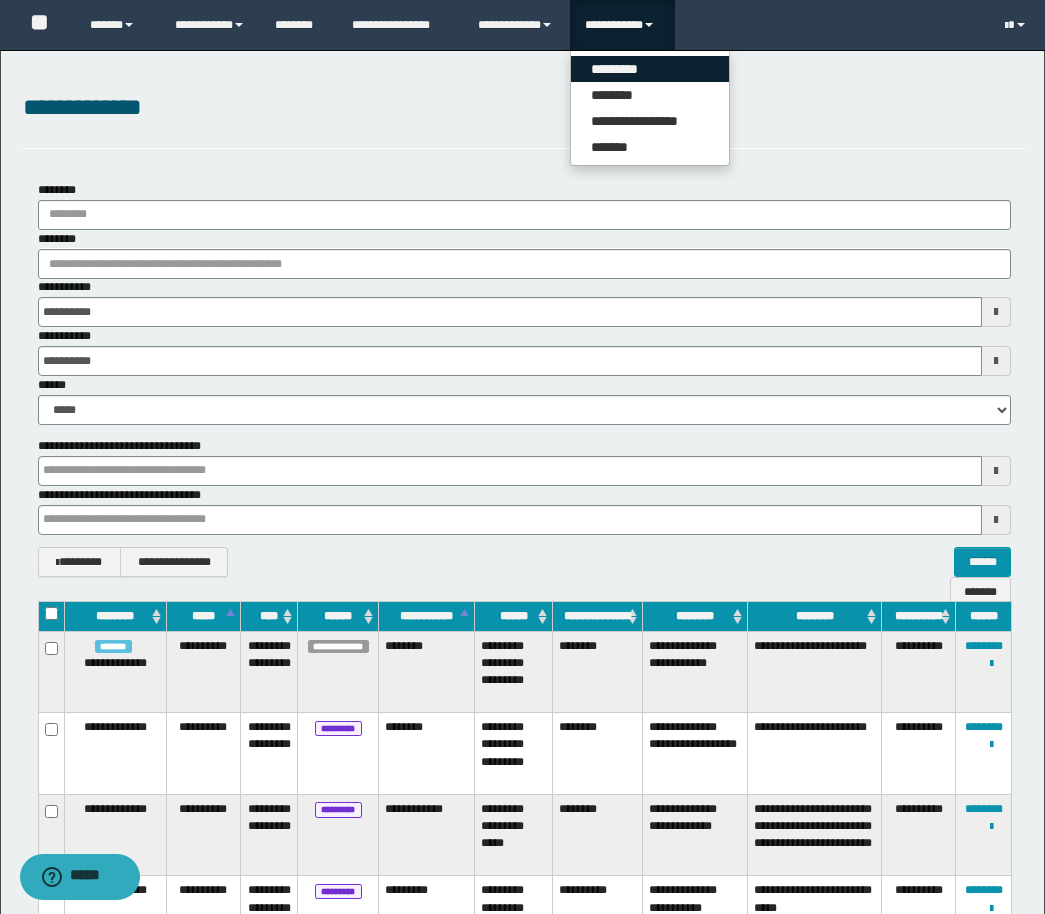 click on "*********" at bounding box center [650, 69] 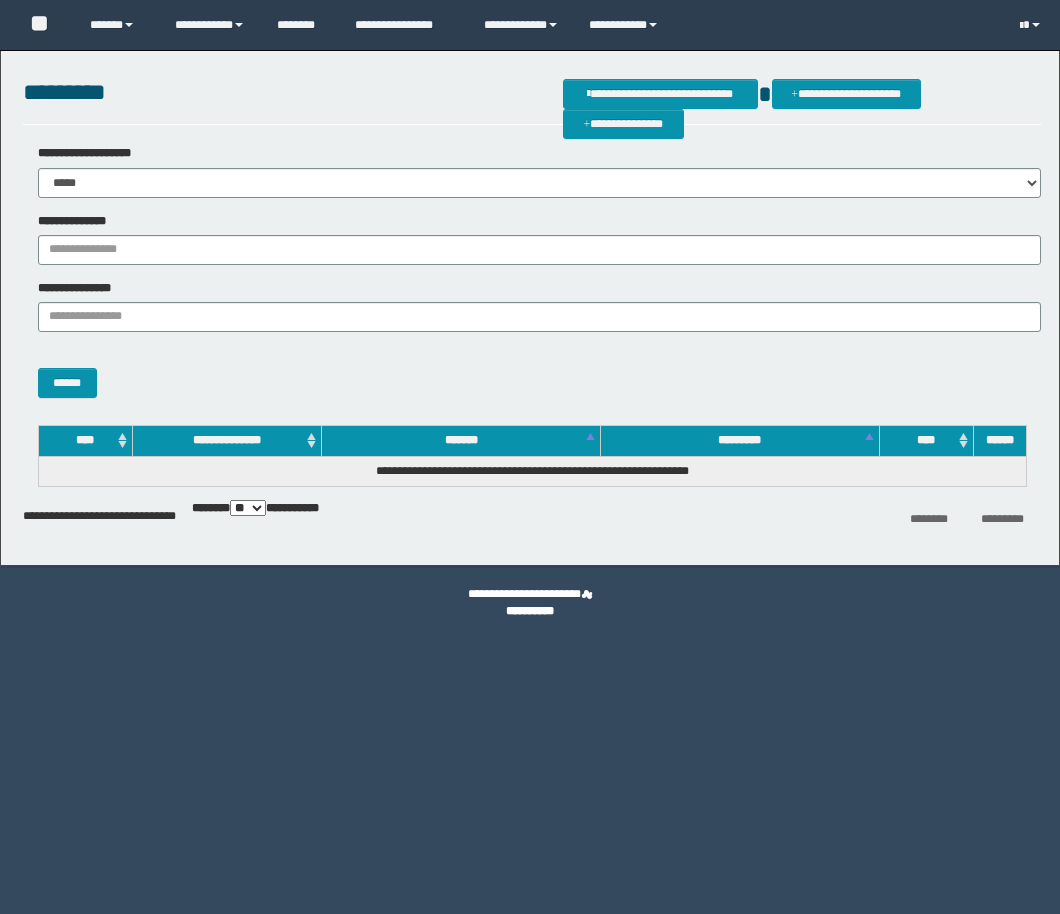 scroll, scrollTop: 0, scrollLeft: 0, axis: both 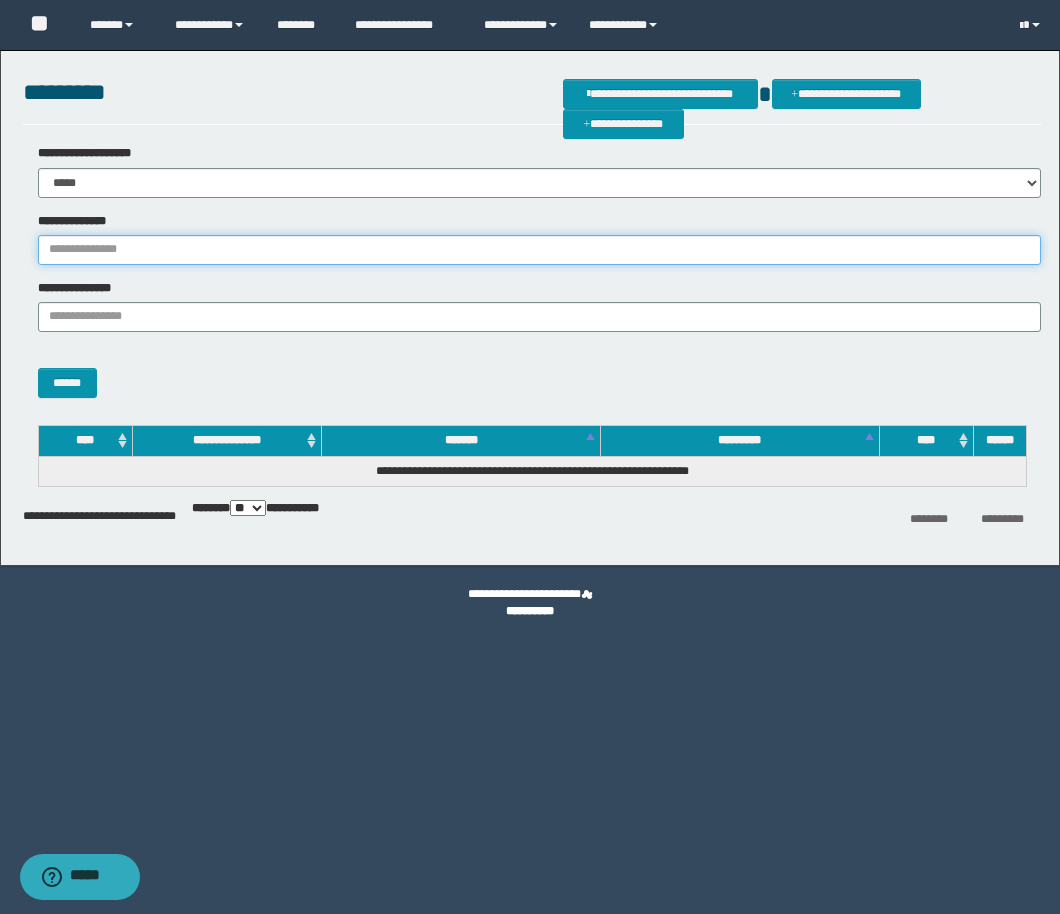 click on "**********" at bounding box center (539, 250) 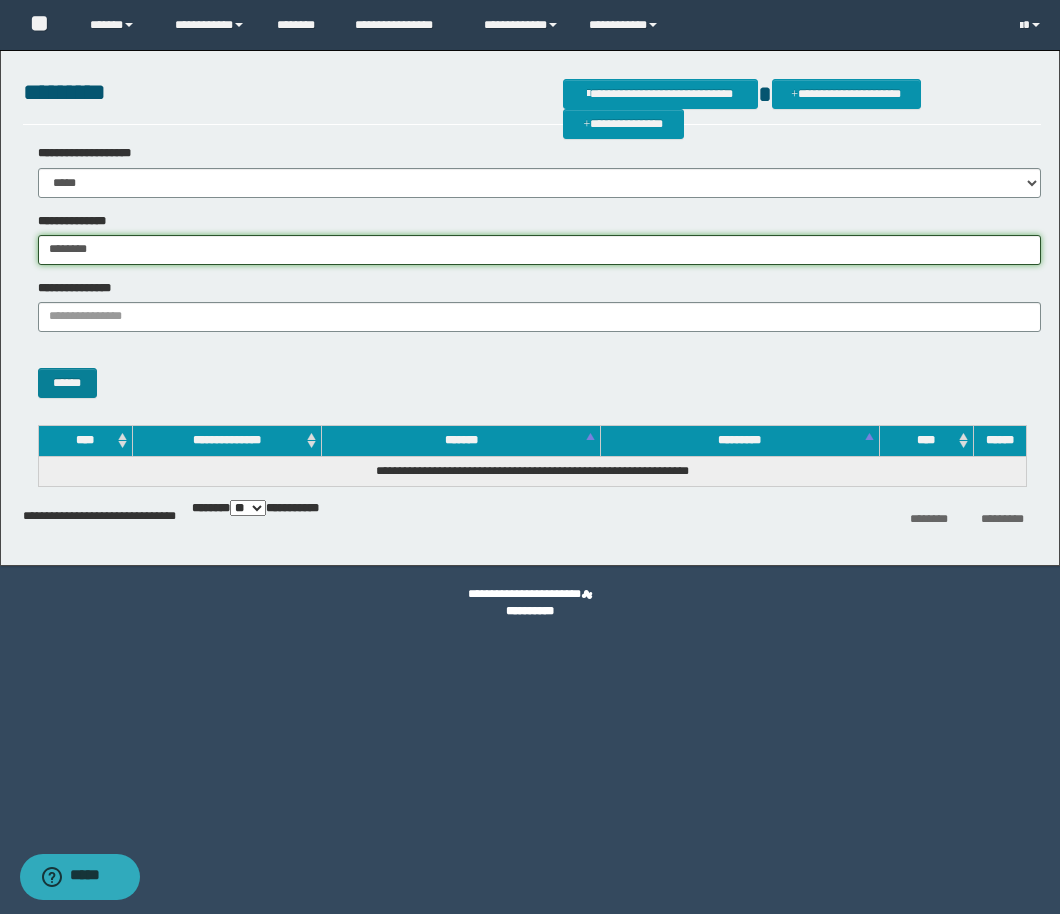 type on "********" 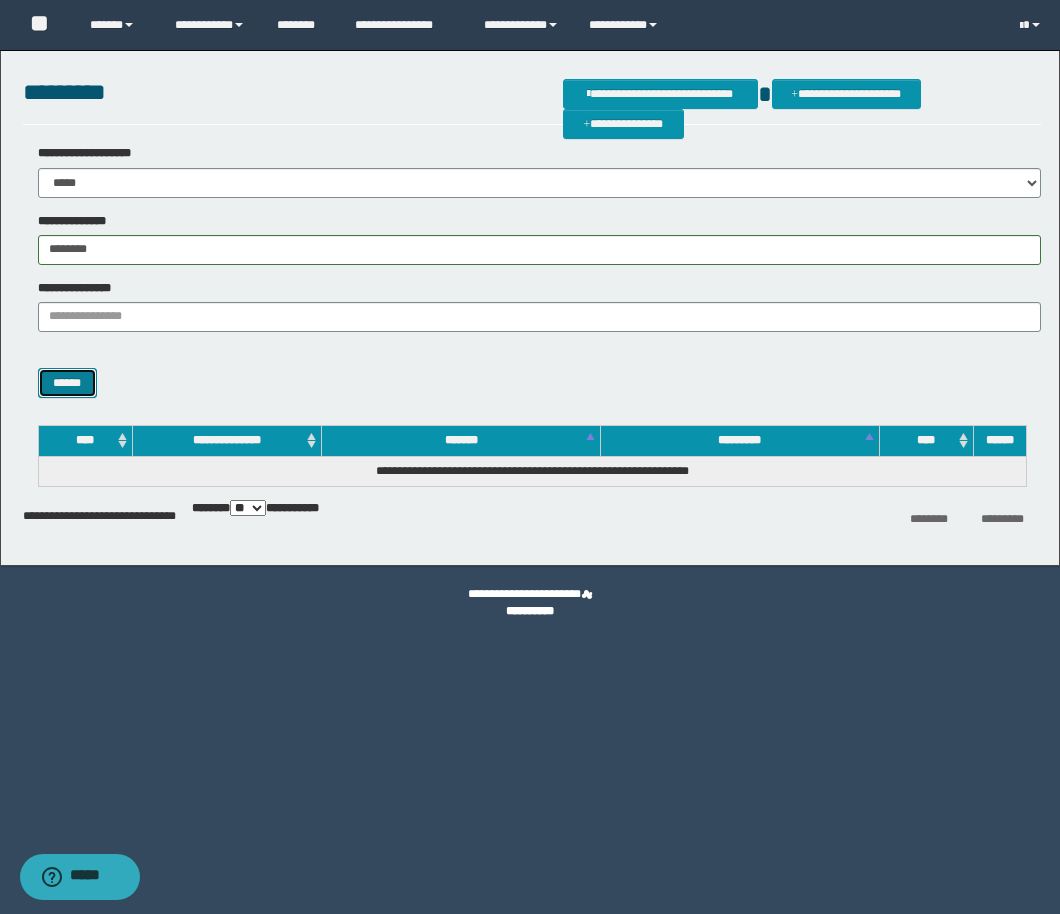 click on "******" at bounding box center [67, 383] 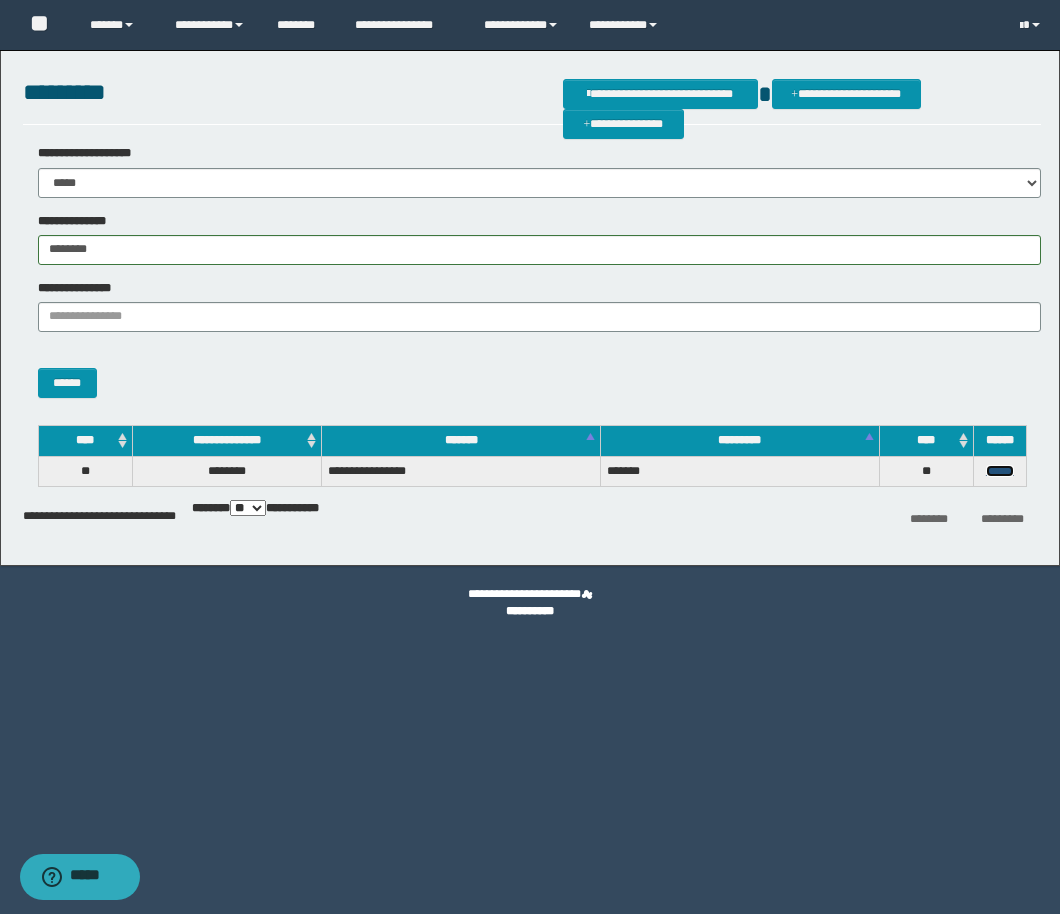 click on "******" at bounding box center [1000, 471] 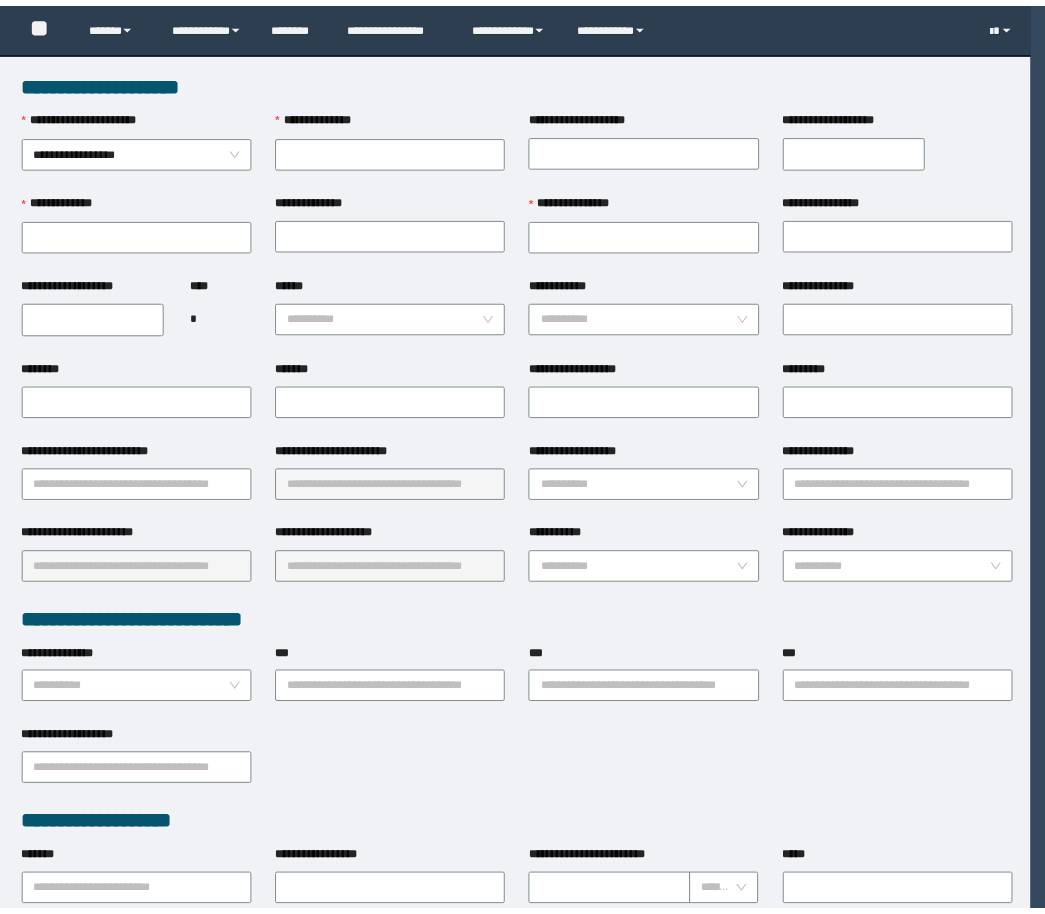 scroll, scrollTop: 0, scrollLeft: 0, axis: both 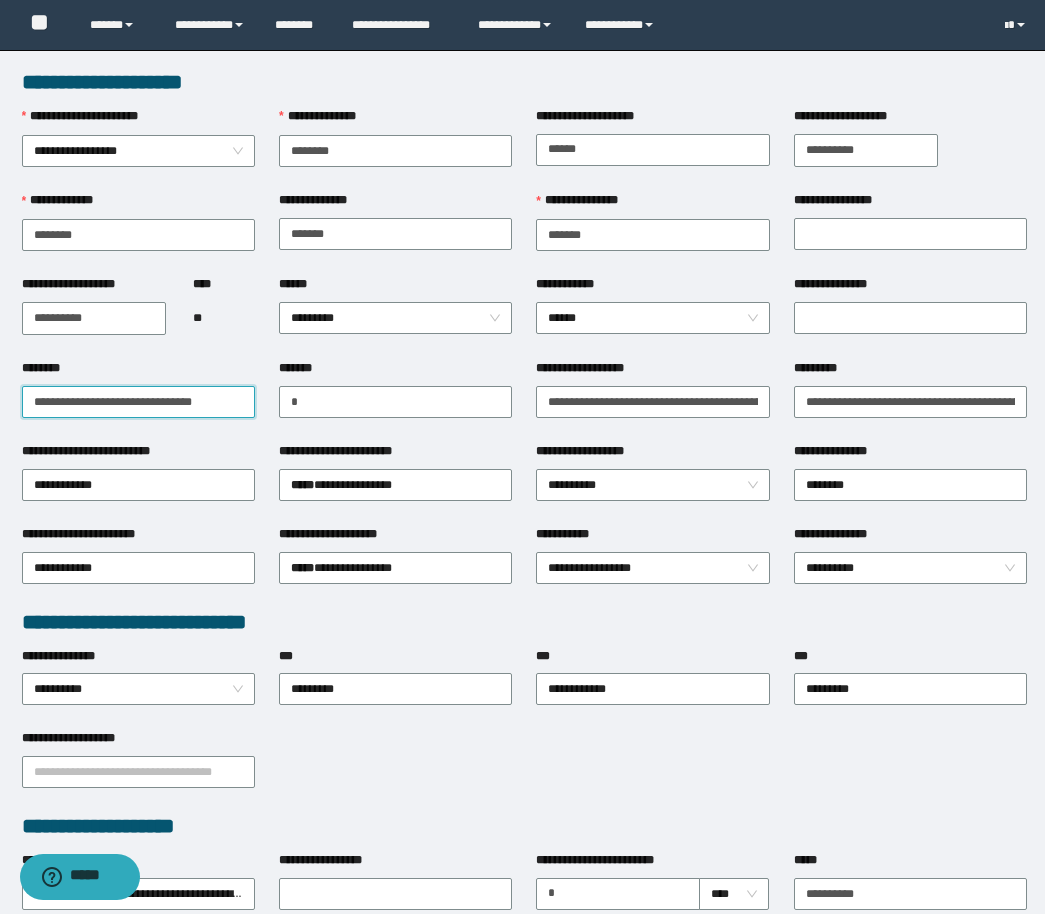 drag, startPoint x: 104, startPoint y: 402, endPoint x: -132, endPoint y: 401, distance: 236.00212 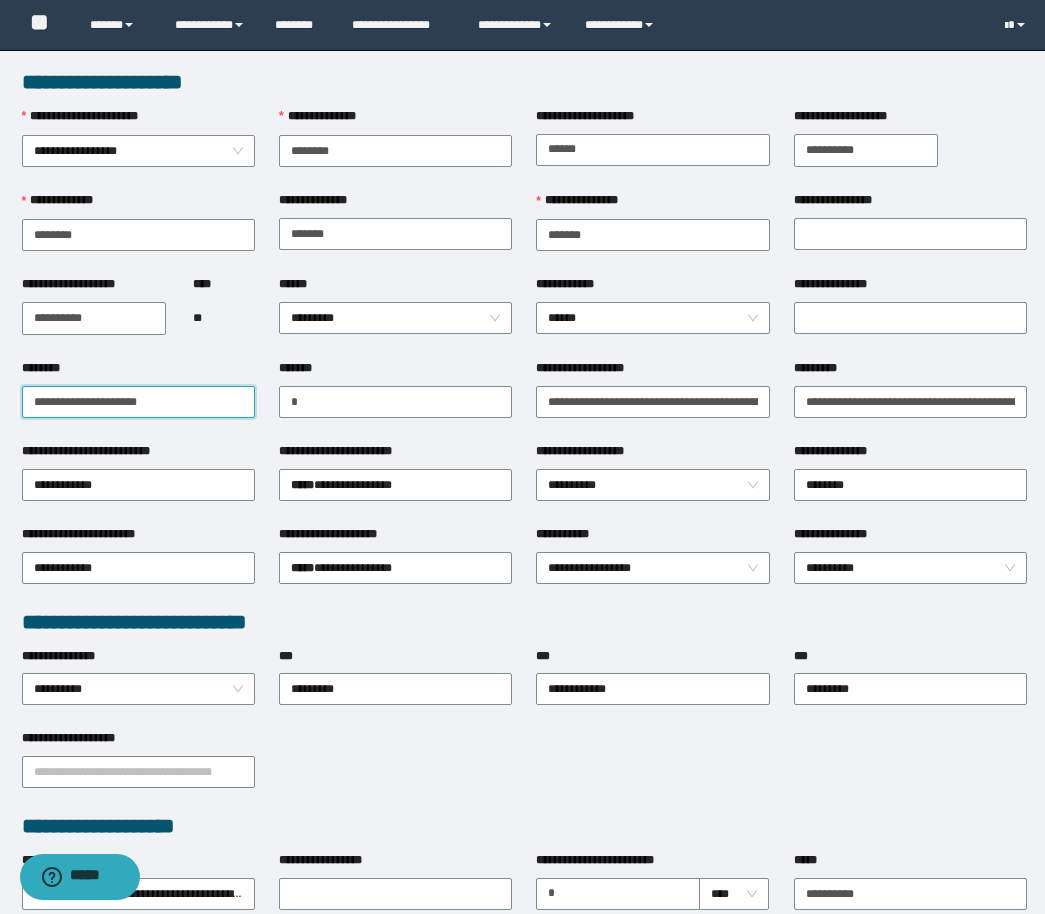 click on "**********" at bounding box center (138, 402) 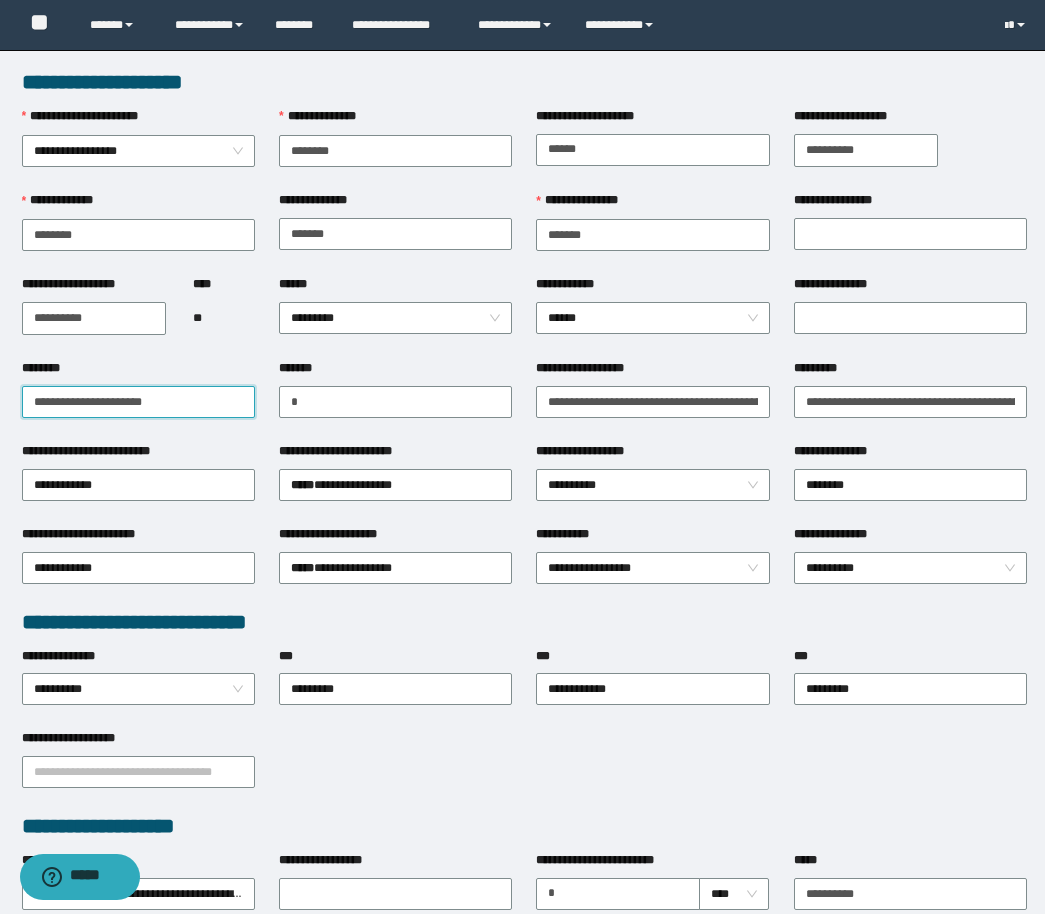 paste on "**********" 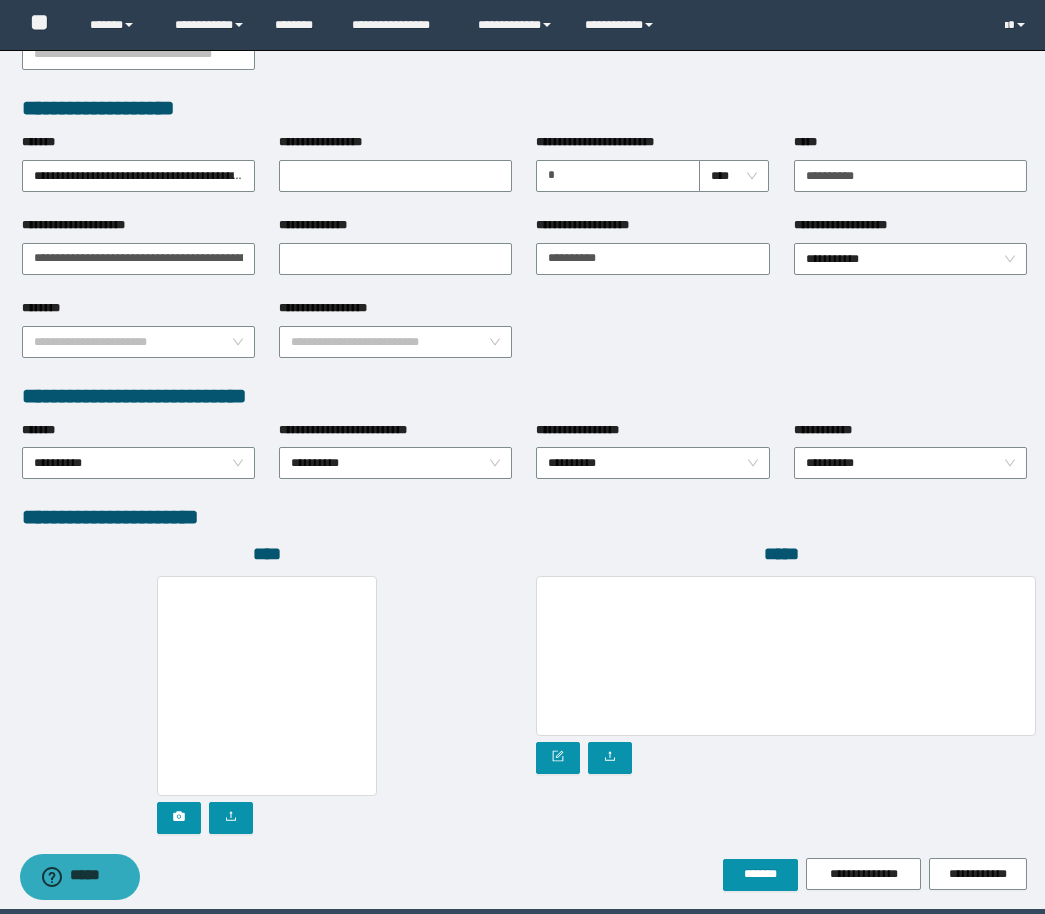 scroll, scrollTop: 789, scrollLeft: 0, axis: vertical 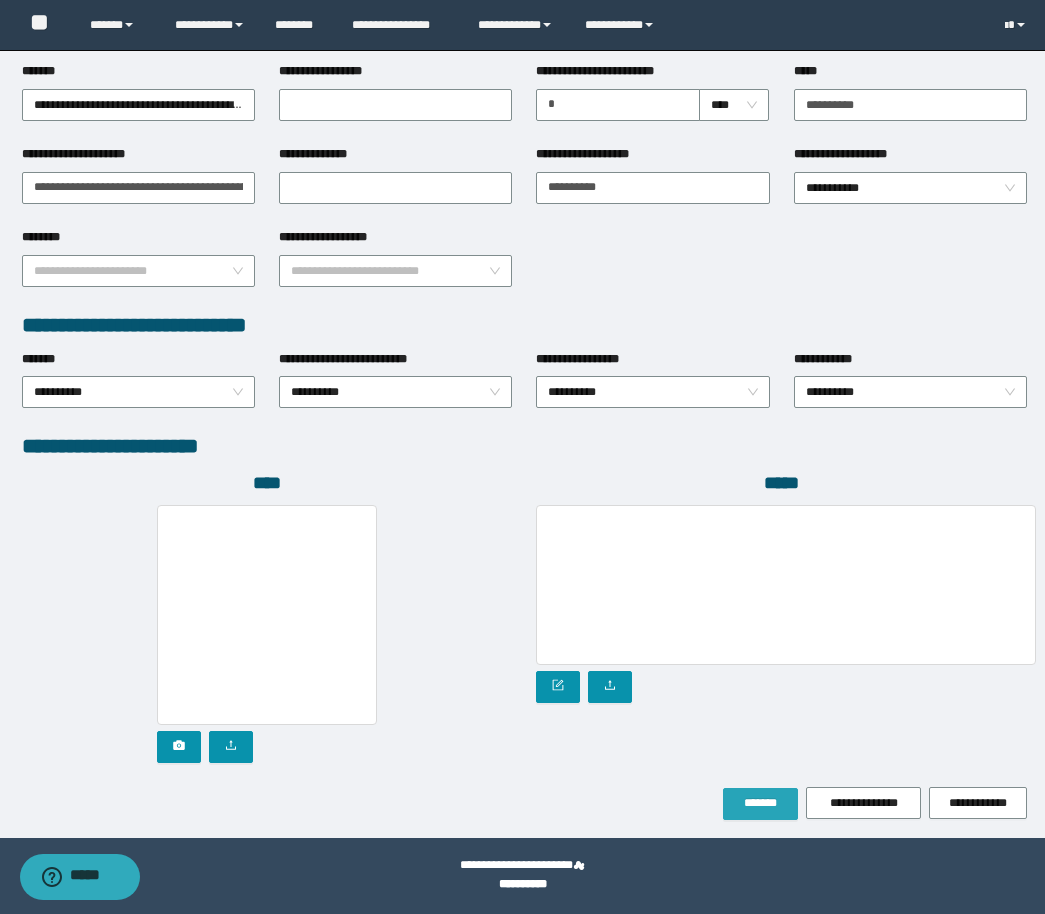type on "**********" 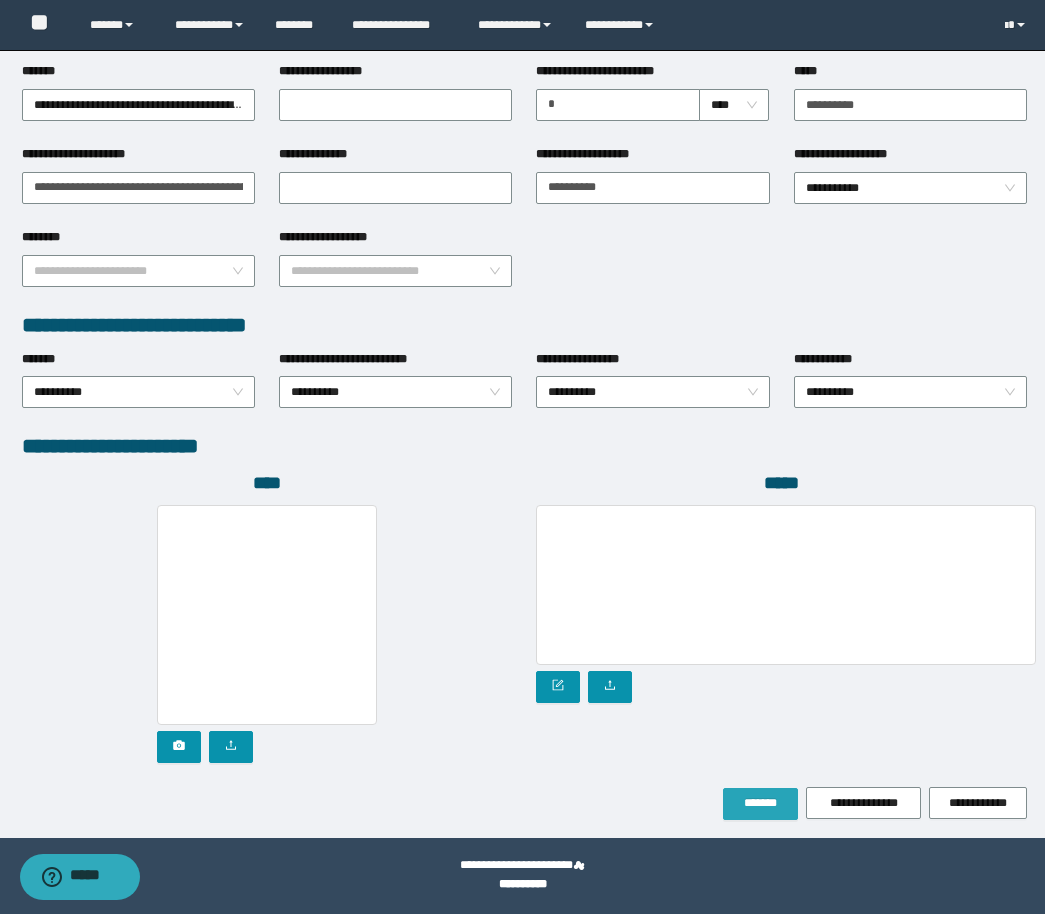 click on "*******" at bounding box center (760, 803) 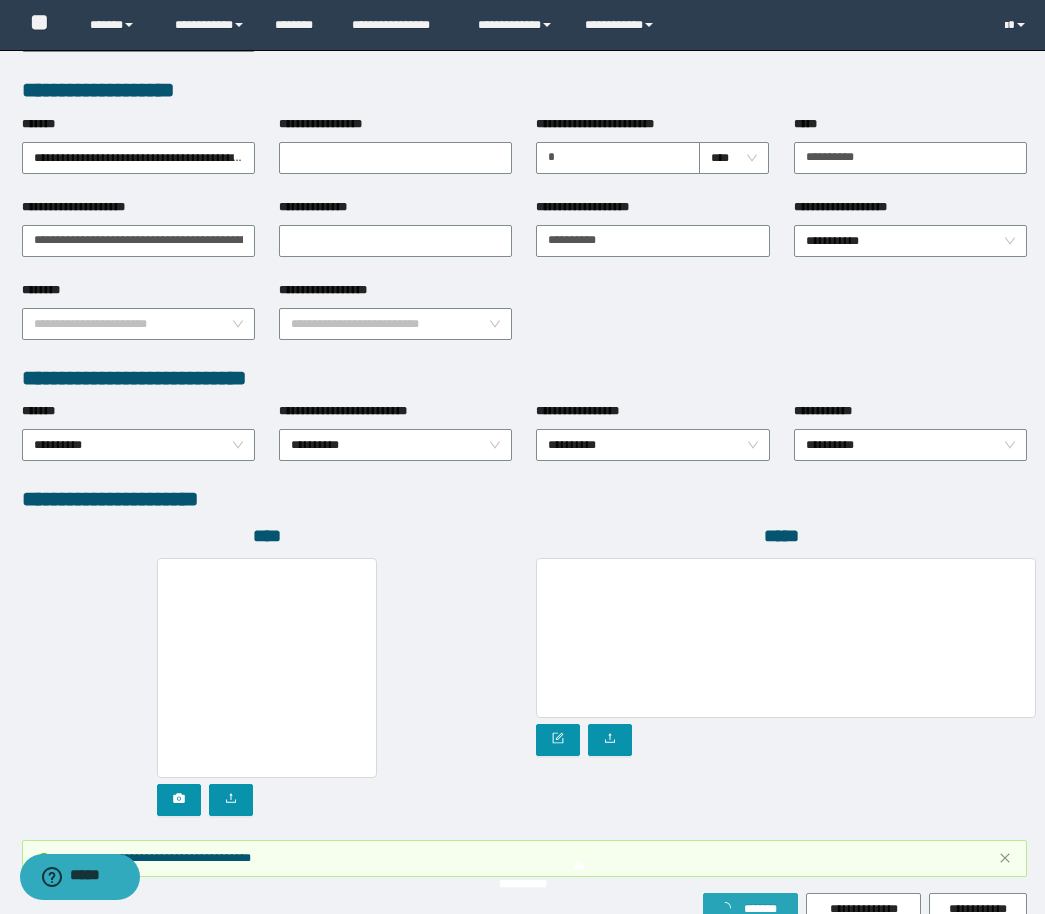 scroll, scrollTop: 842, scrollLeft: 0, axis: vertical 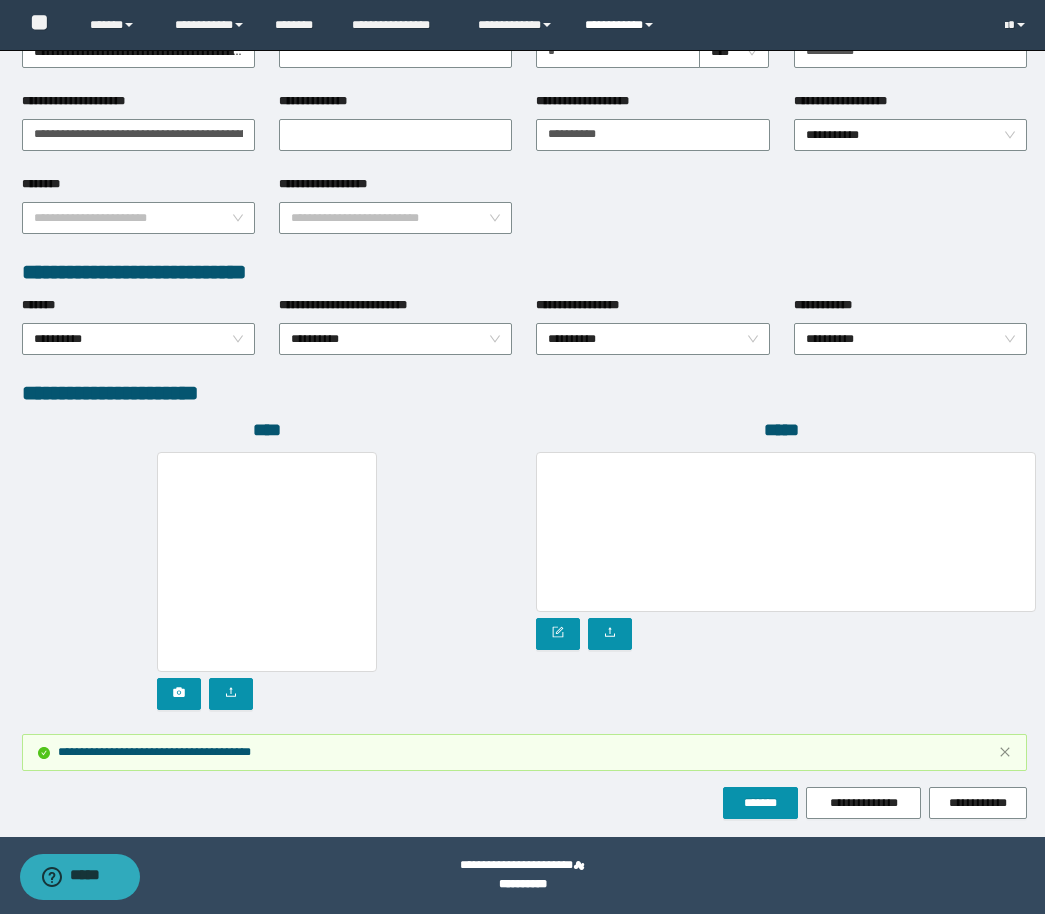click on "**********" at bounding box center (622, 25) 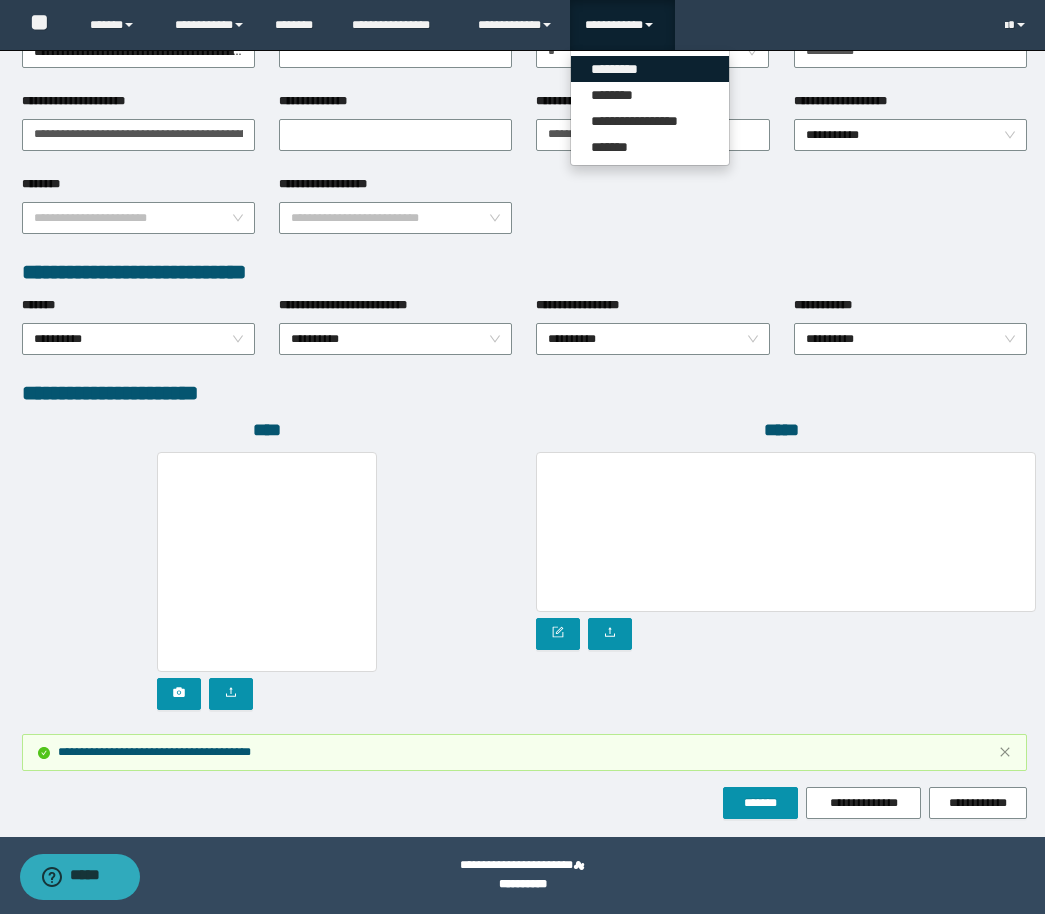 click on "*********" at bounding box center (650, 69) 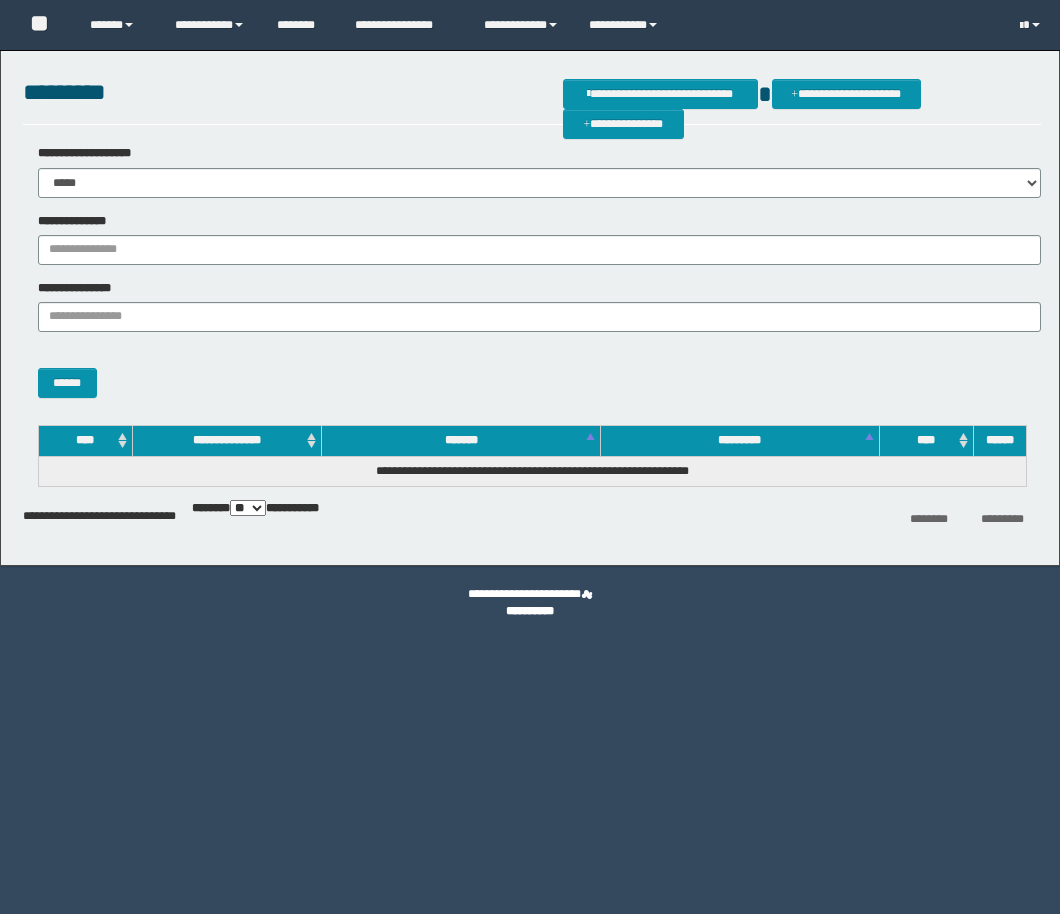 scroll, scrollTop: 0, scrollLeft: 0, axis: both 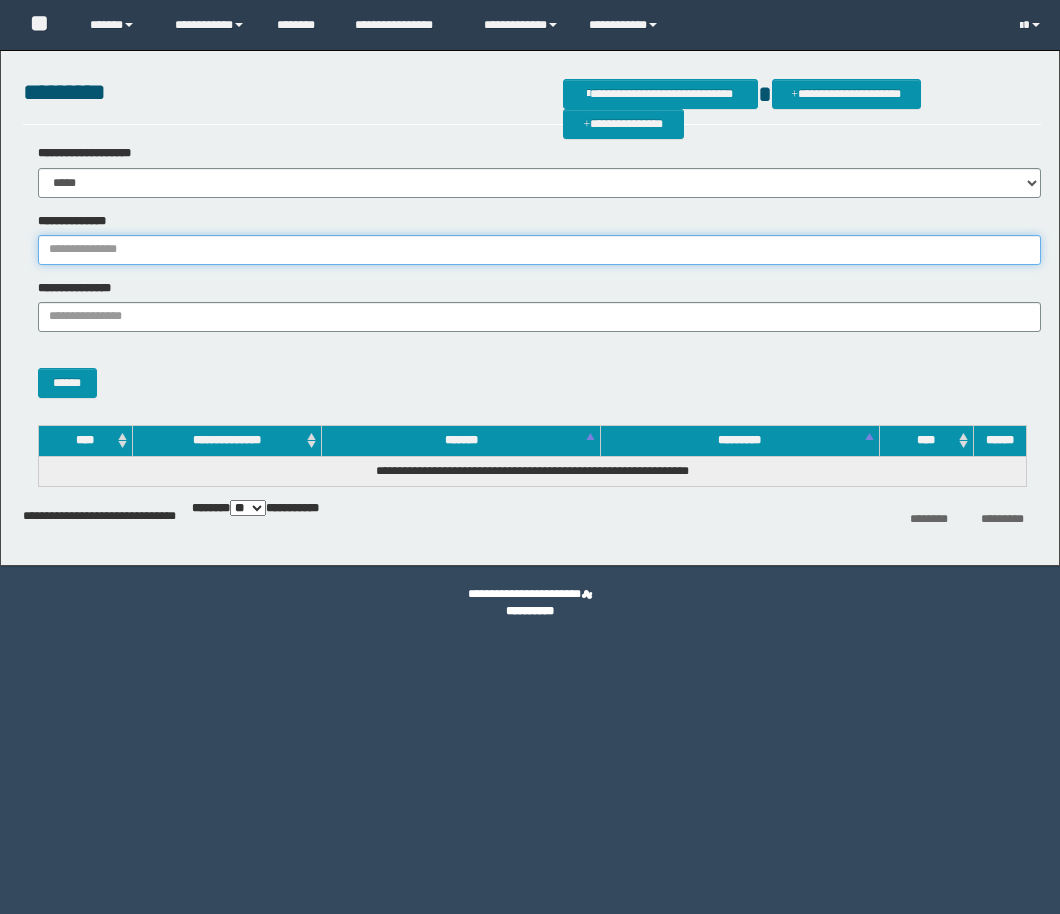 drag, startPoint x: 298, startPoint y: 255, endPoint x: 121, endPoint y: 326, distance: 190.7092 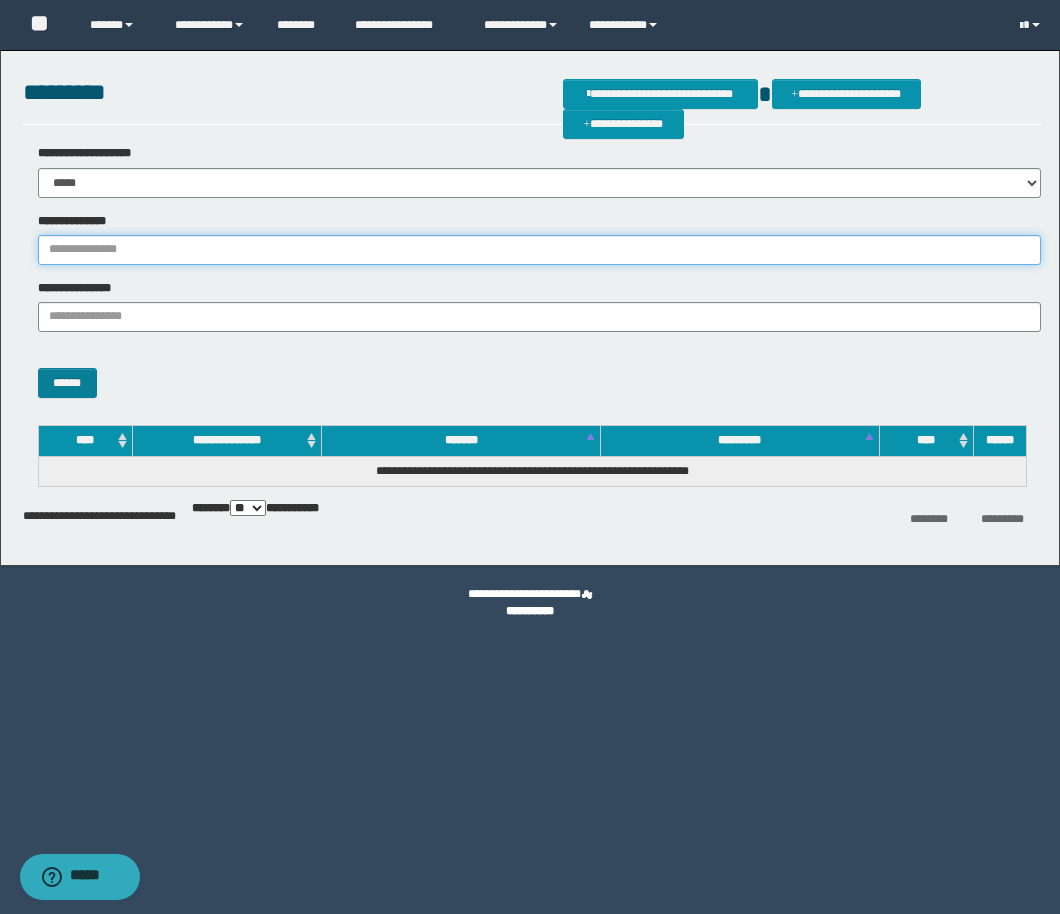 type on "*" 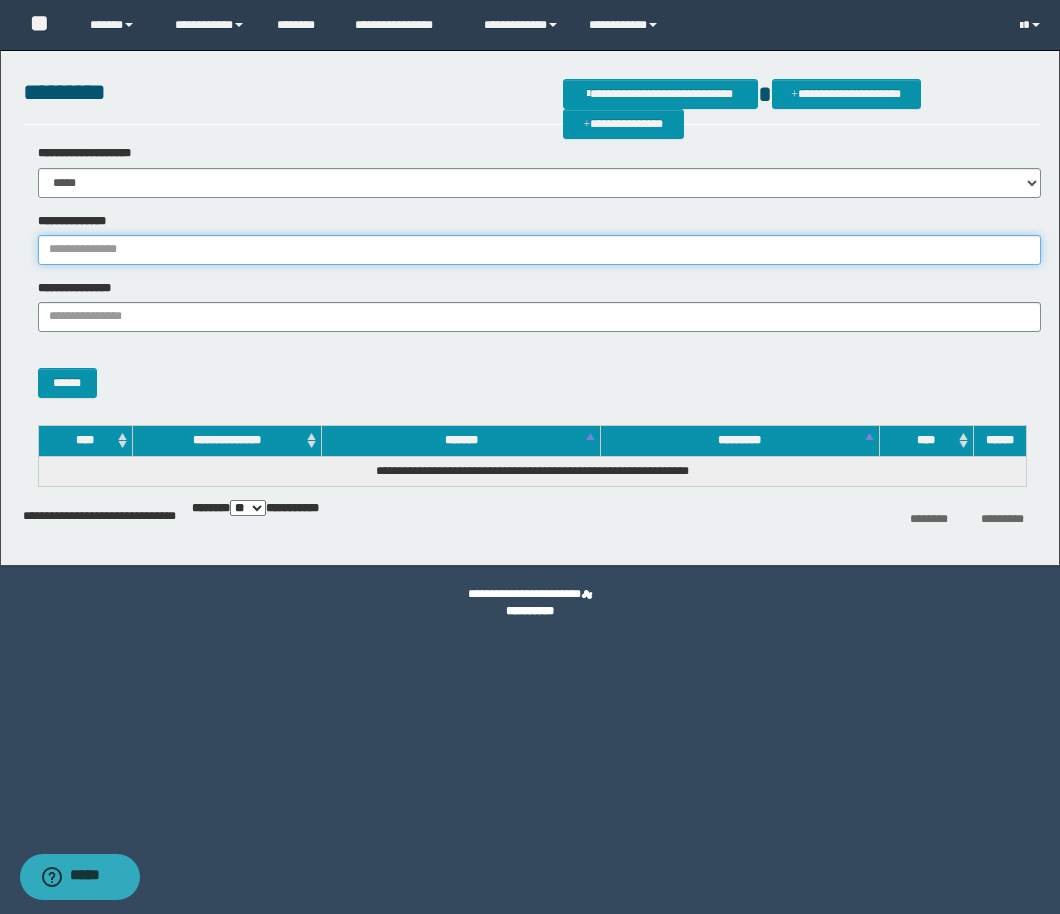 paste on "********" 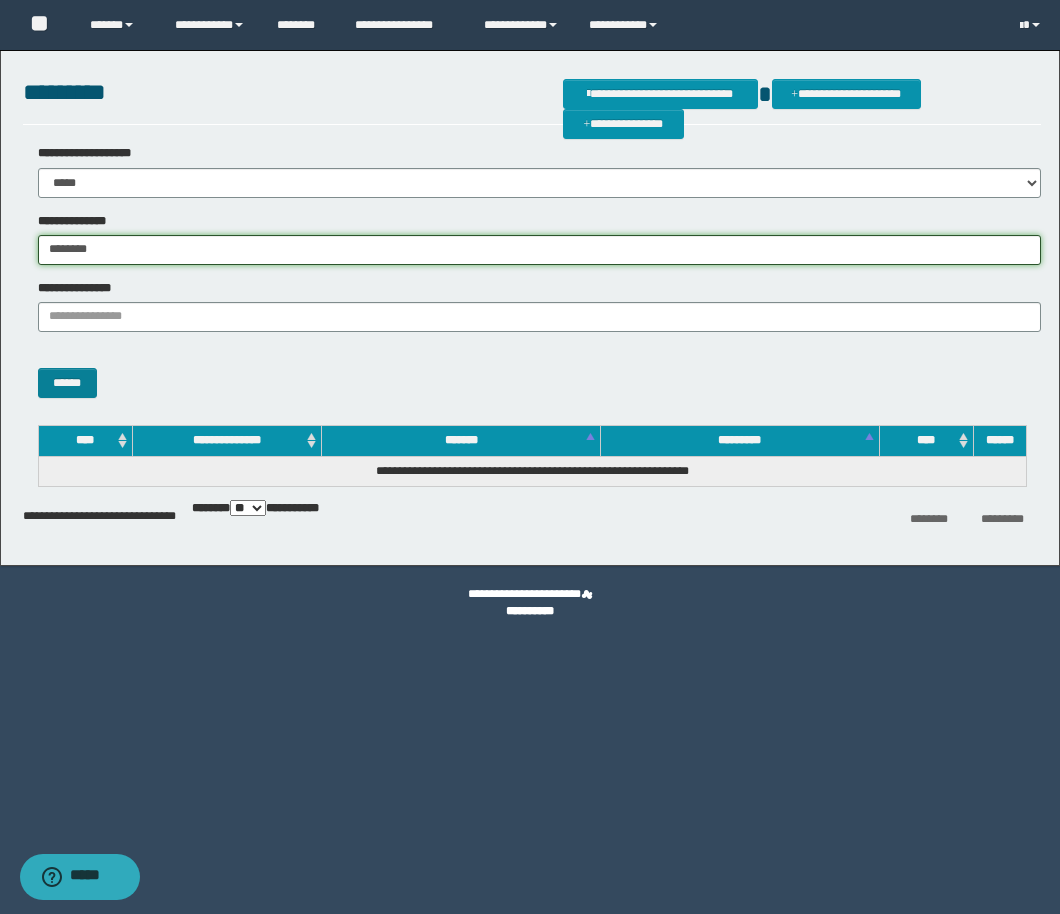 type on "********" 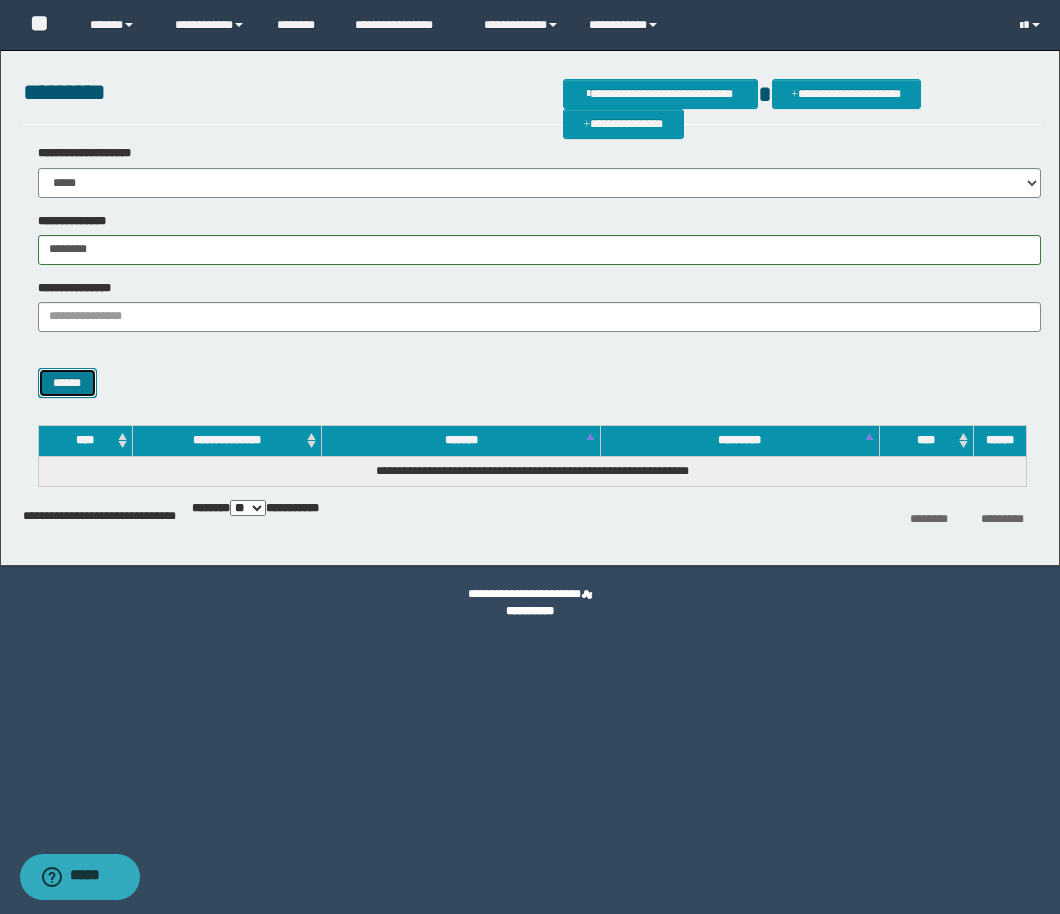 drag, startPoint x: 69, startPoint y: 385, endPoint x: 3, endPoint y: 439, distance: 85.276024 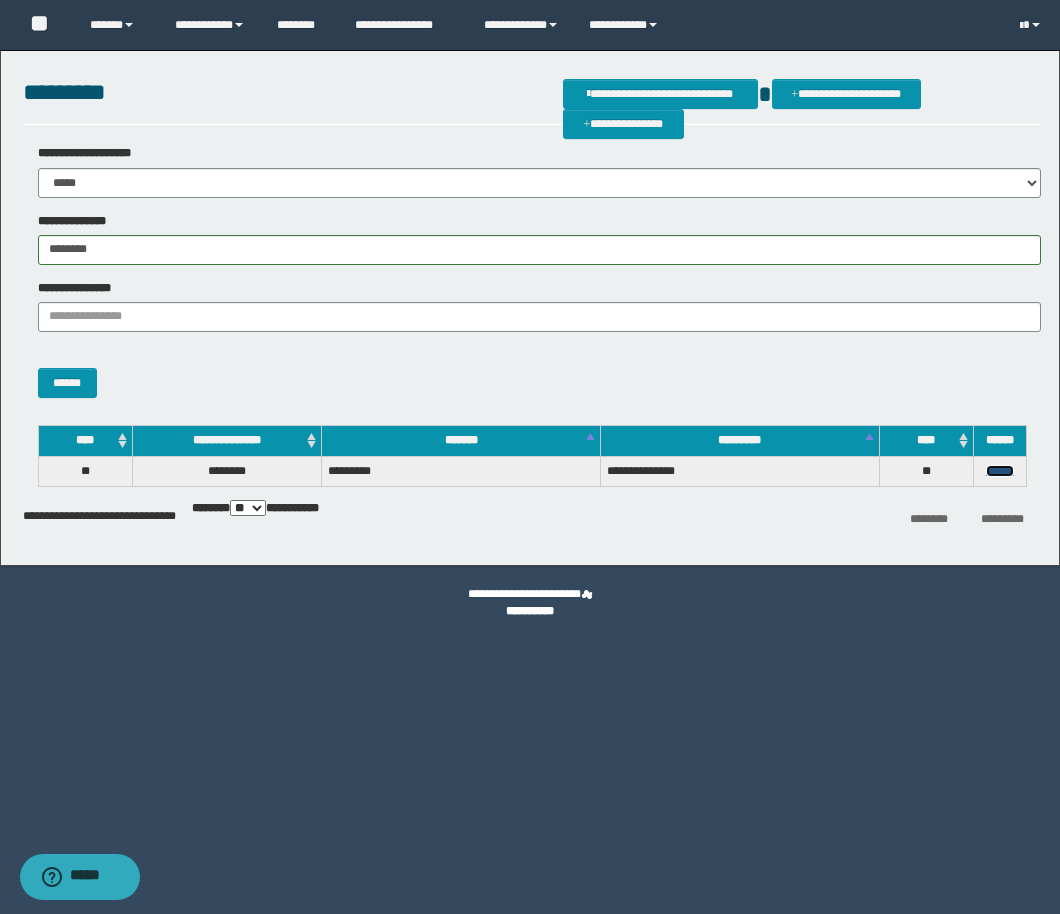 click on "******" at bounding box center [1000, 471] 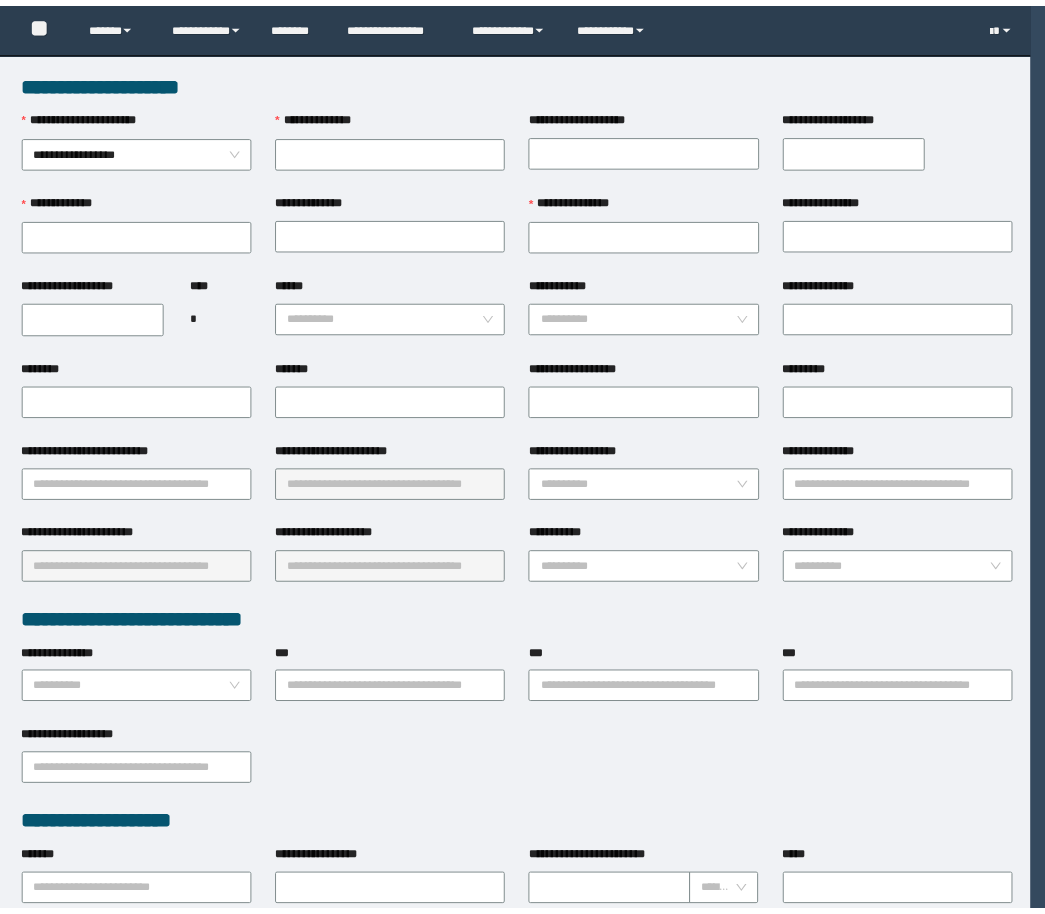 scroll, scrollTop: 0, scrollLeft: 0, axis: both 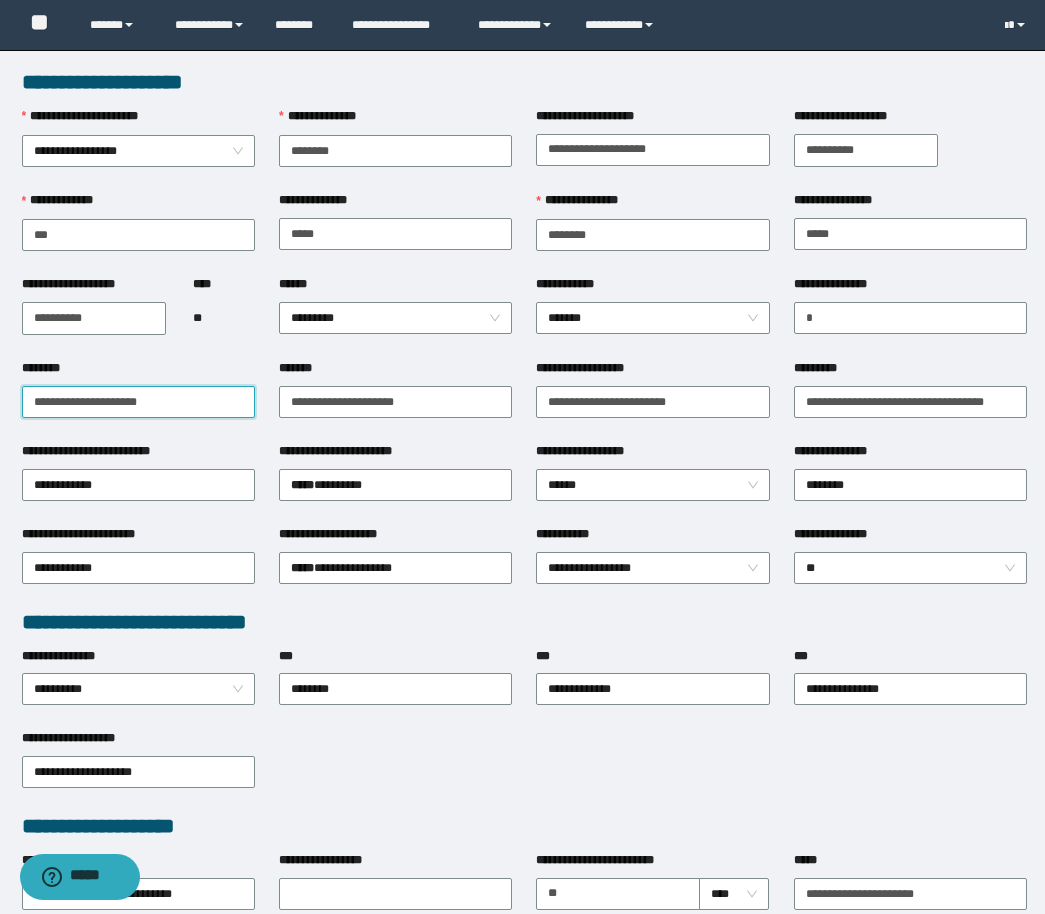 drag, startPoint x: 103, startPoint y: 399, endPoint x: 249, endPoint y: 395, distance: 146.05478 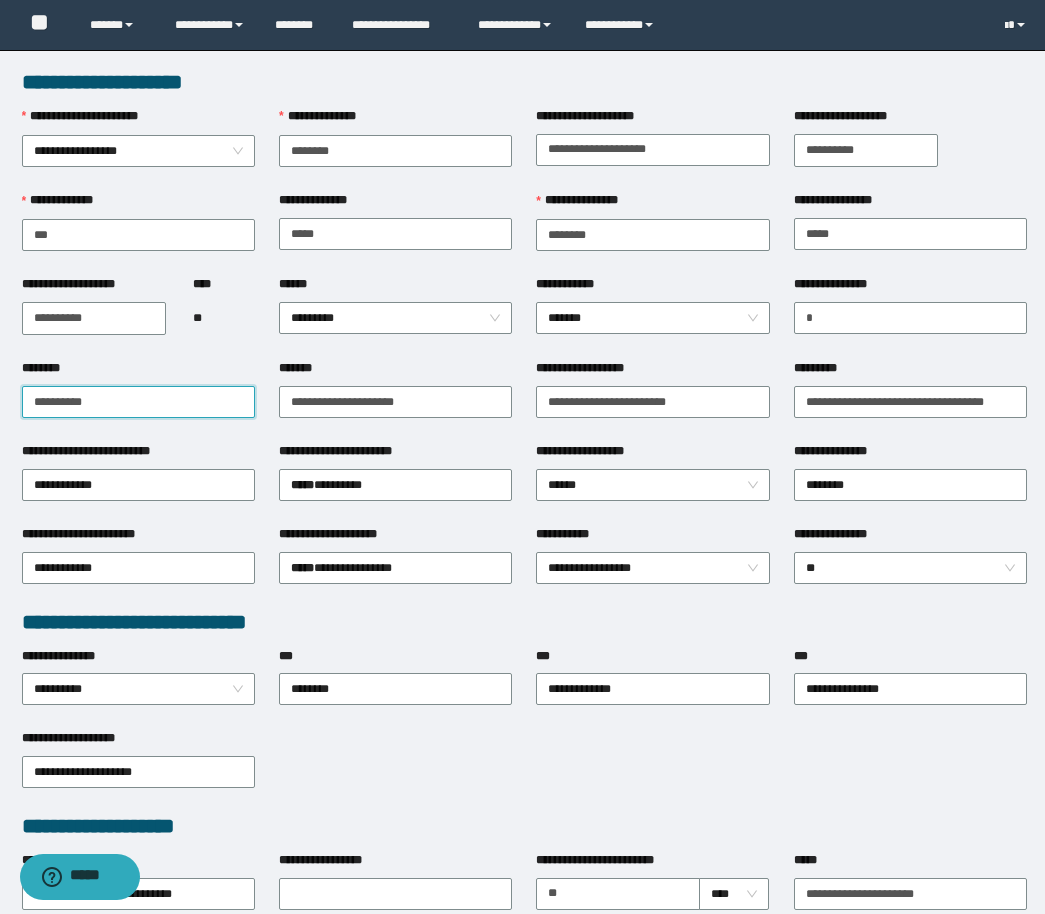 click on "**********" at bounding box center (138, 402) 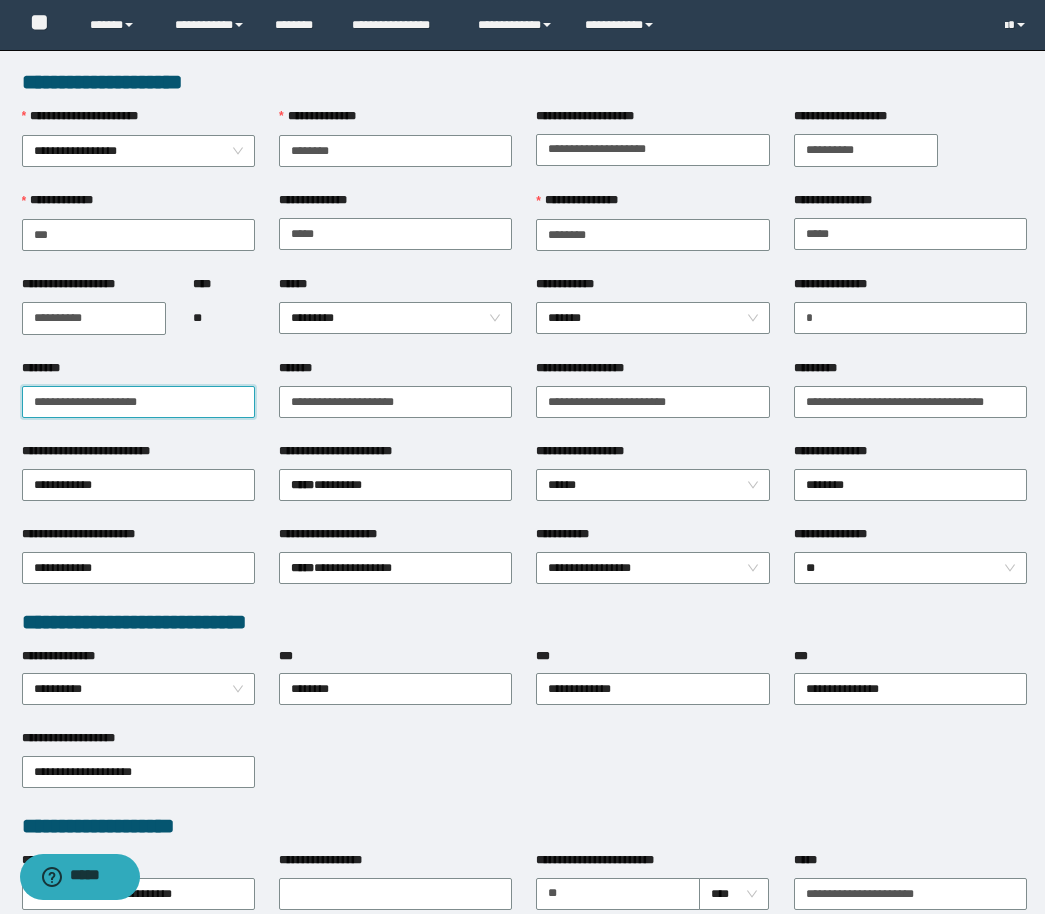 drag, startPoint x: -156, startPoint y: 400, endPoint x: -197, endPoint y: 404, distance: 41.19466 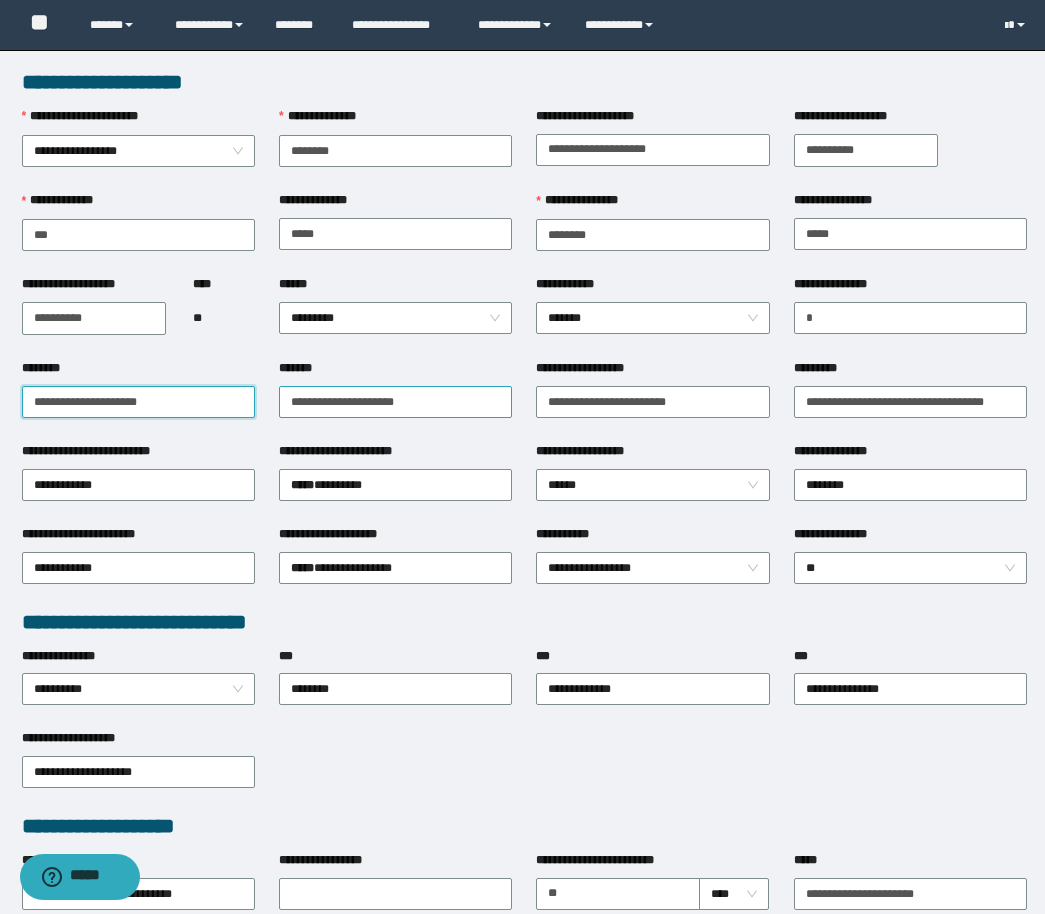 type on "**********" 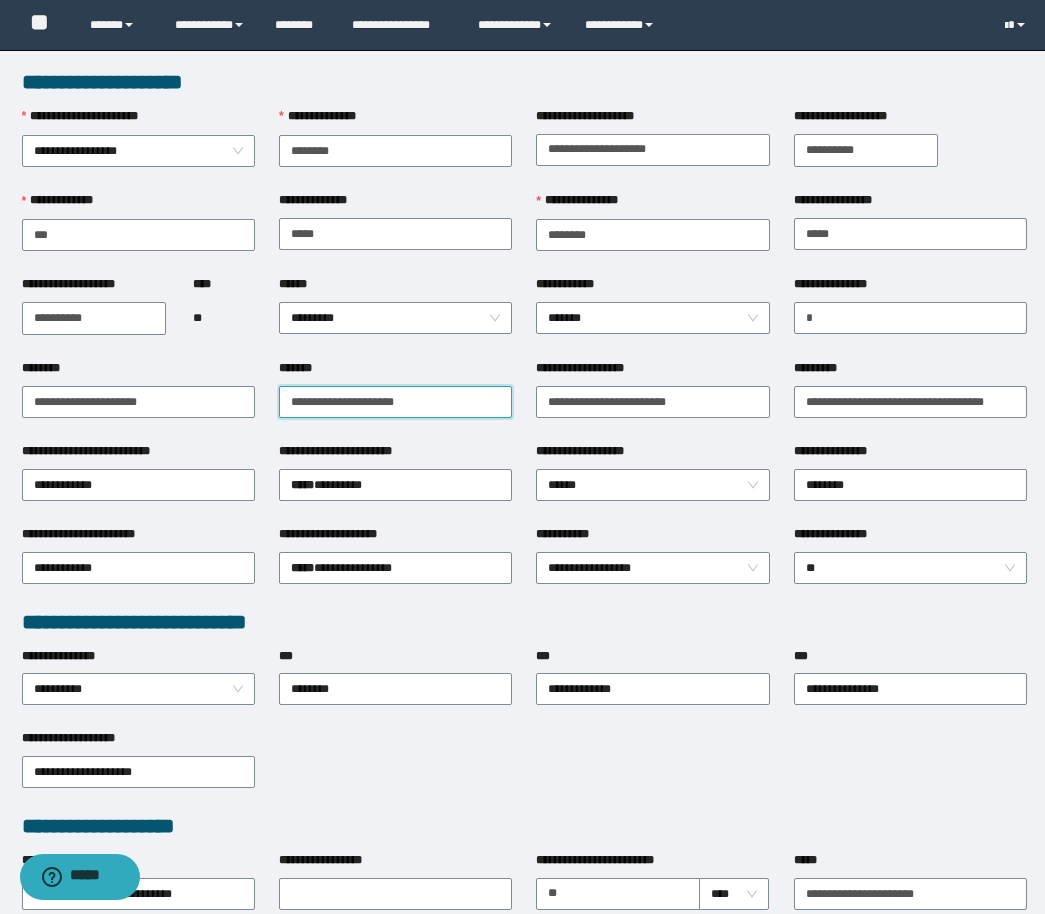 drag, startPoint x: 472, startPoint y: 404, endPoint x: -245, endPoint y: 416, distance: 717.1004 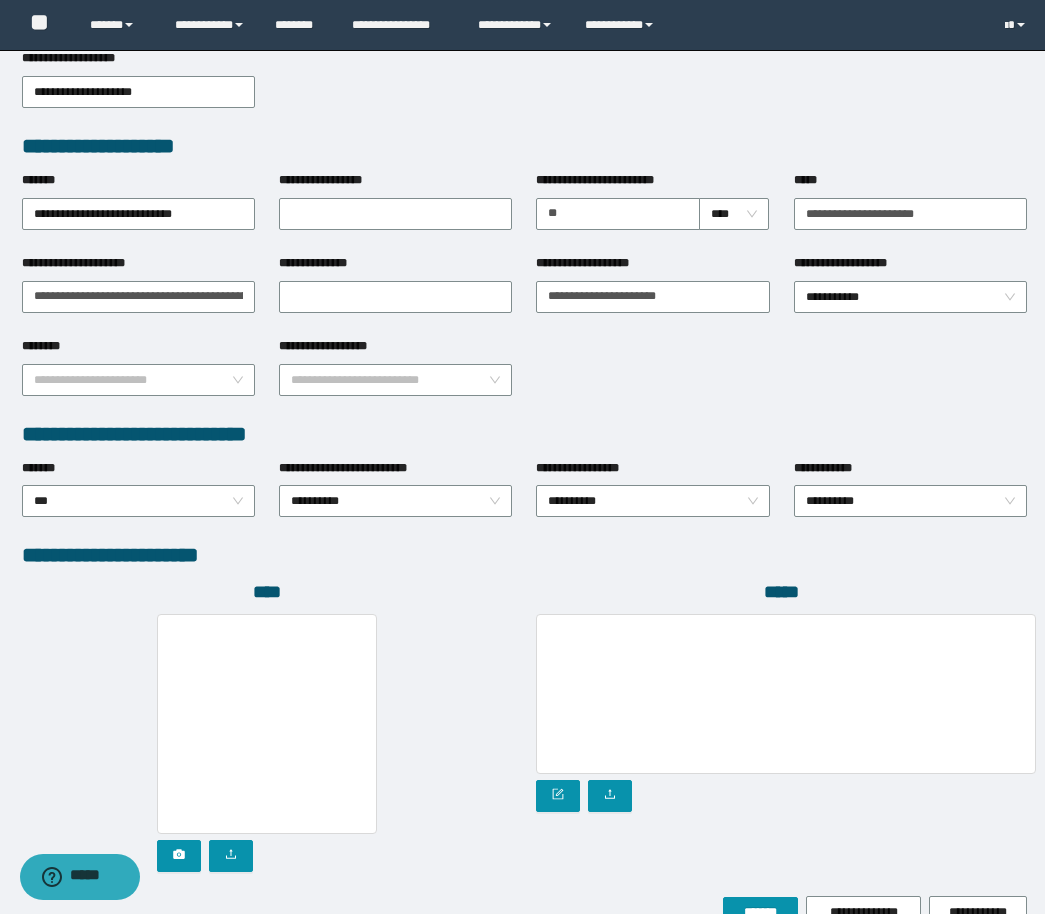 scroll, scrollTop: 789, scrollLeft: 0, axis: vertical 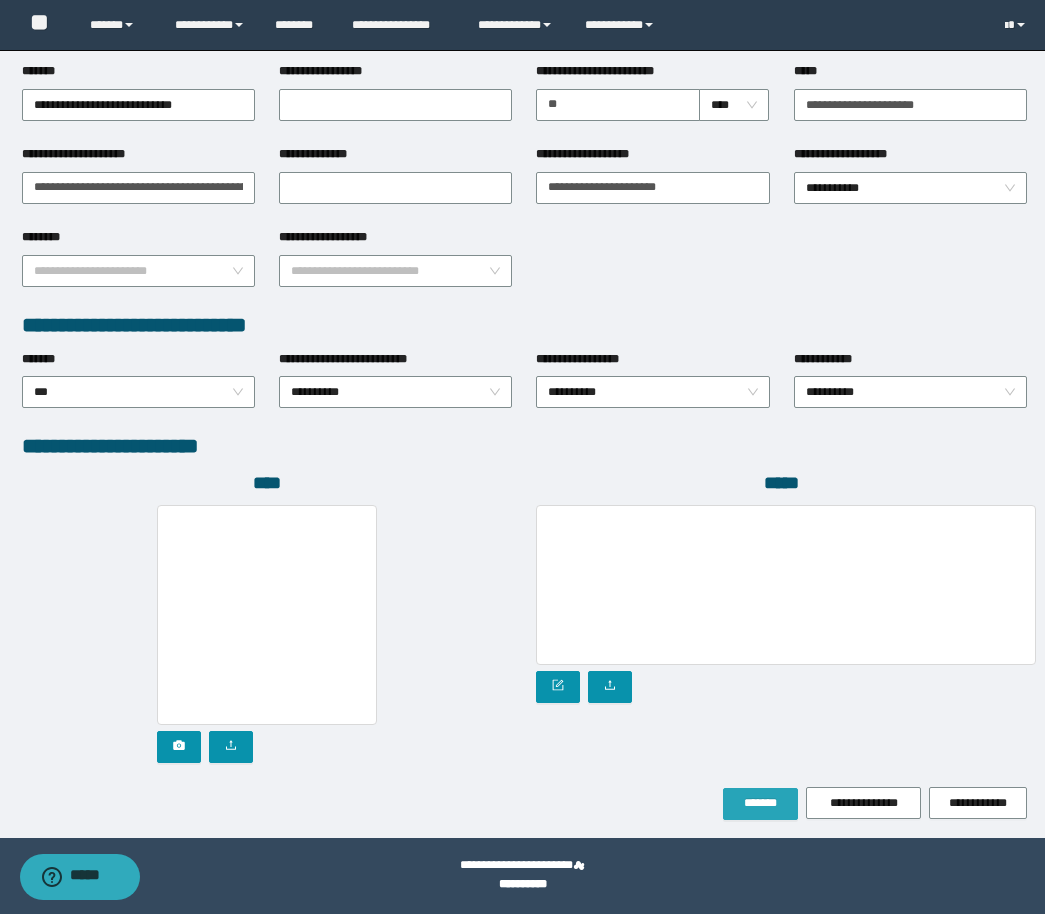 type on "**********" 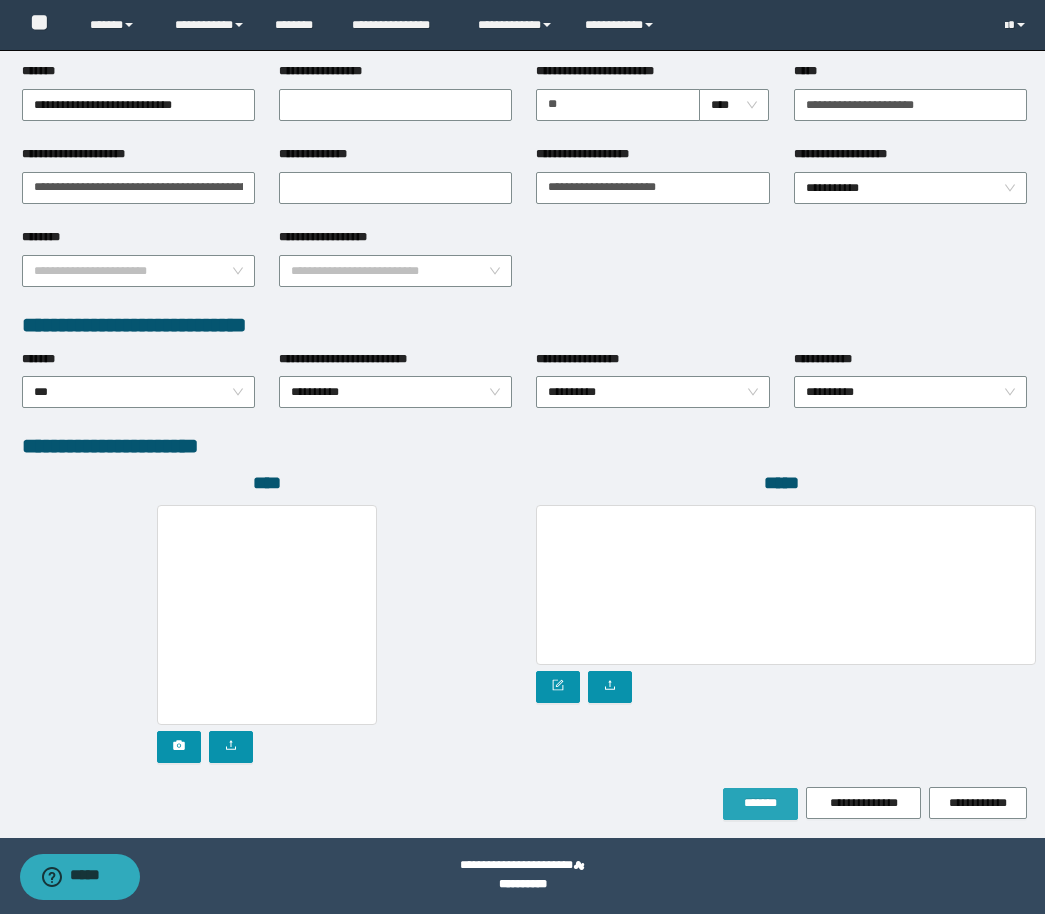 click on "*******" at bounding box center (760, 803) 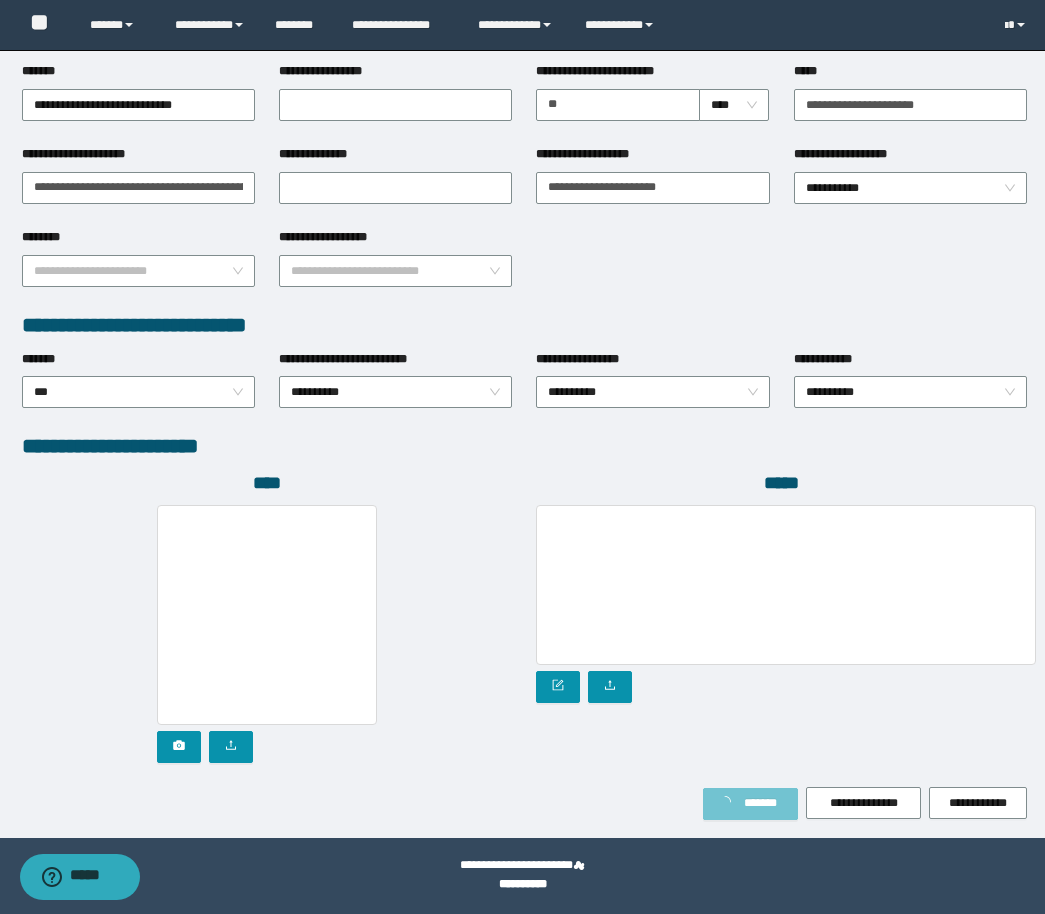scroll, scrollTop: 842, scrollLeft: 0, axis: vertical 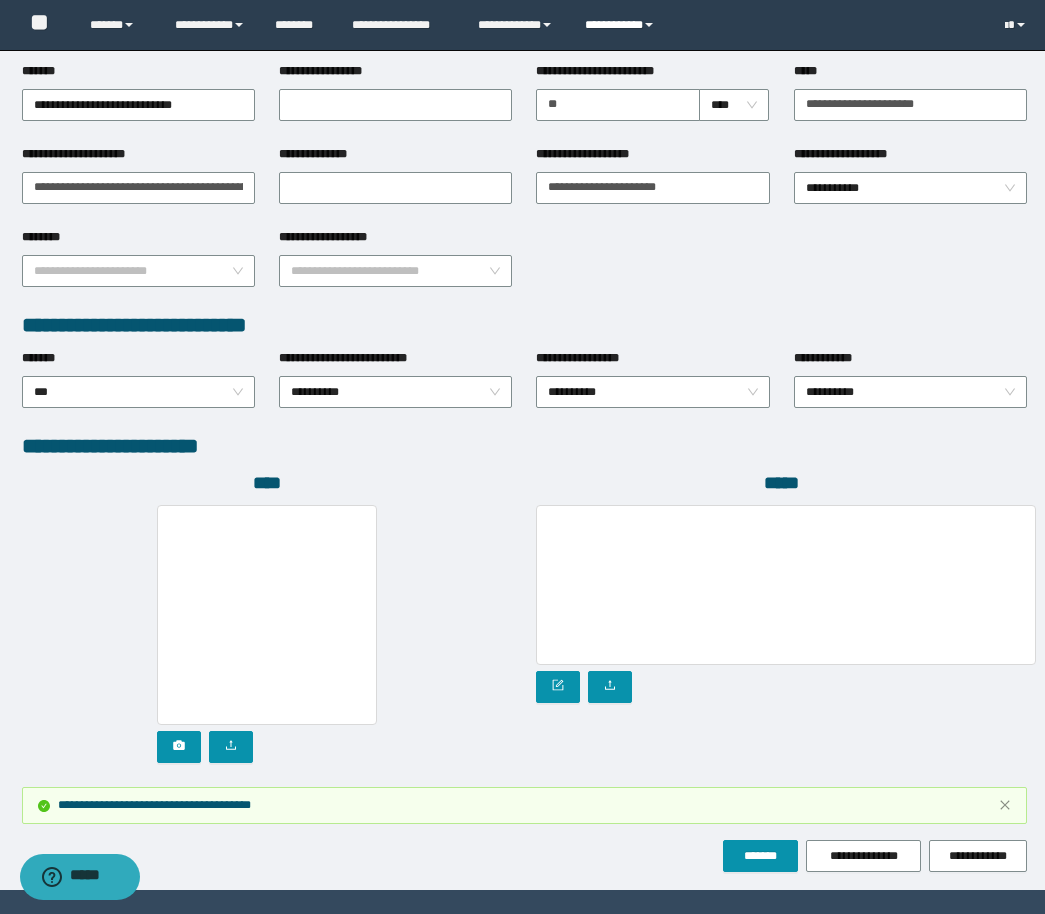click on "**********" at bounding box center [622, 25] 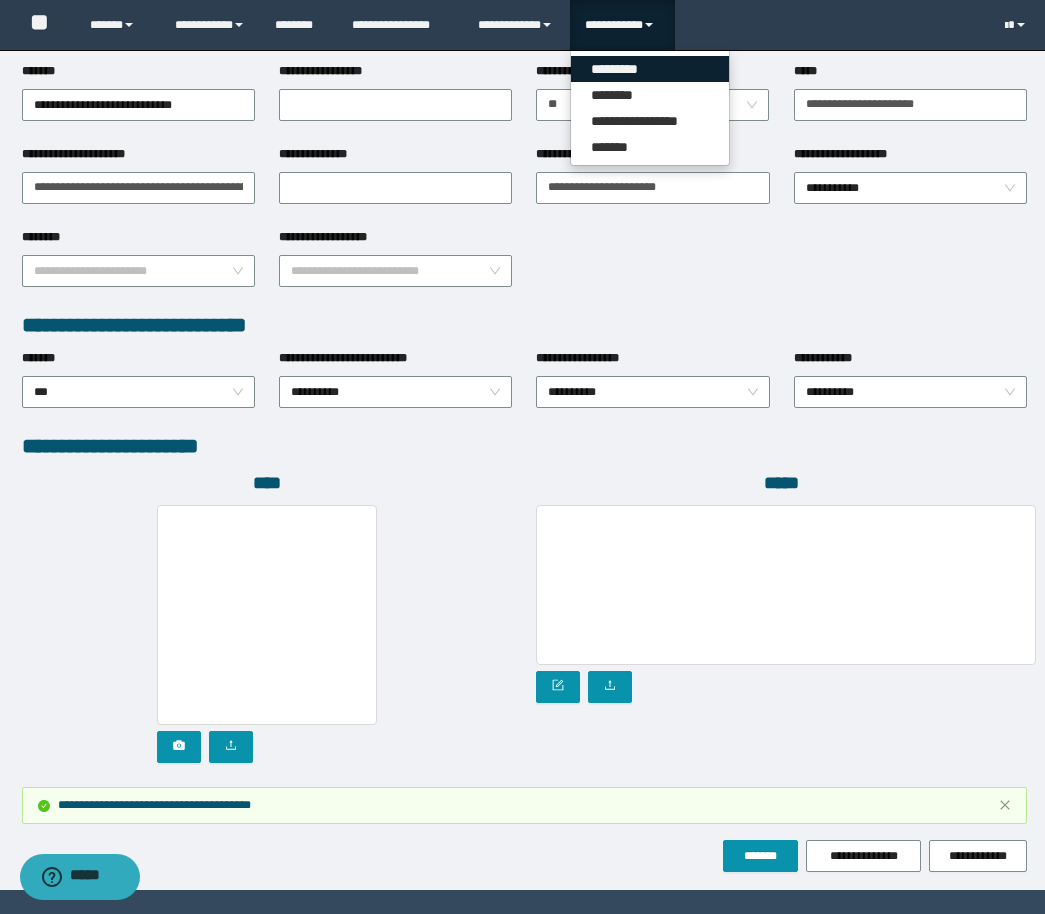 click on "*********" at bounding box center [650, 69] 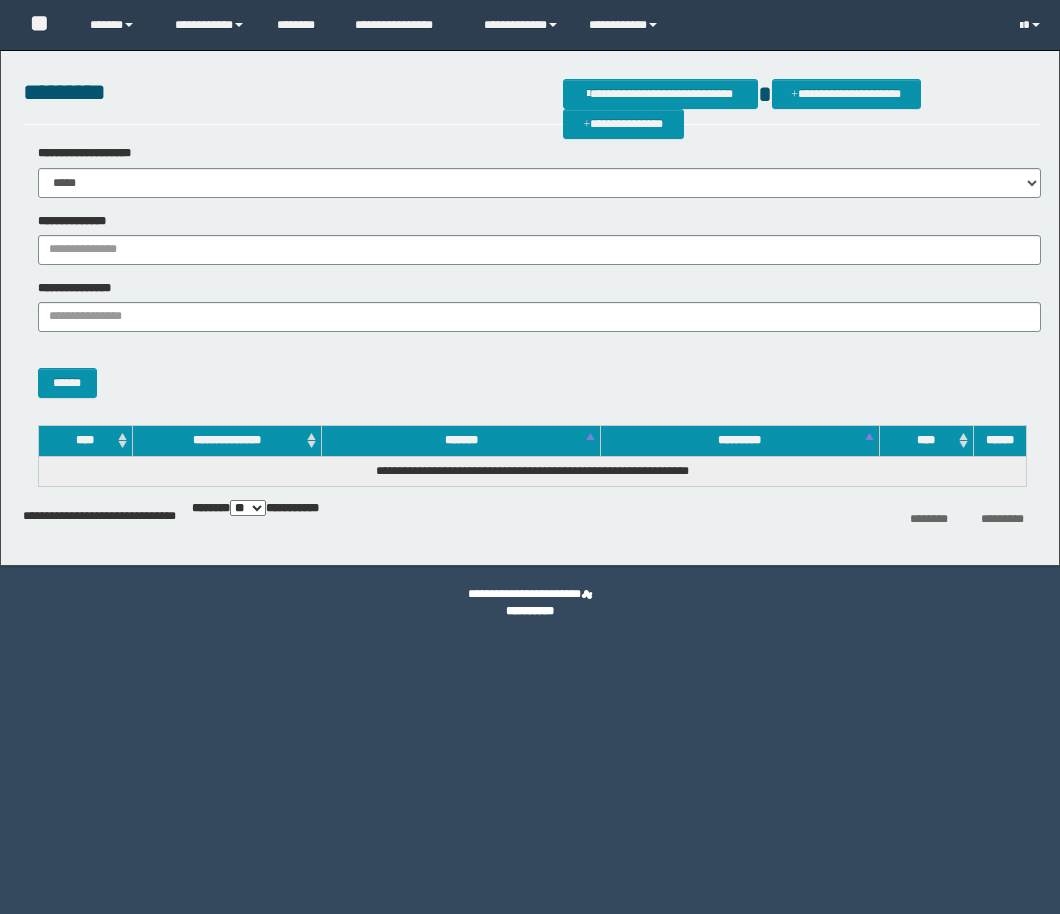 scroll, scrollTop: 0, scrollLeft: 0, axis: both 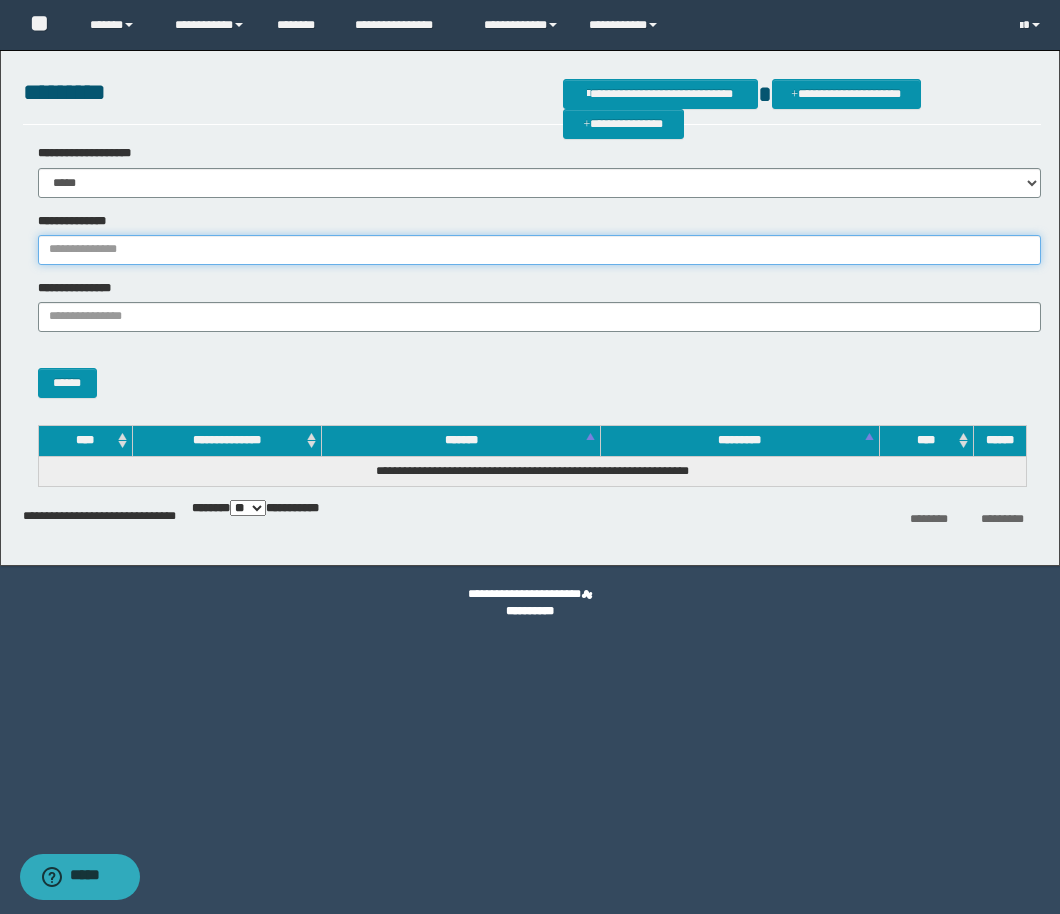 click on "**********" at bounding box center [539, 250] 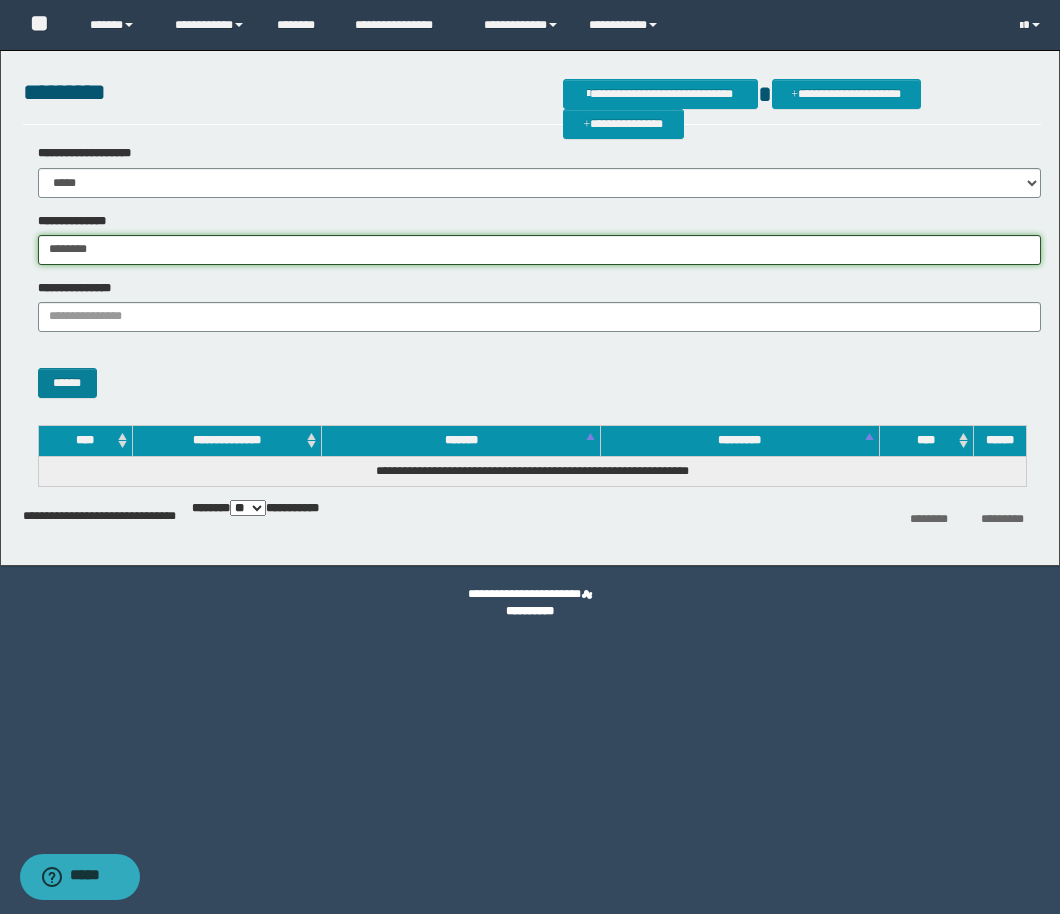type on "********" 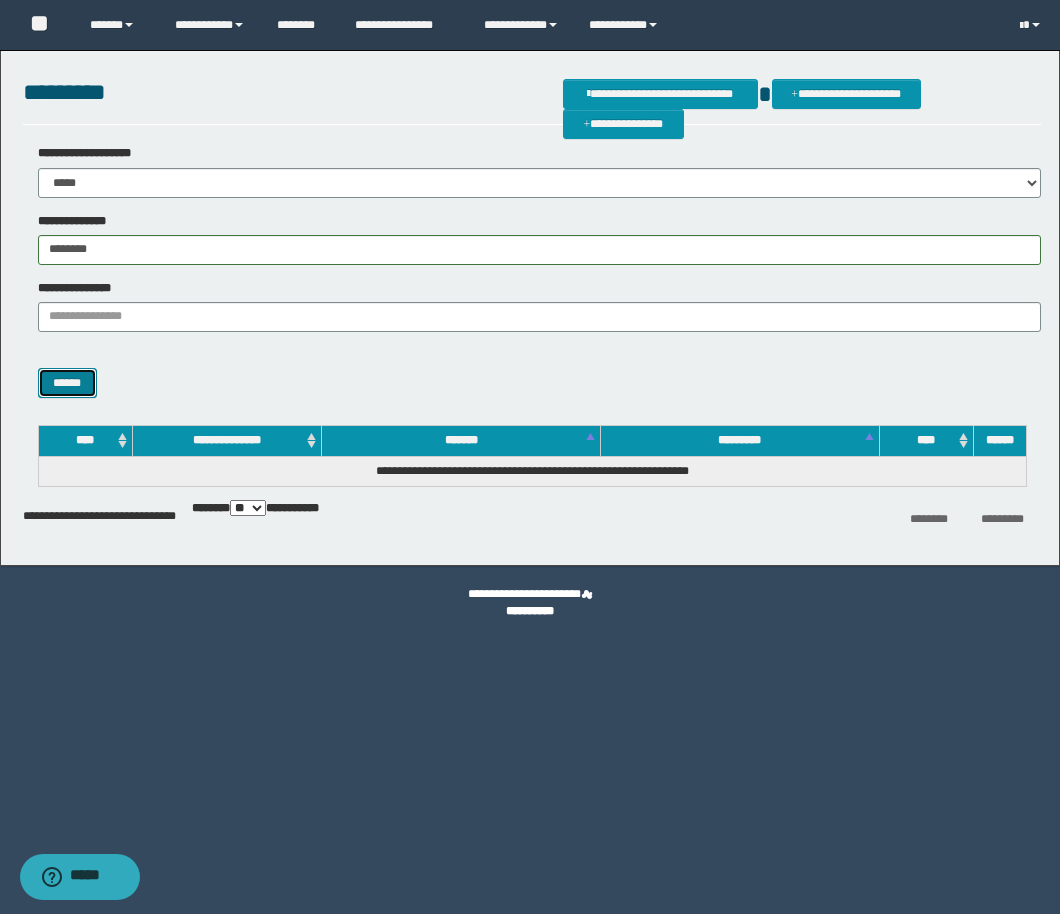 click on "******" at bounding box center (67, 383) 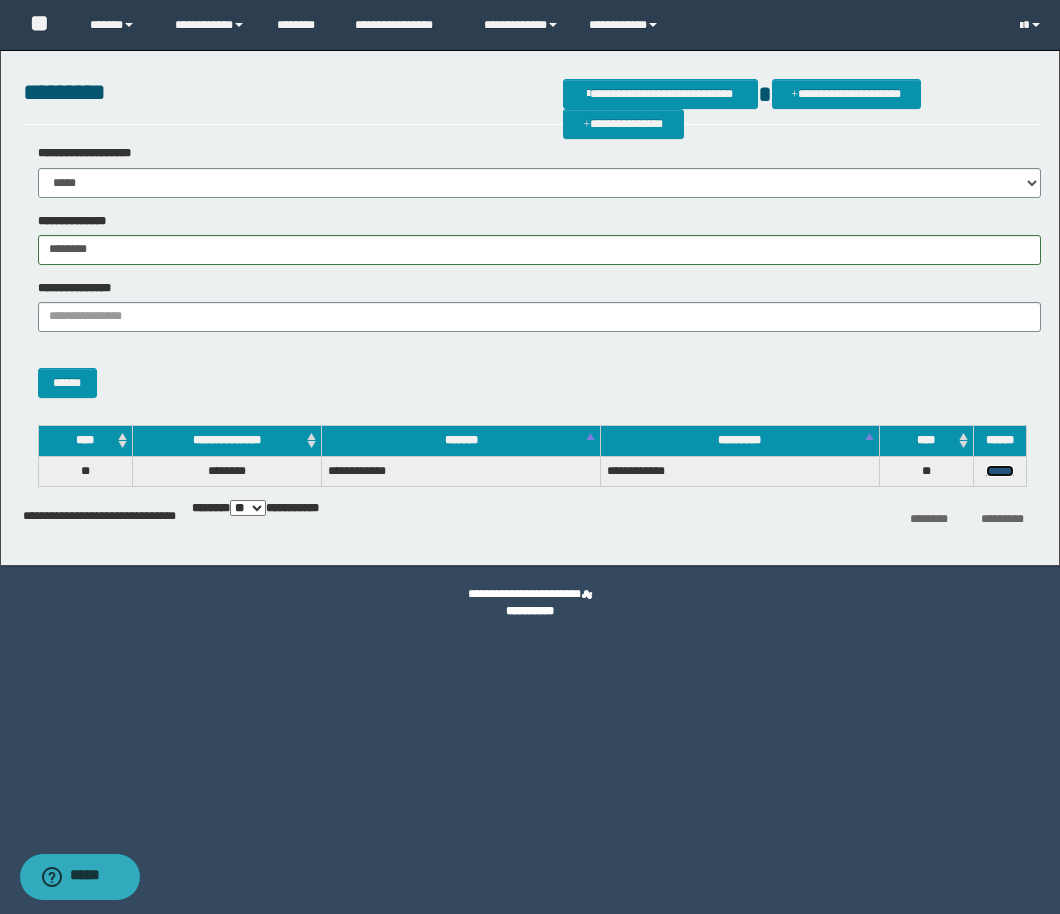 click on "******" at bounding box center (1000, 471) 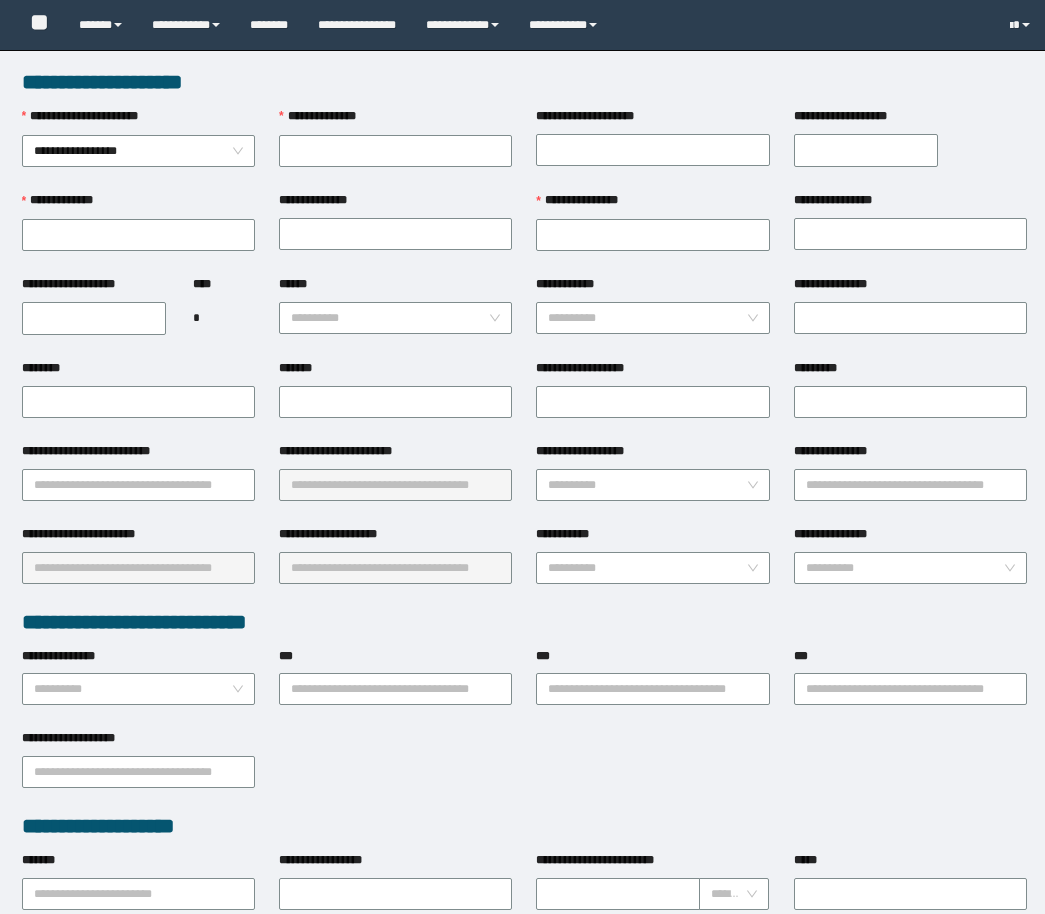 scroll, scrollTop: 0, scrollLeft: 0, axis: both 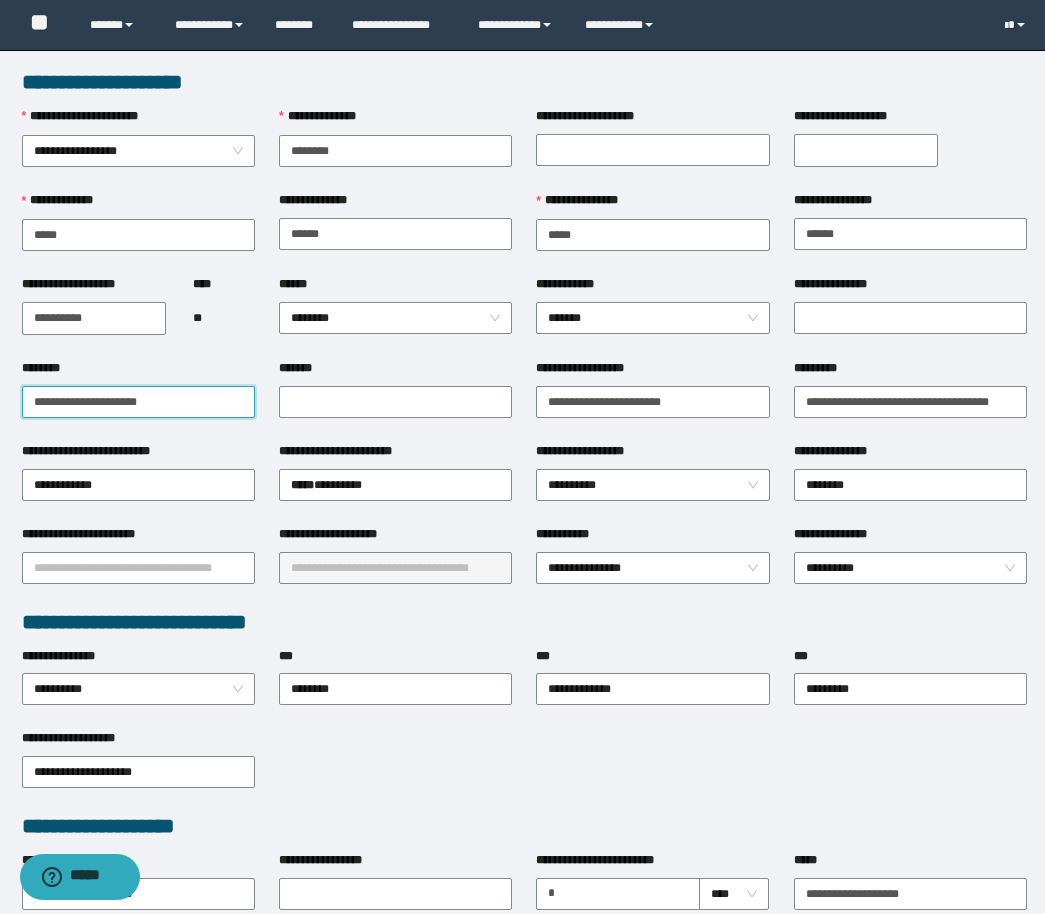 drag, startPoint x: -261, startPoint y: 392, endPoint x: -279, endPoint y: 396, distance: 18.439089 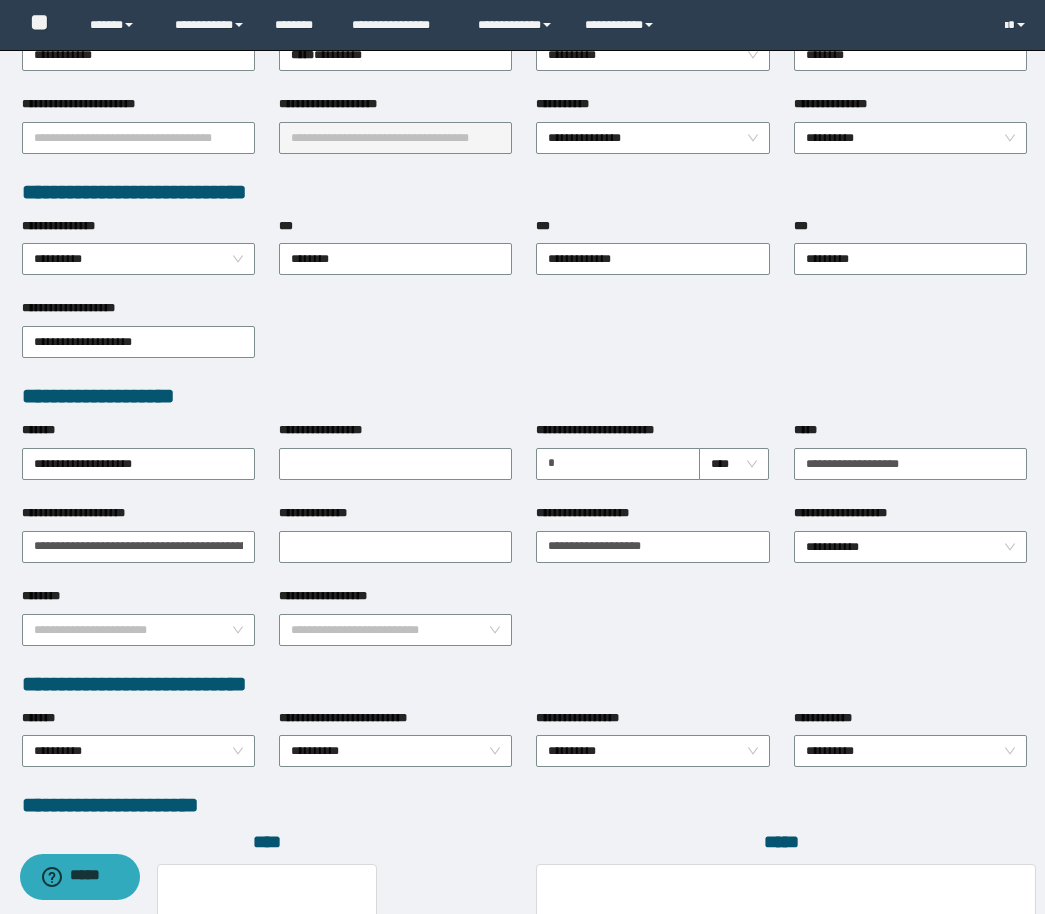 scroll, scrollTop: 789, scrollLeft: 0, axis: vertical 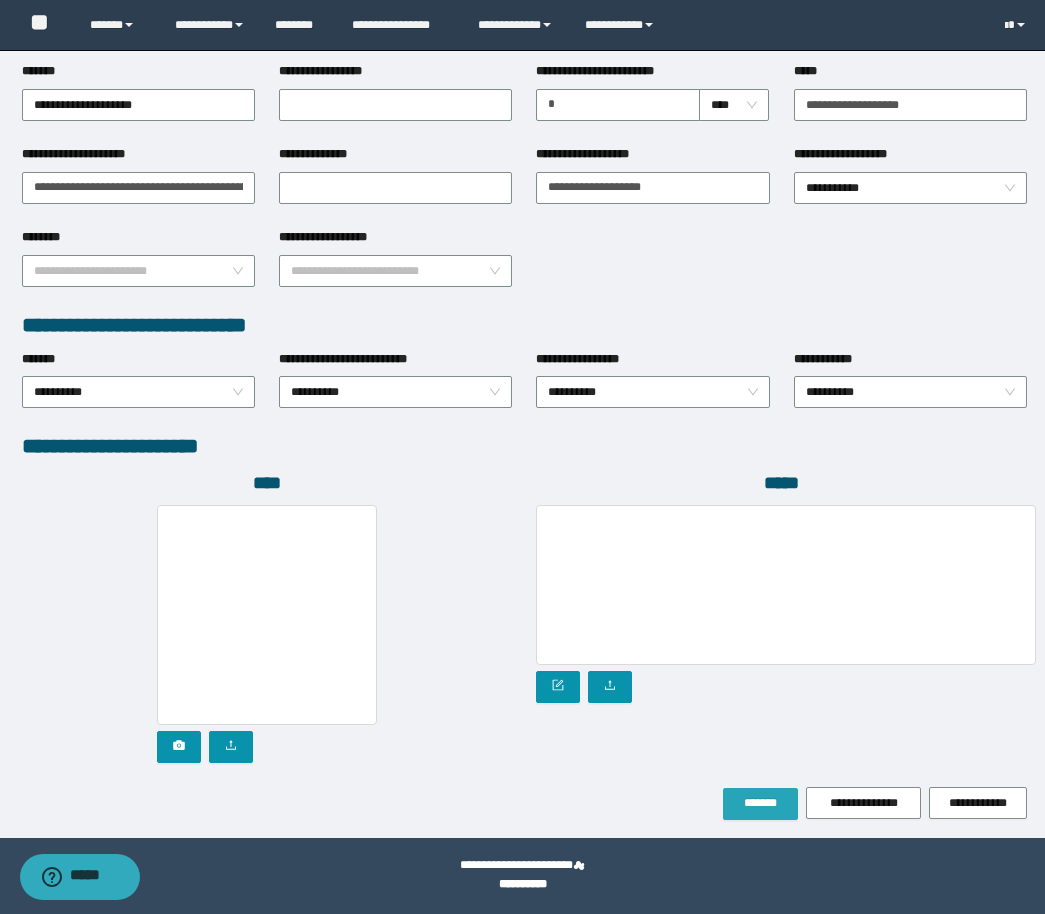 type on "**********" 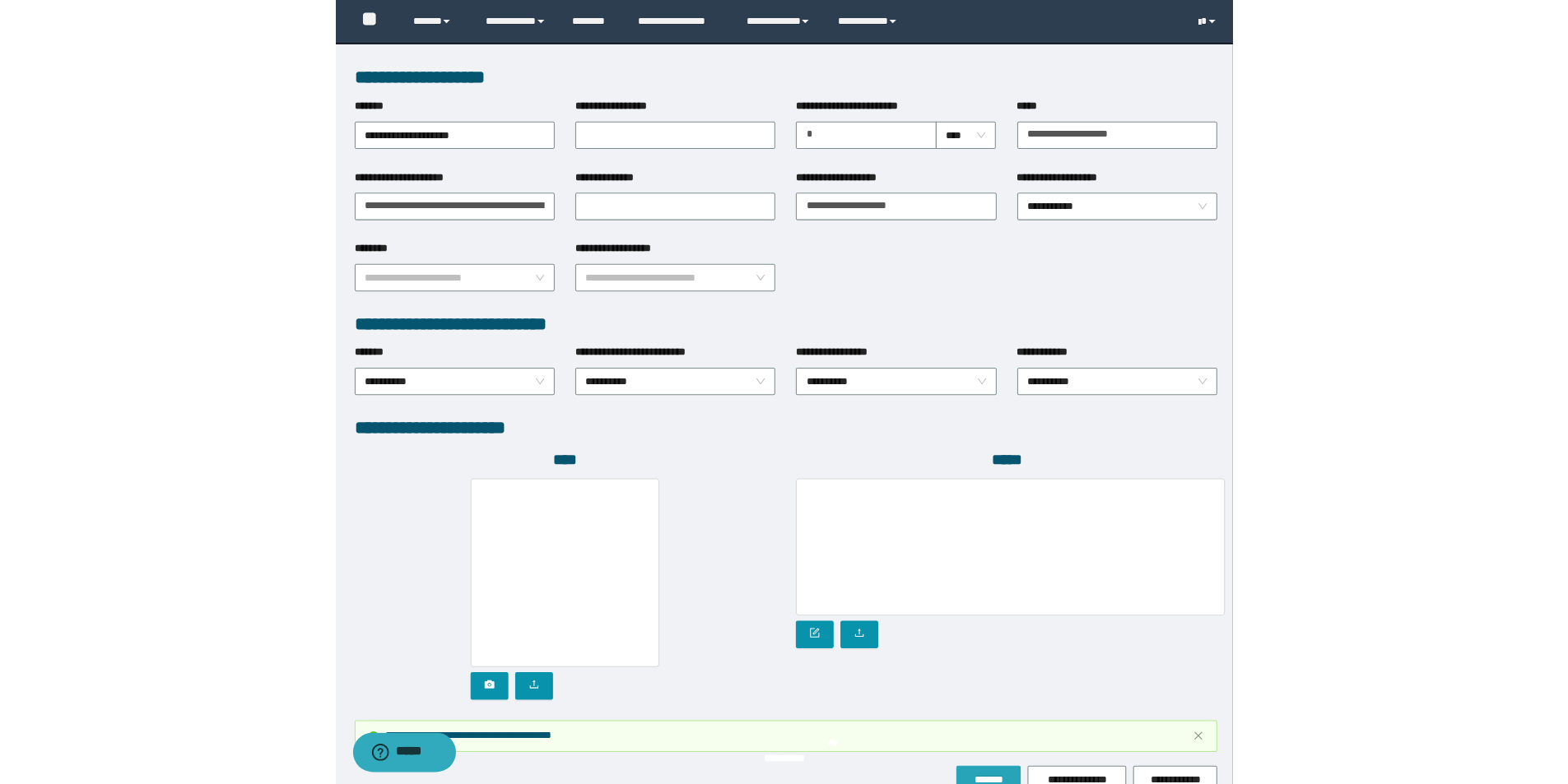 scroll, scrollTop: 693, scrollLeft: 0, axis: vertical 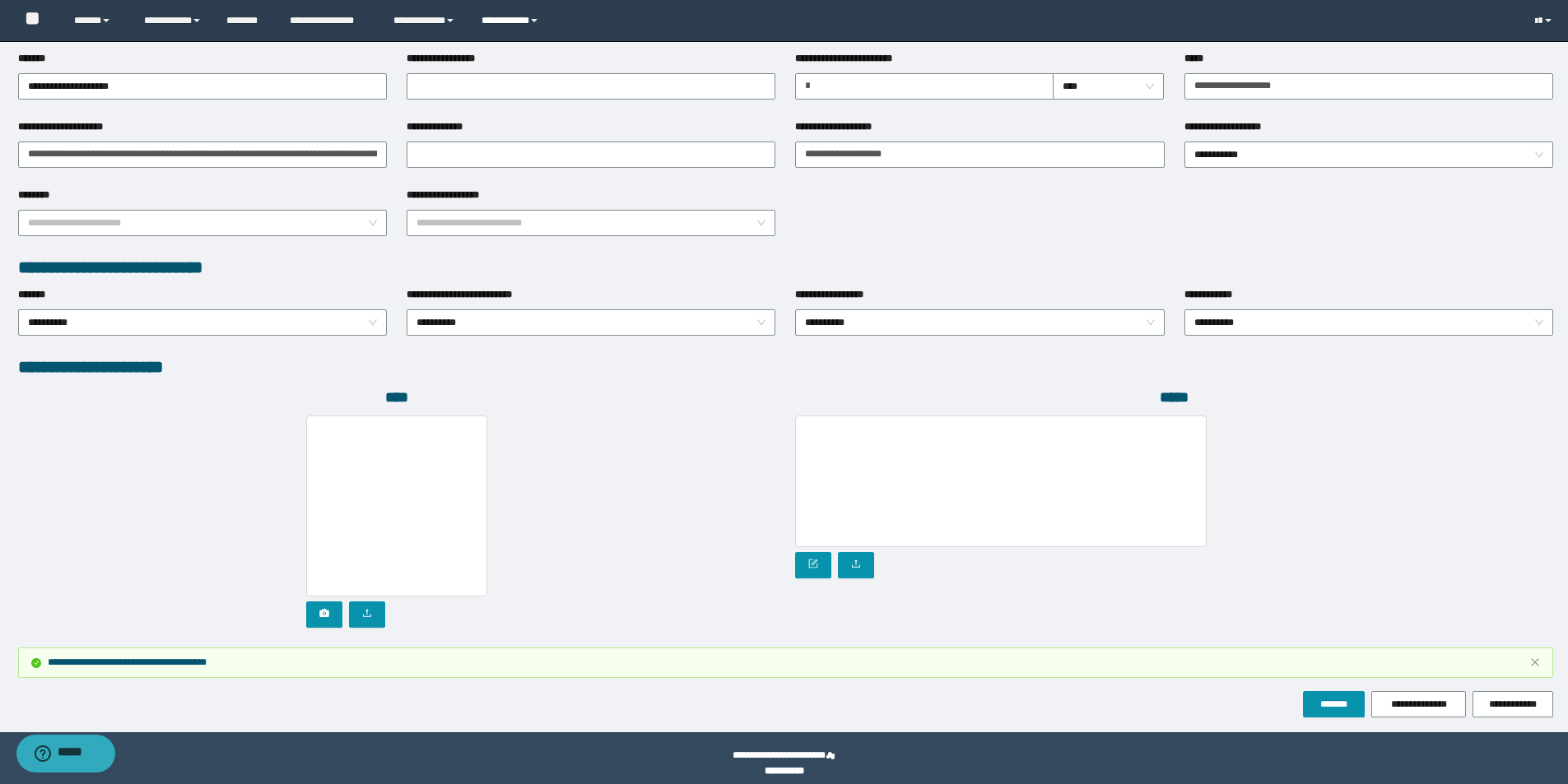 click on "**********" at bounding box center [512, 21] 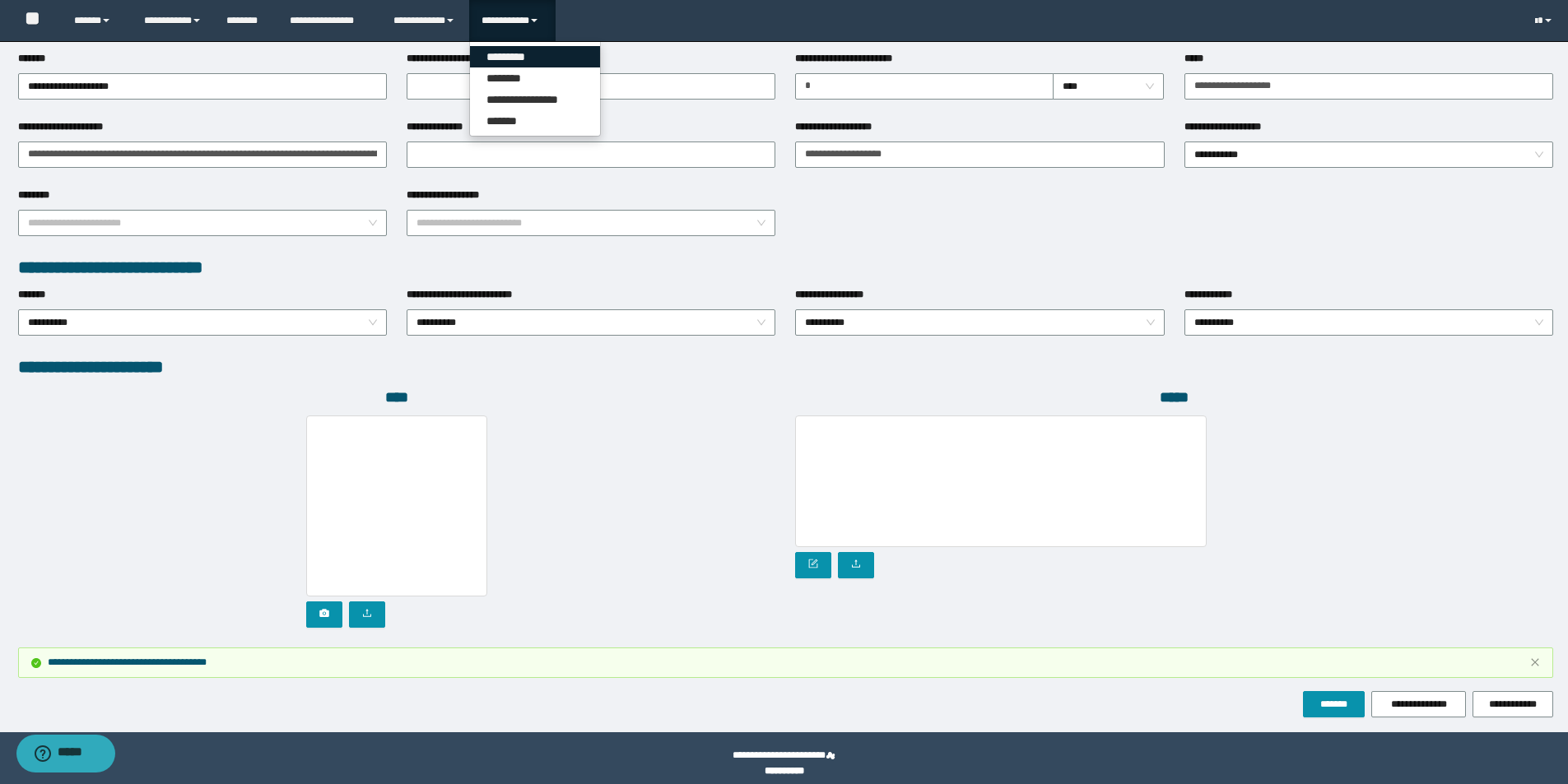 click on "*********" at bounding box center [535, 57] 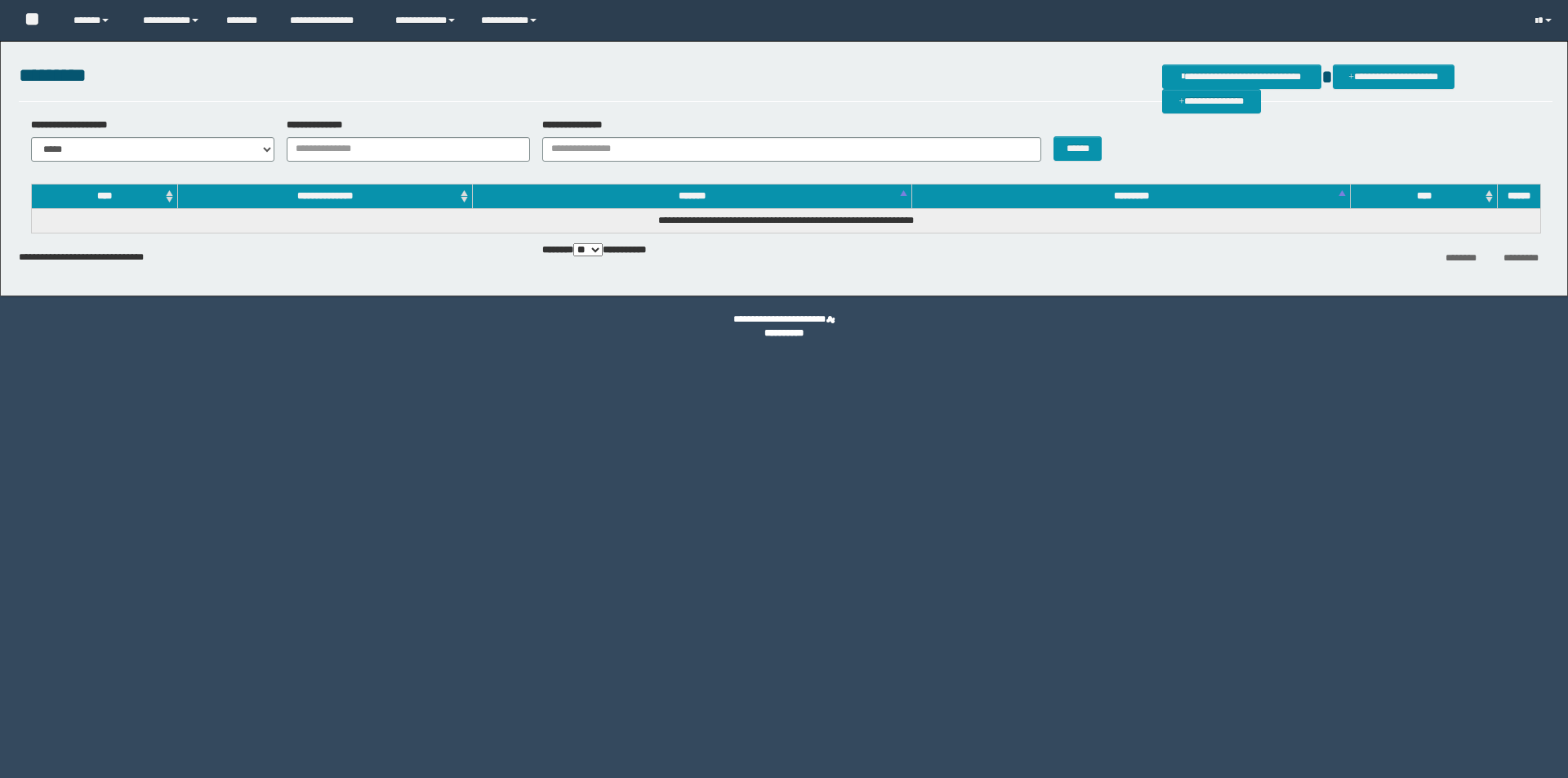 scroll, scrollTop: 0, scrollLeft: 0, axis: both 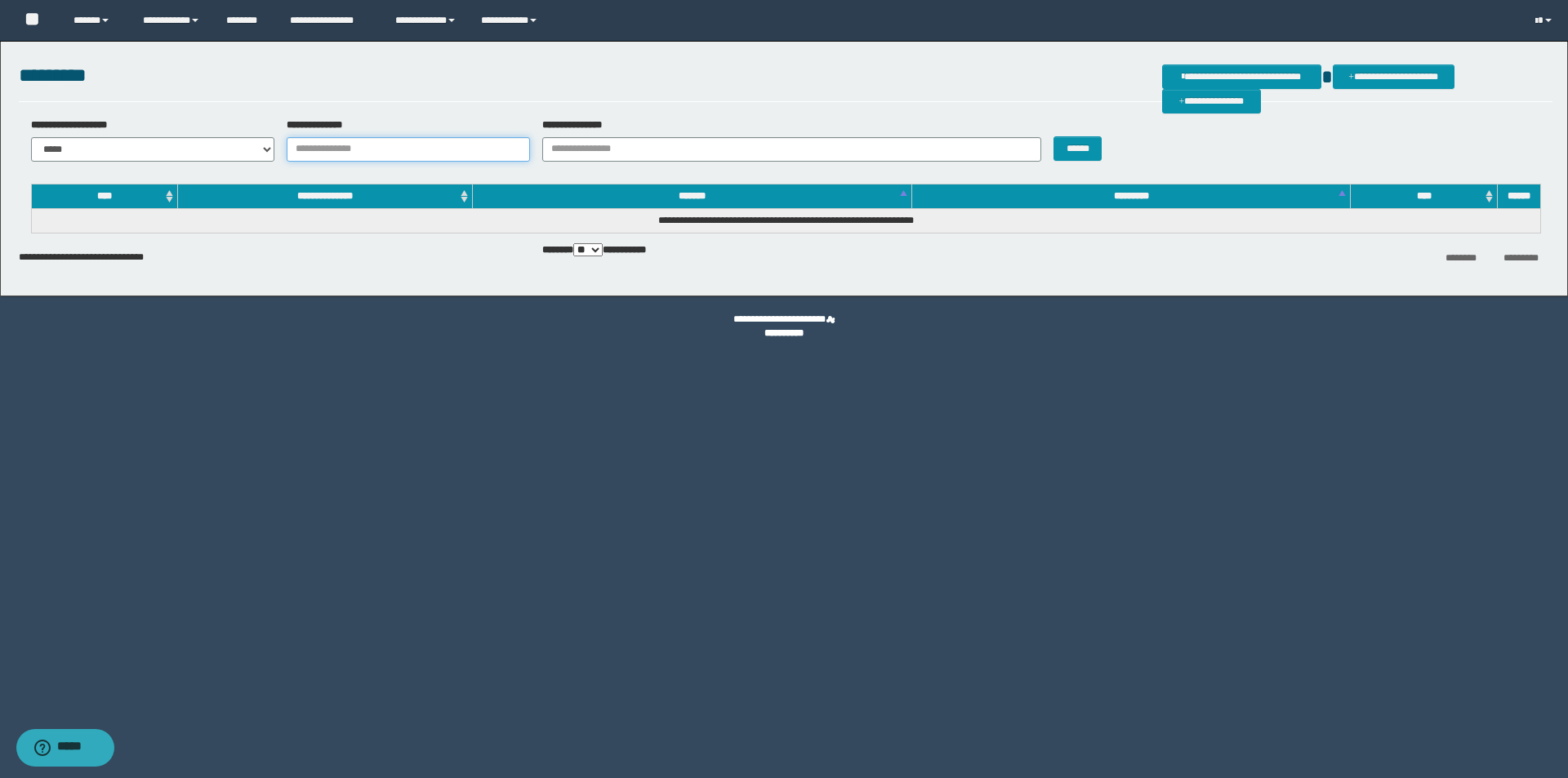 drag, startPoint x: 364, startPoint y: 141, endPoint x: 403, endPoint y: 154, distance: 41.10961 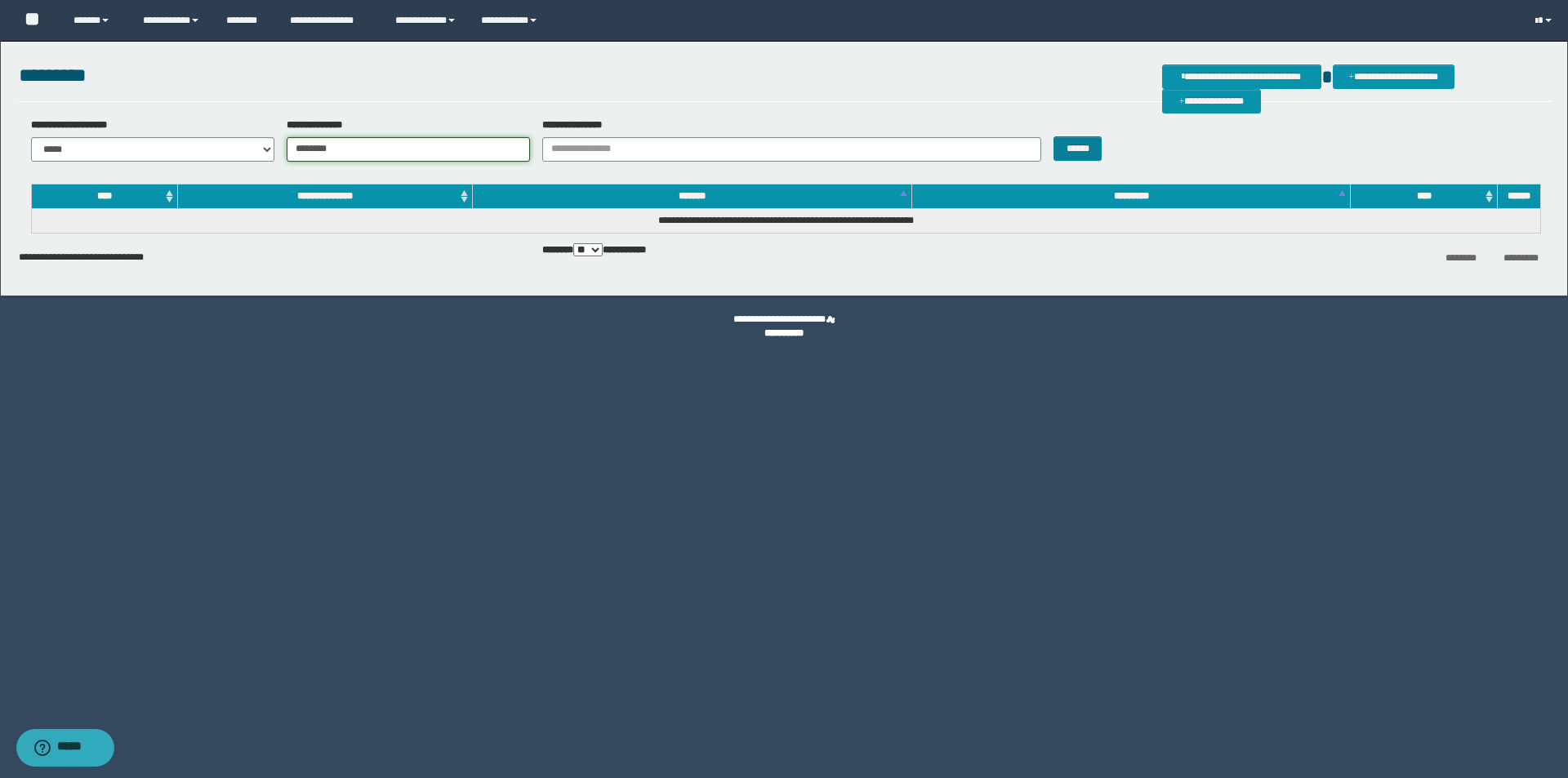 type on "********" 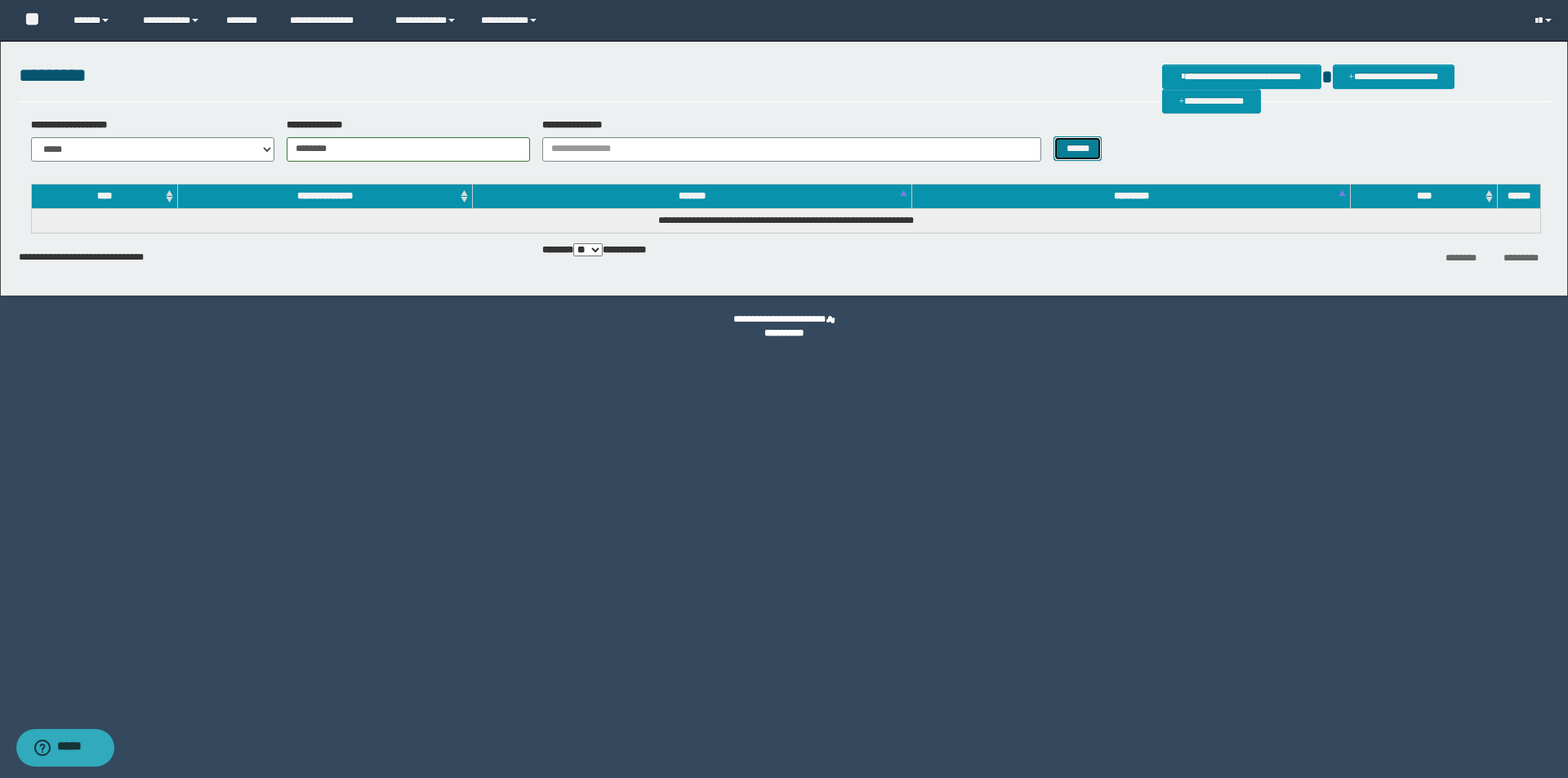 click on "******" at bounding box center (1077, 149) 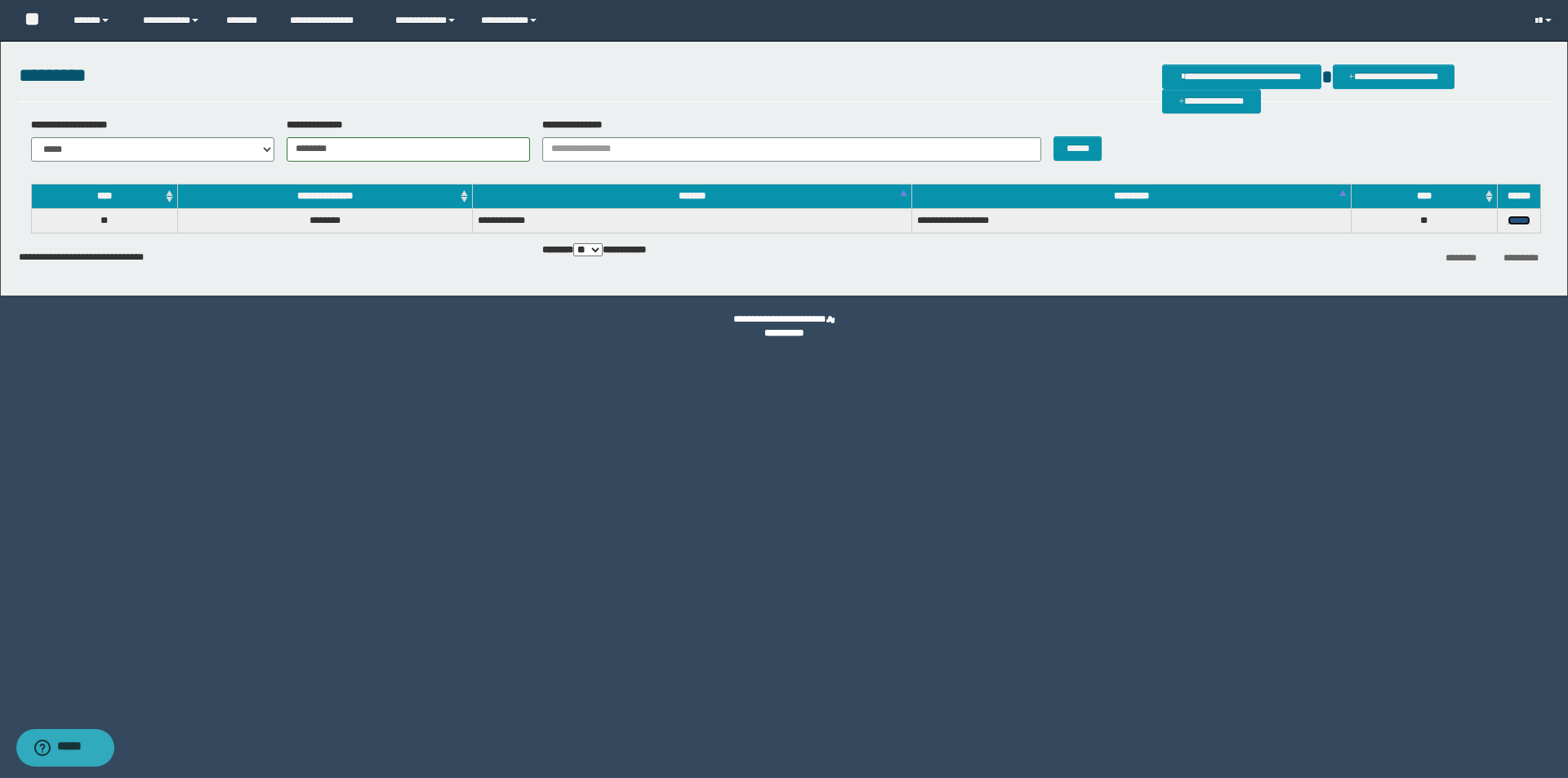 click on "******" at bounding box center (1519, 220) 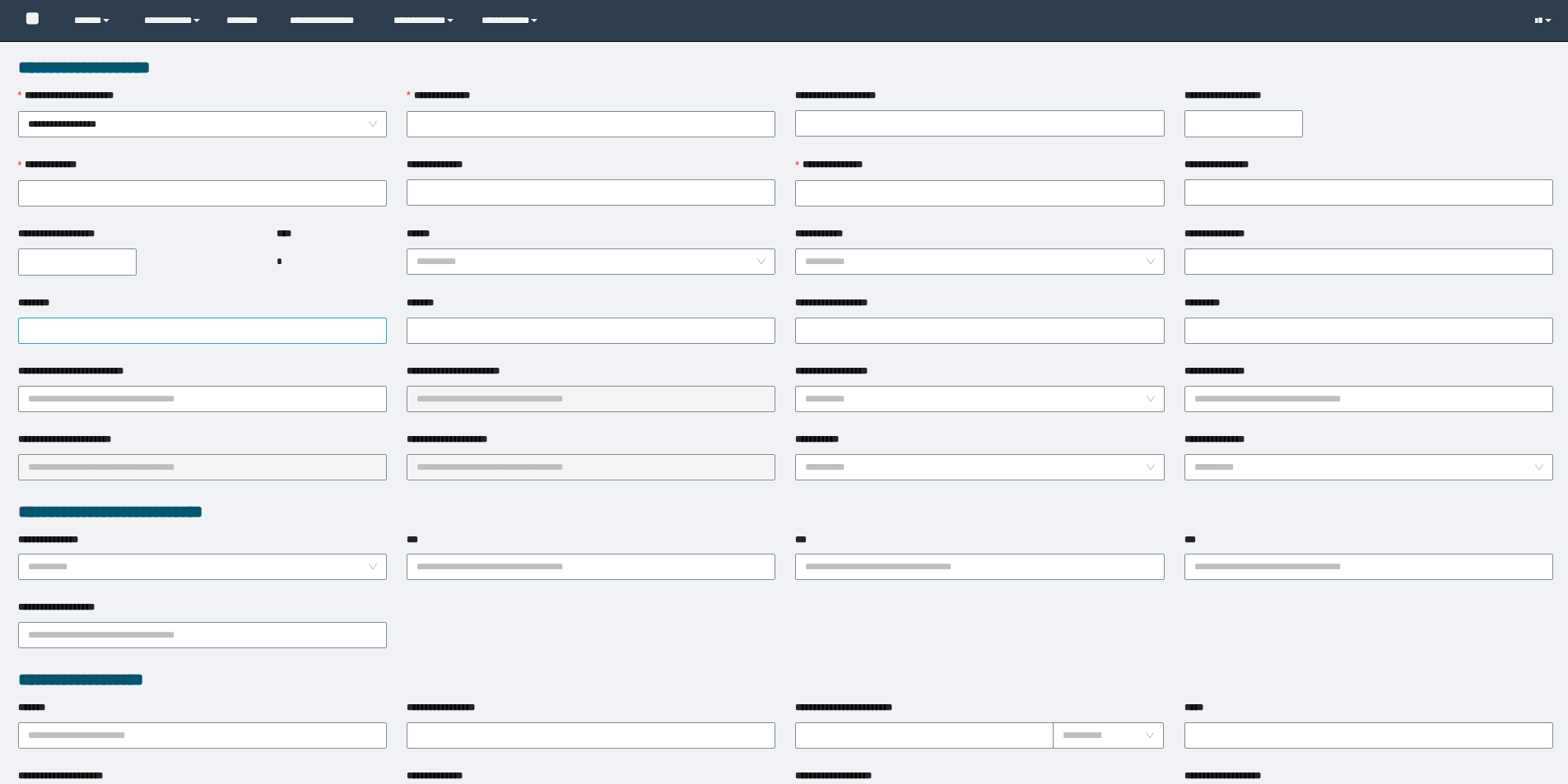 scroll, scrollTop: 0, scrollLeft: 0, axis: both 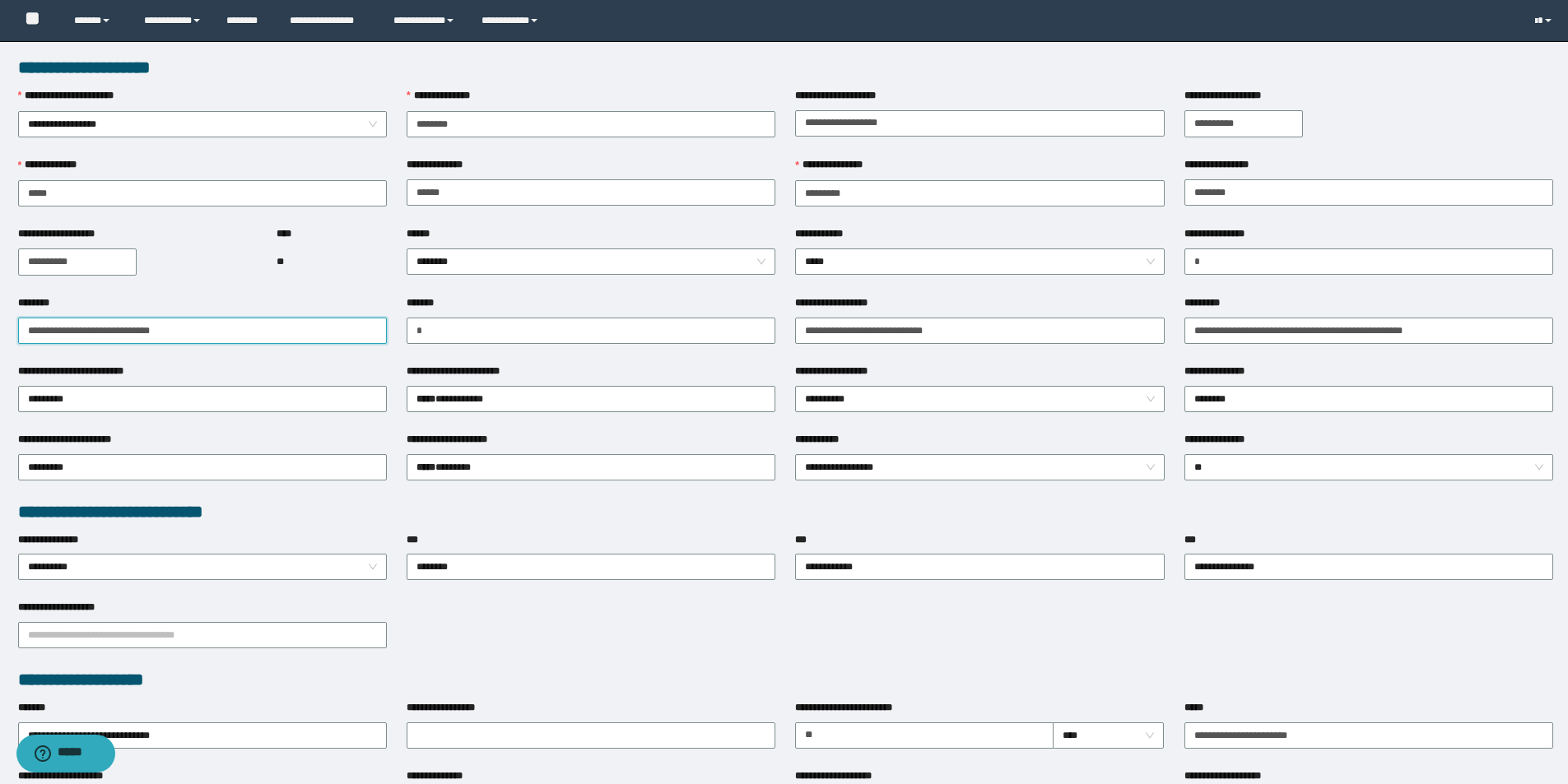 drag, startPoint x: 67, startPoint y: 327, endPoint x: 0, endPoint y: 322, distance: 67.18631 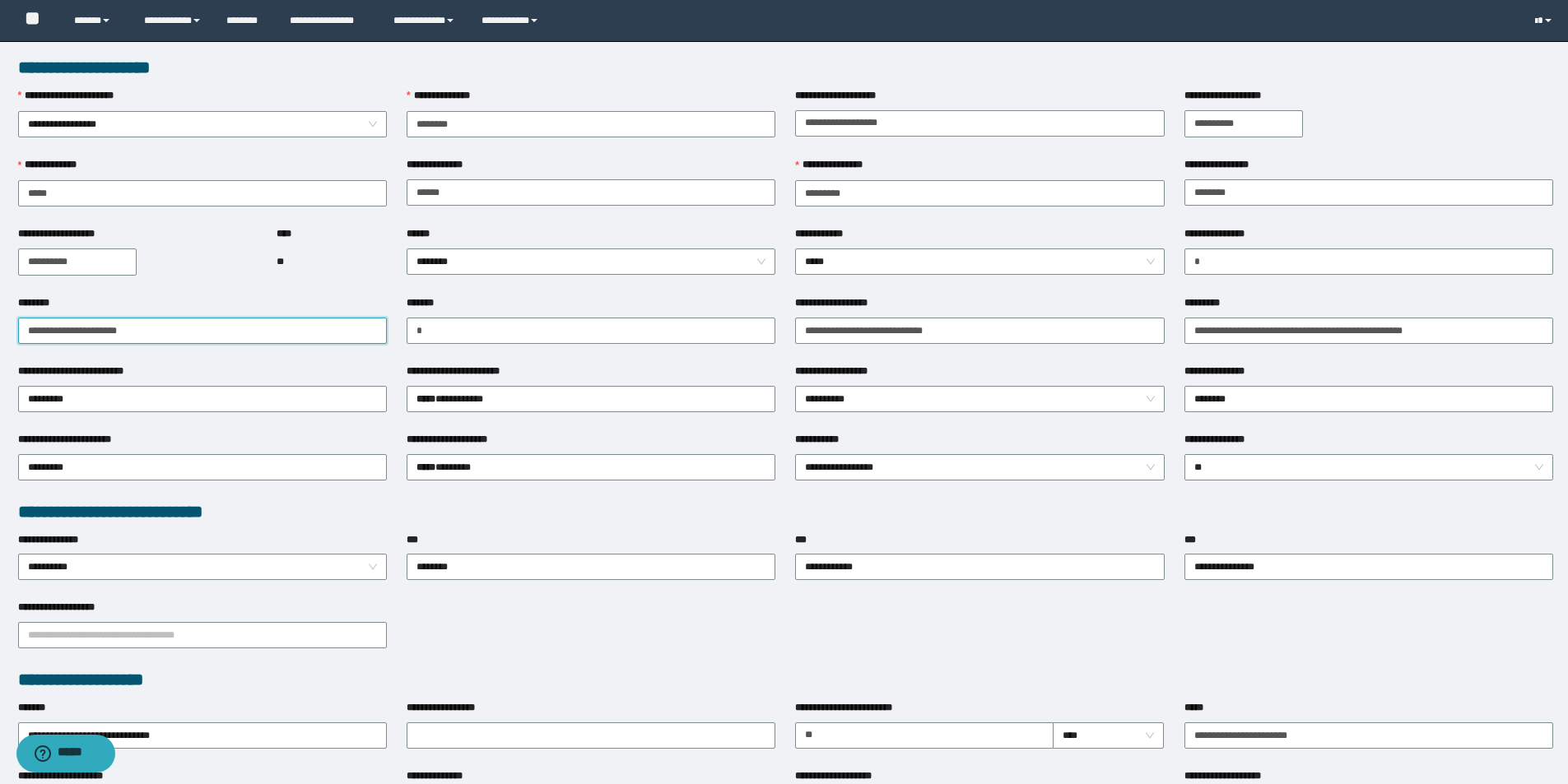 click on "**********" at bounding box center (202, 331) 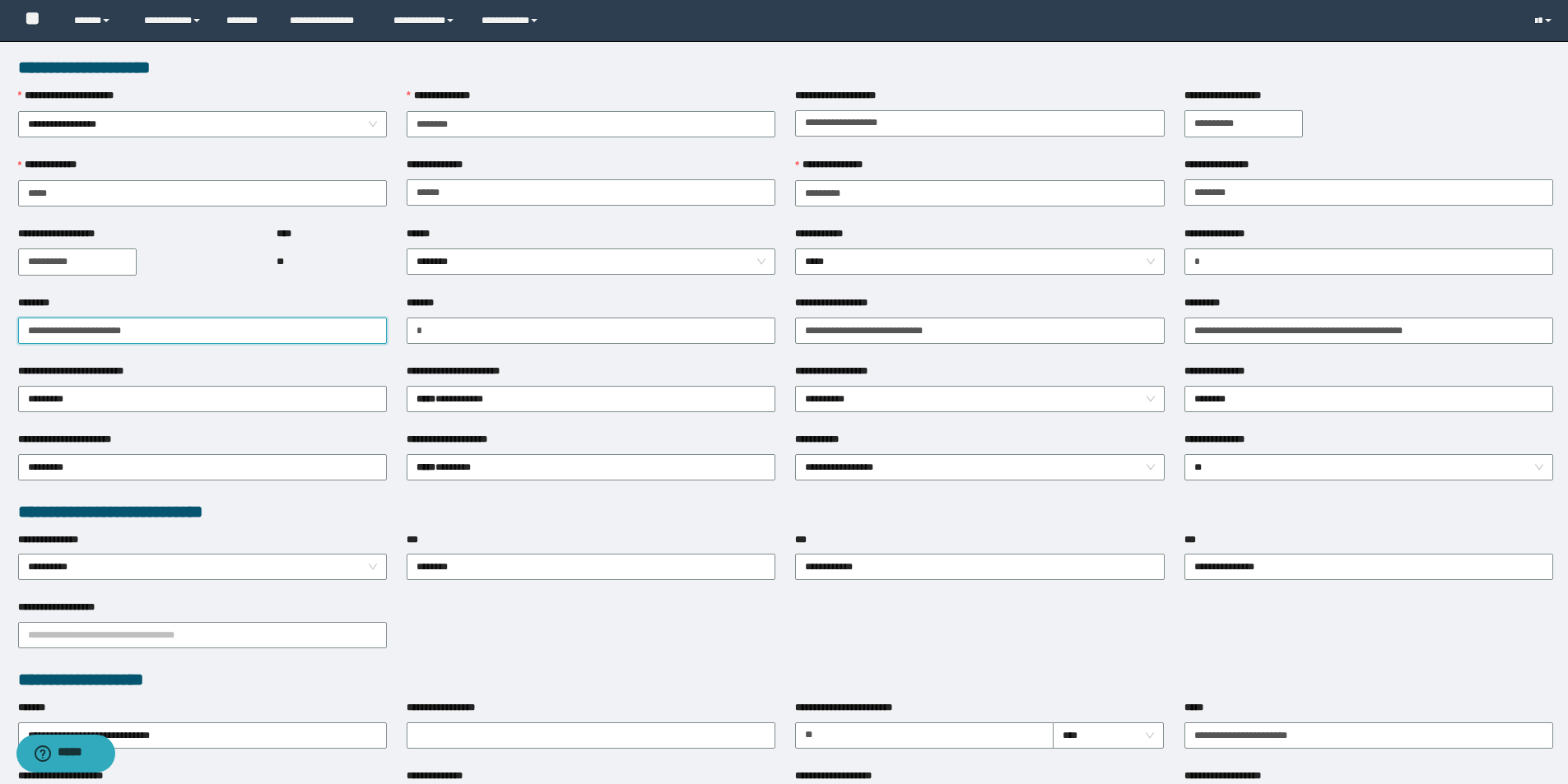 paste on "********" 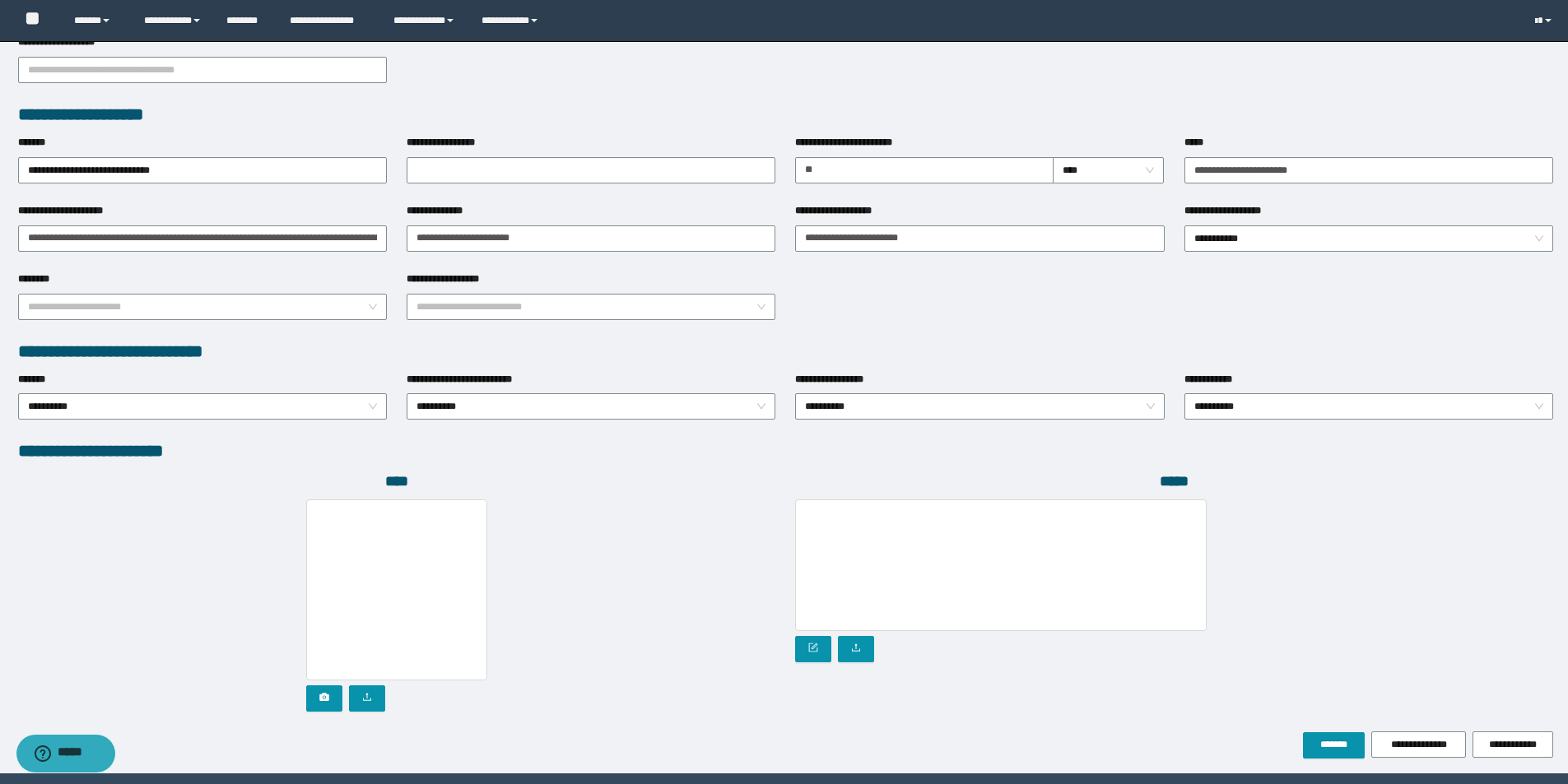 scroll, scrollTop: 617, scrollLeft: 0, axis: vertical 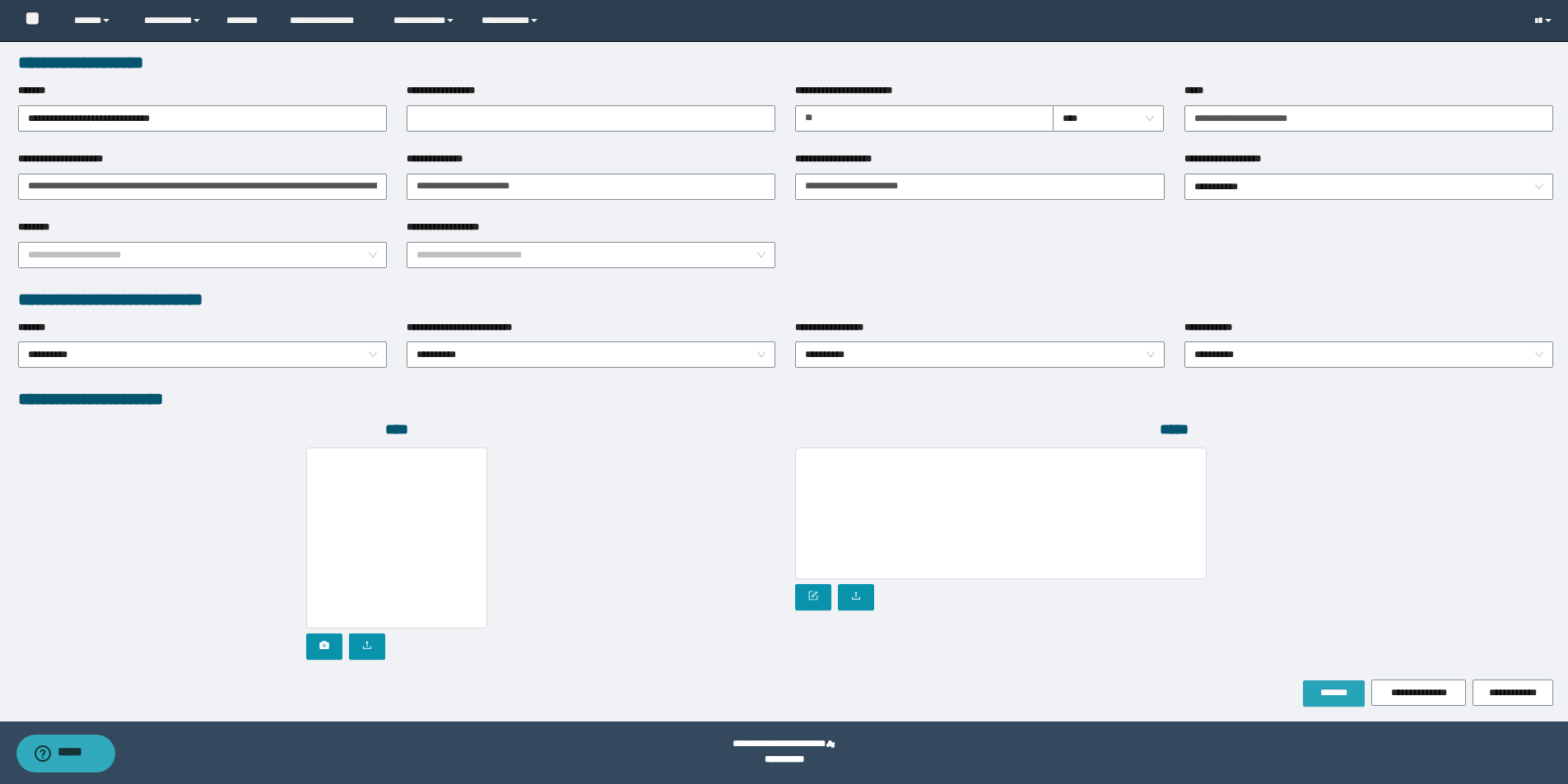type on "**********" 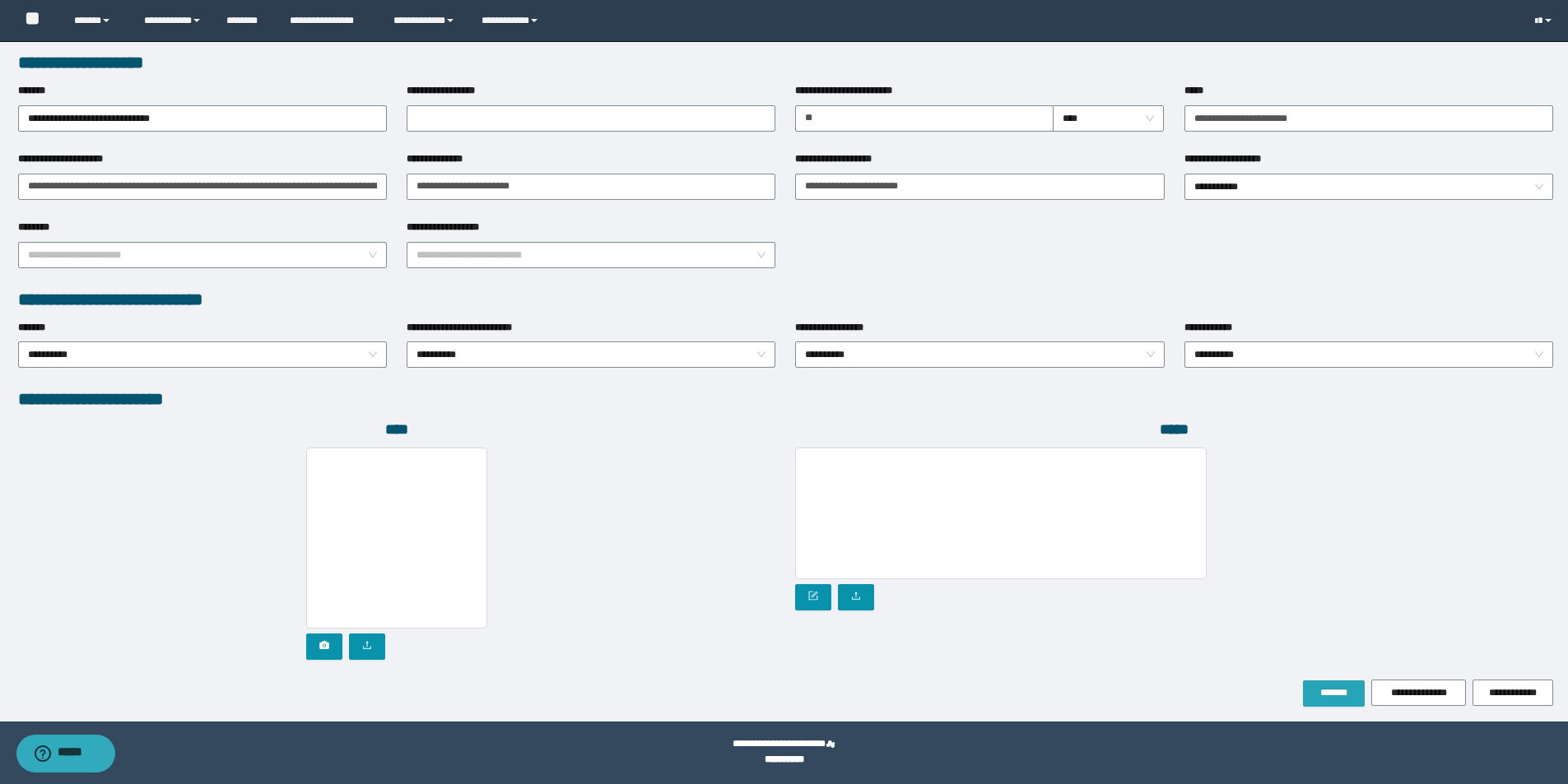 click on "*******" at bounding box center (1333, 693) 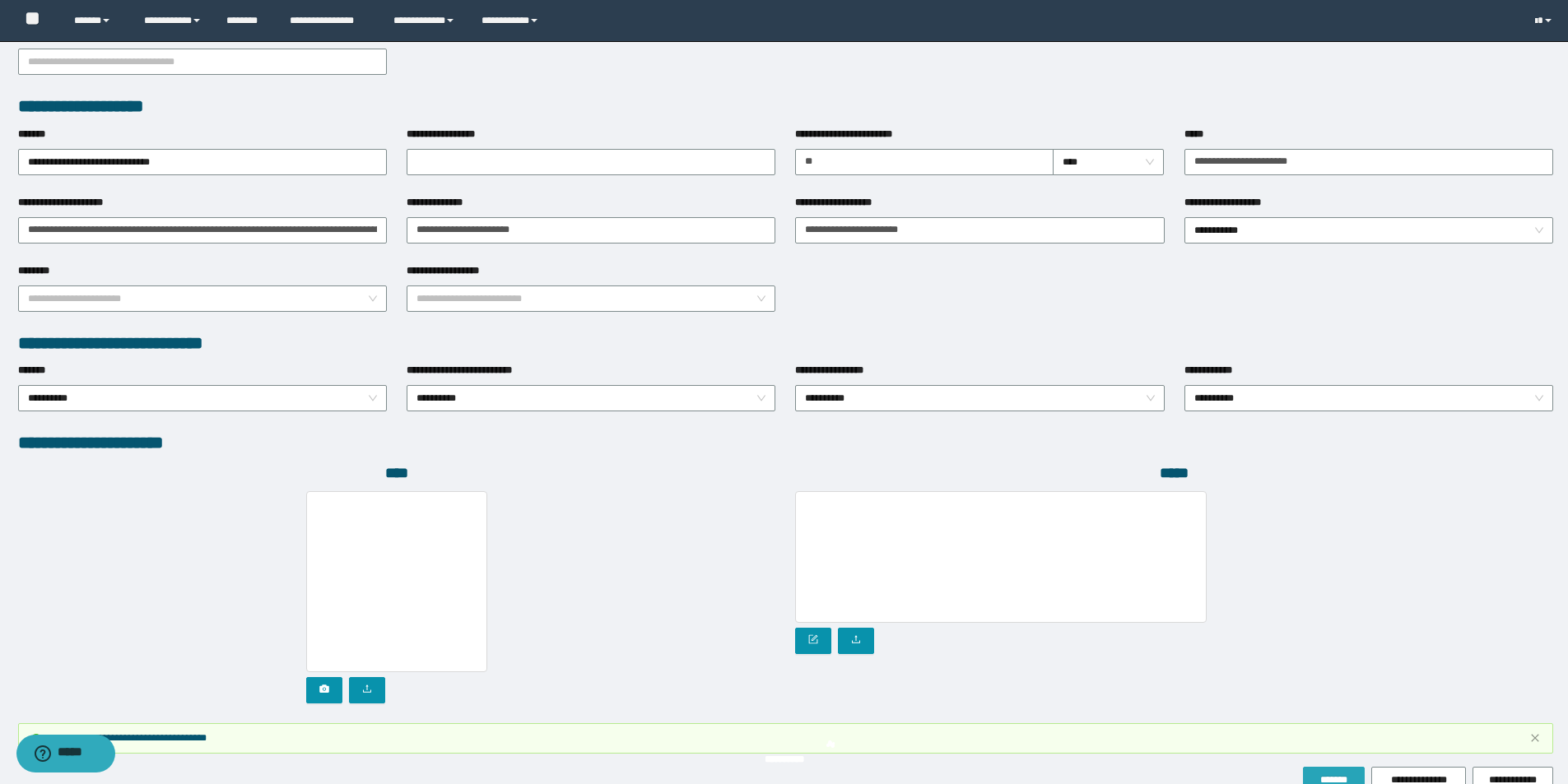 scroll, scrollTop: 661, scrollLeft: 0, axis: vertical 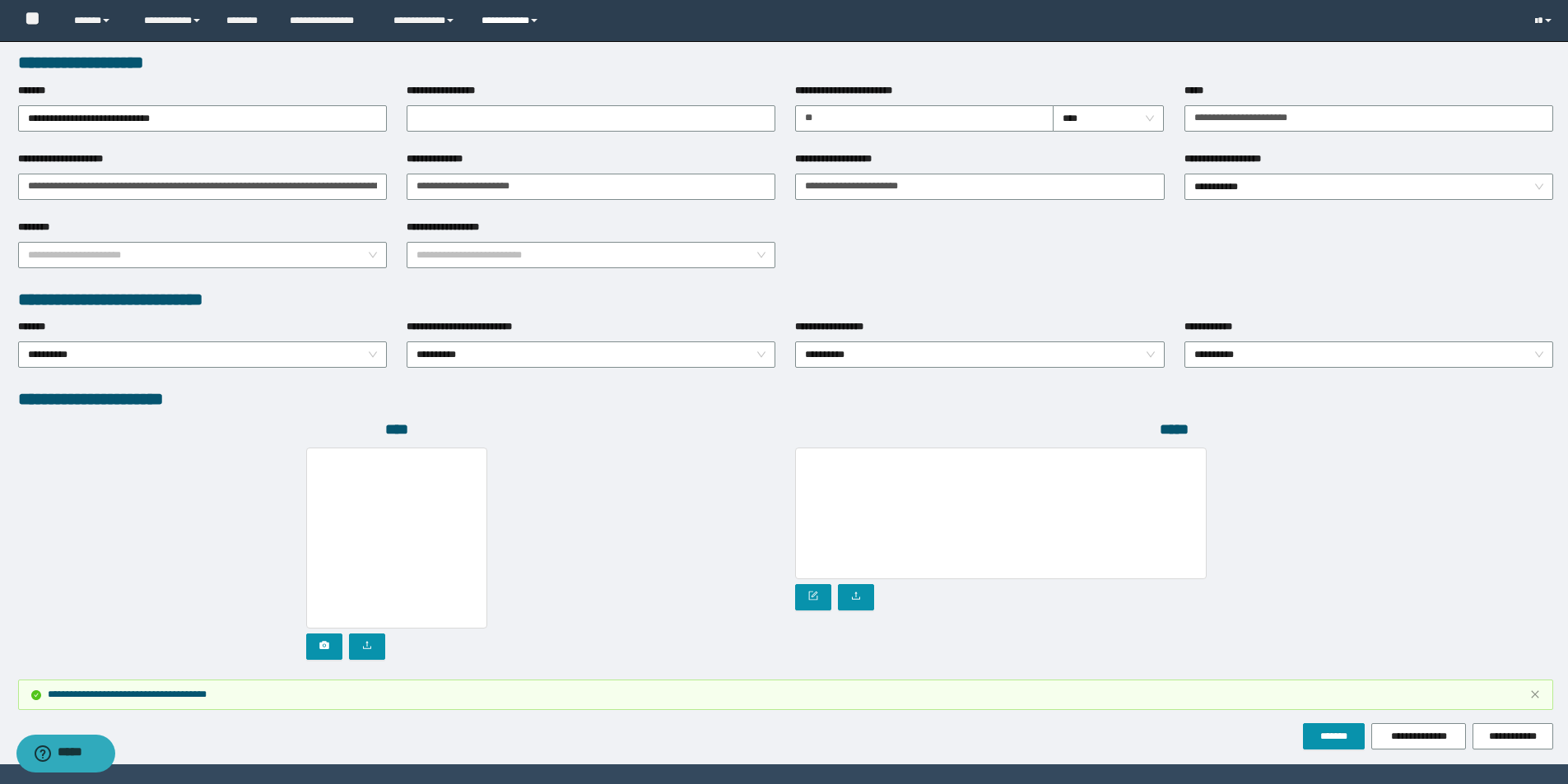 click on "**********" at bounding box center (512, 21) 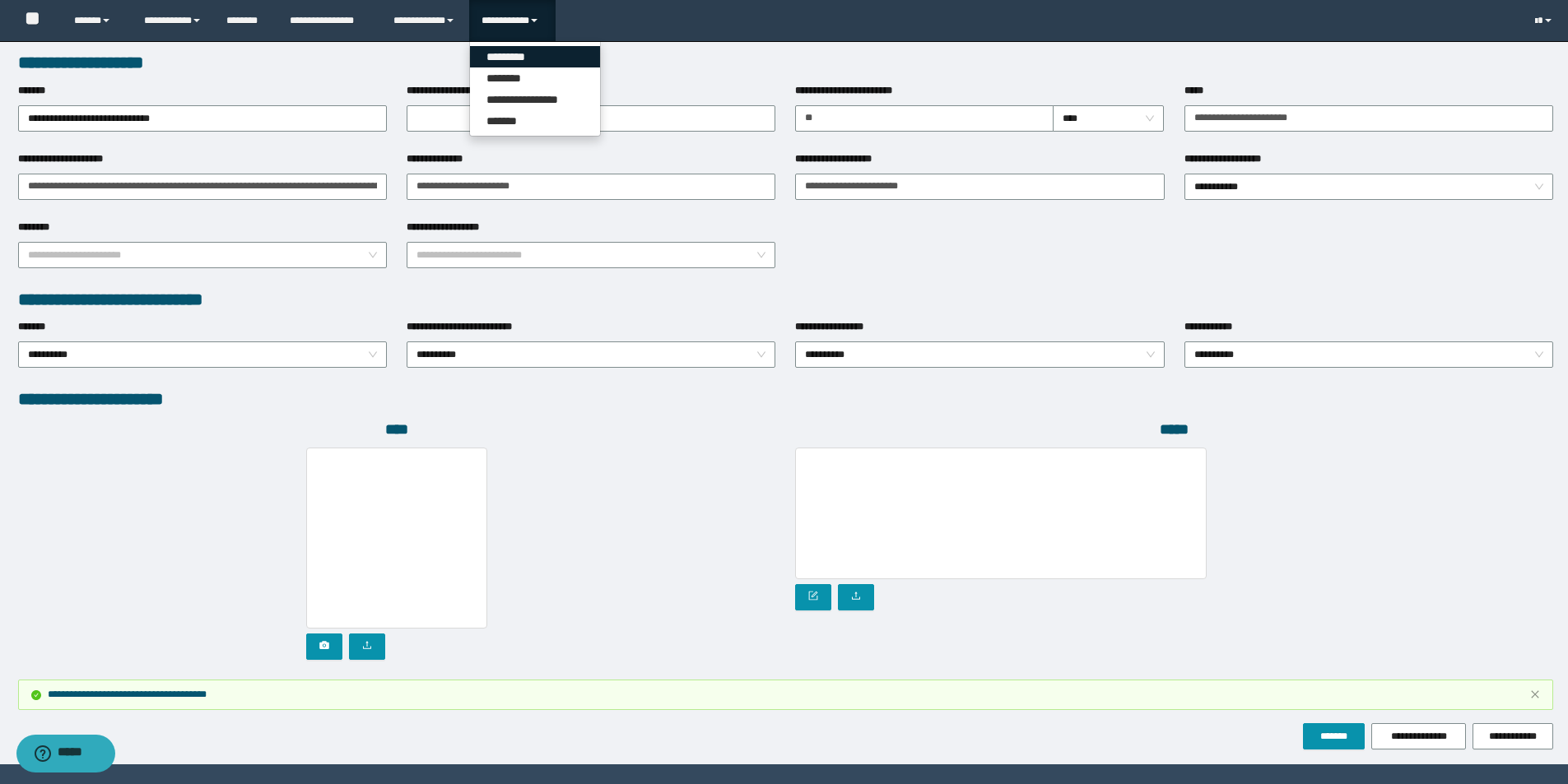 click on "*********" at bounding box center [535, 57] 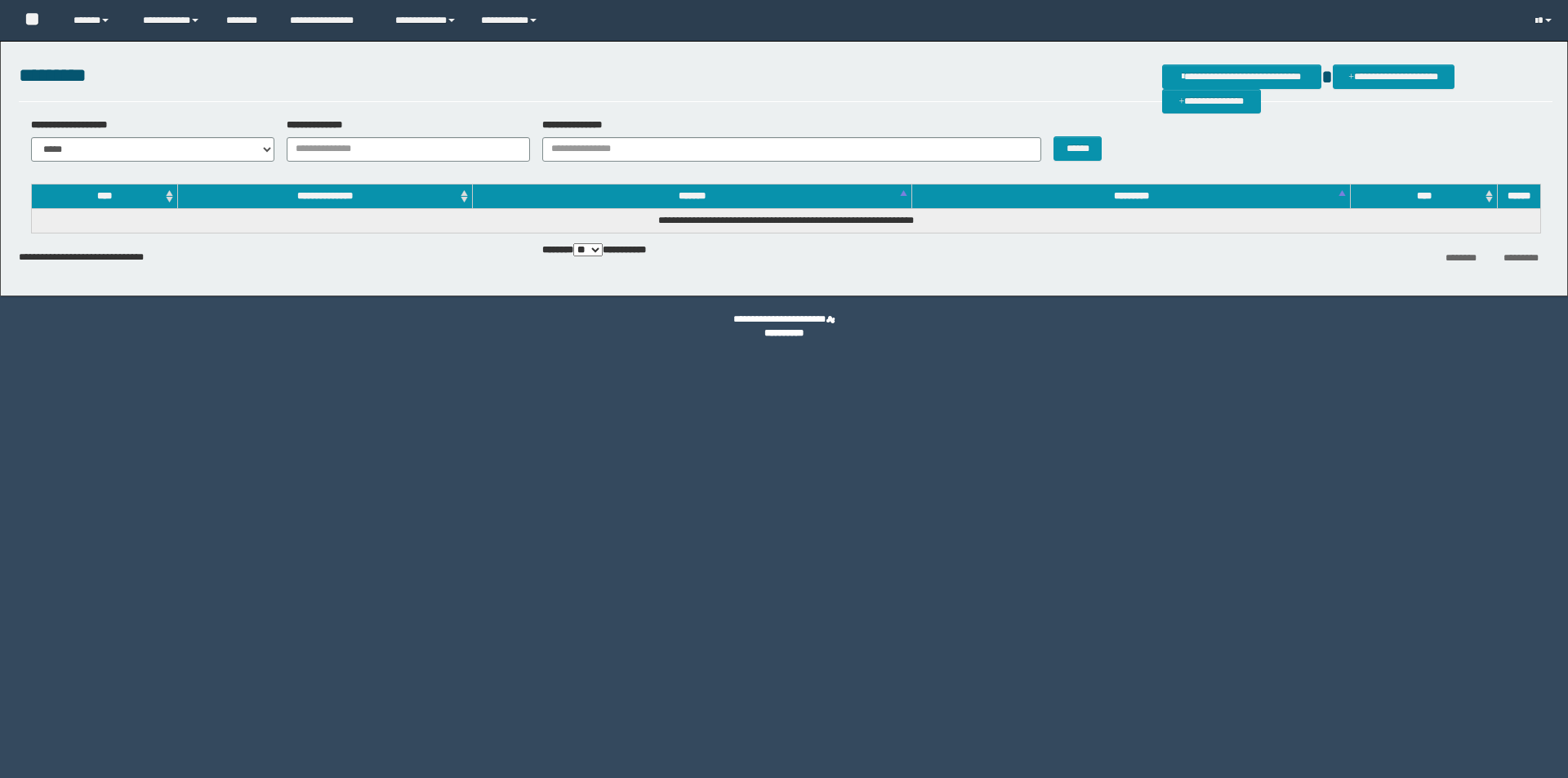 scroll, scrollTop: 0, scrollLeft: 0, axis: both 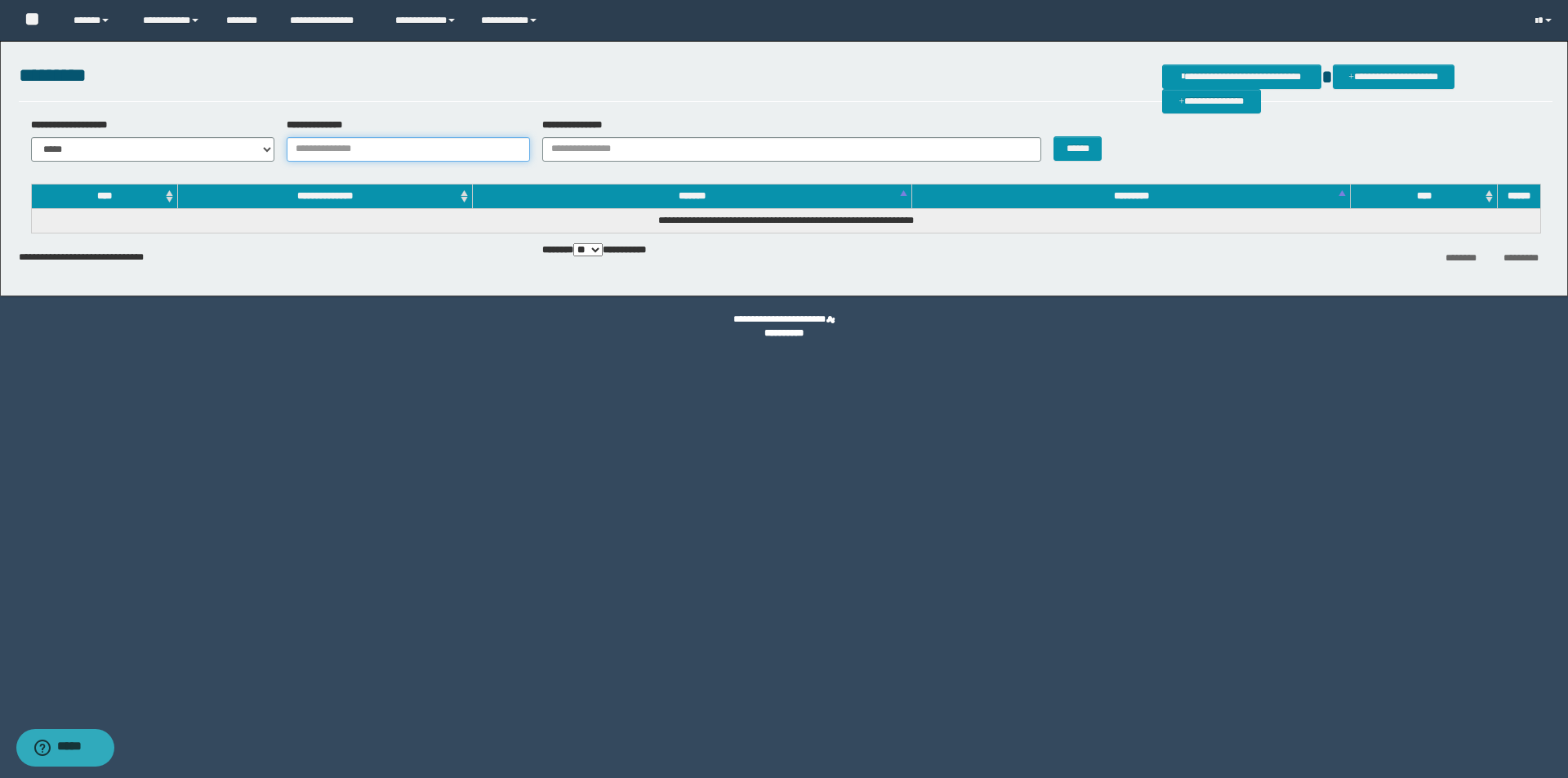 click on "**********" at bounding box center (408, 149) 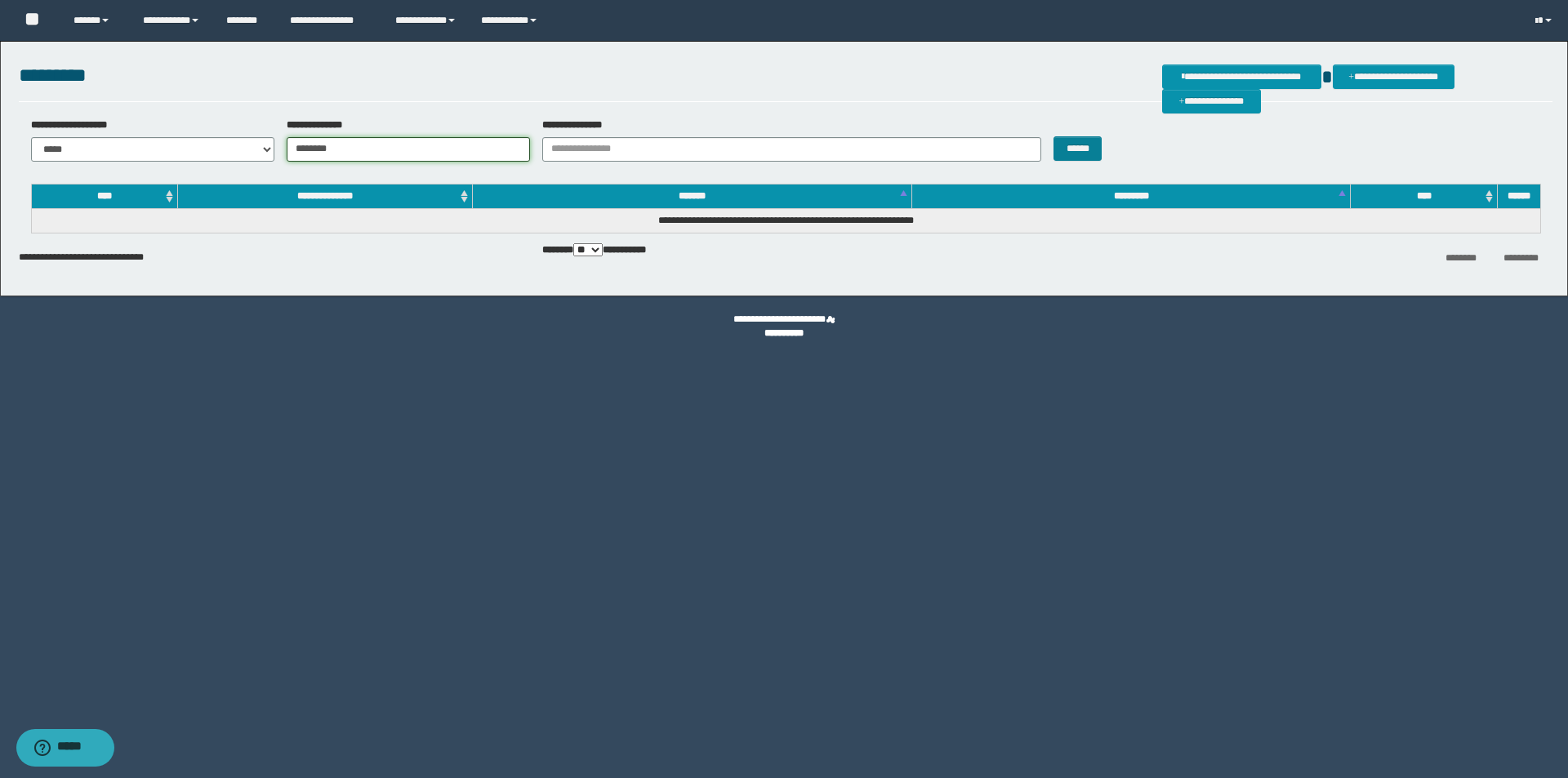 type on "********" 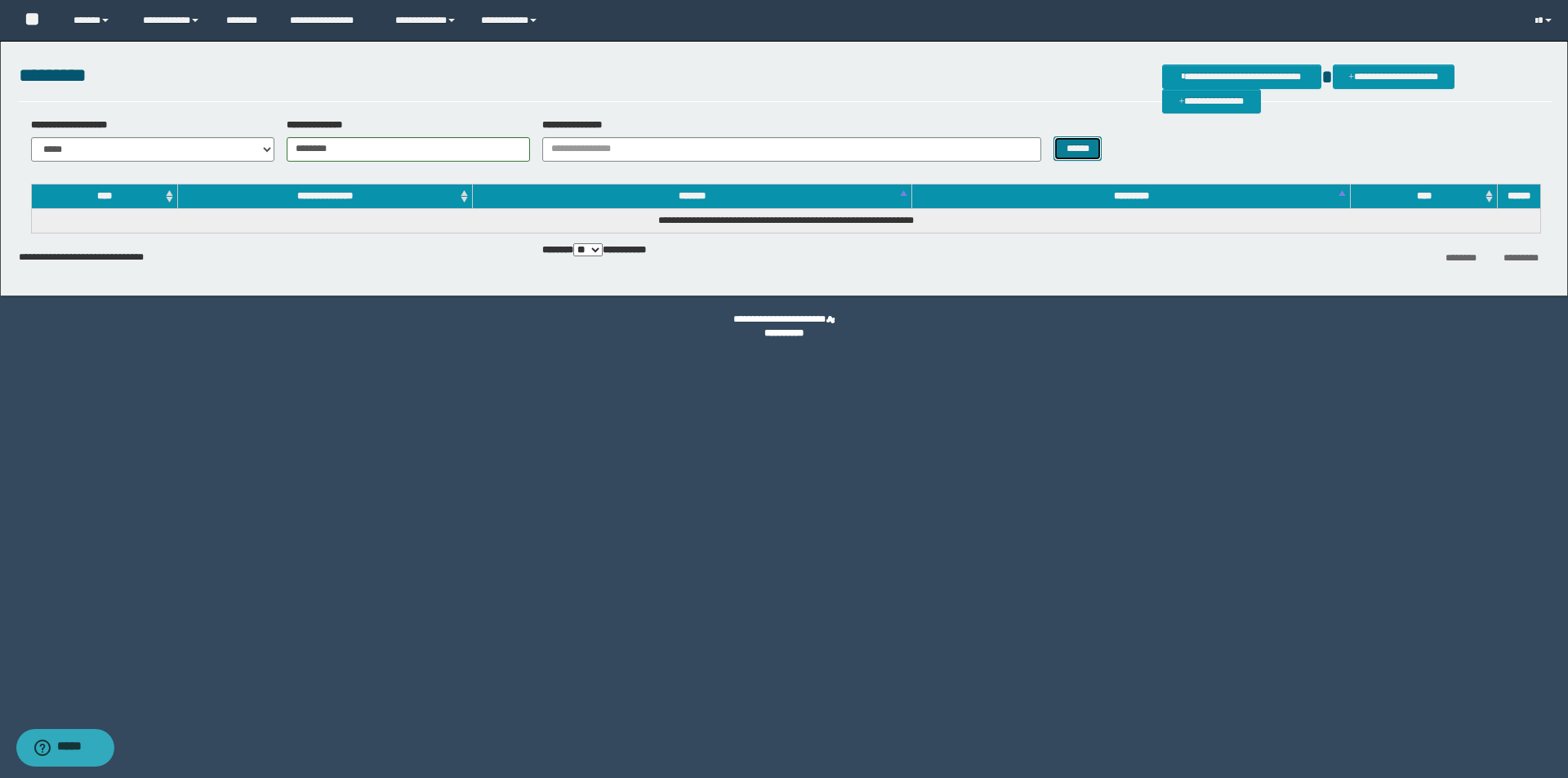 click on "******" at bounding box center [1077, 149] 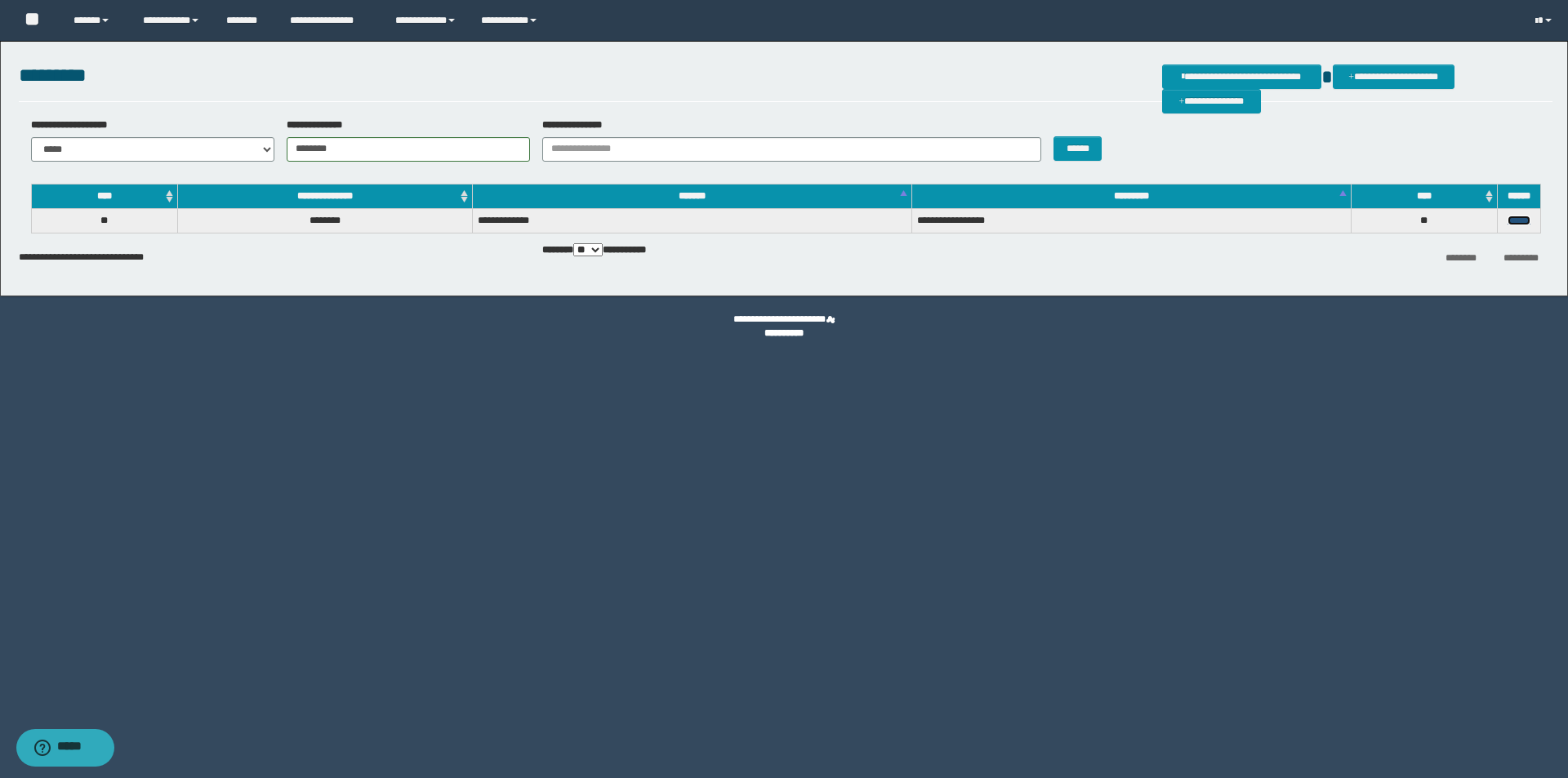 drag, startPoint x: 1519, startPoint y: 216, endPoint x: 1195, endPoint y: 656, distance: 546.4211 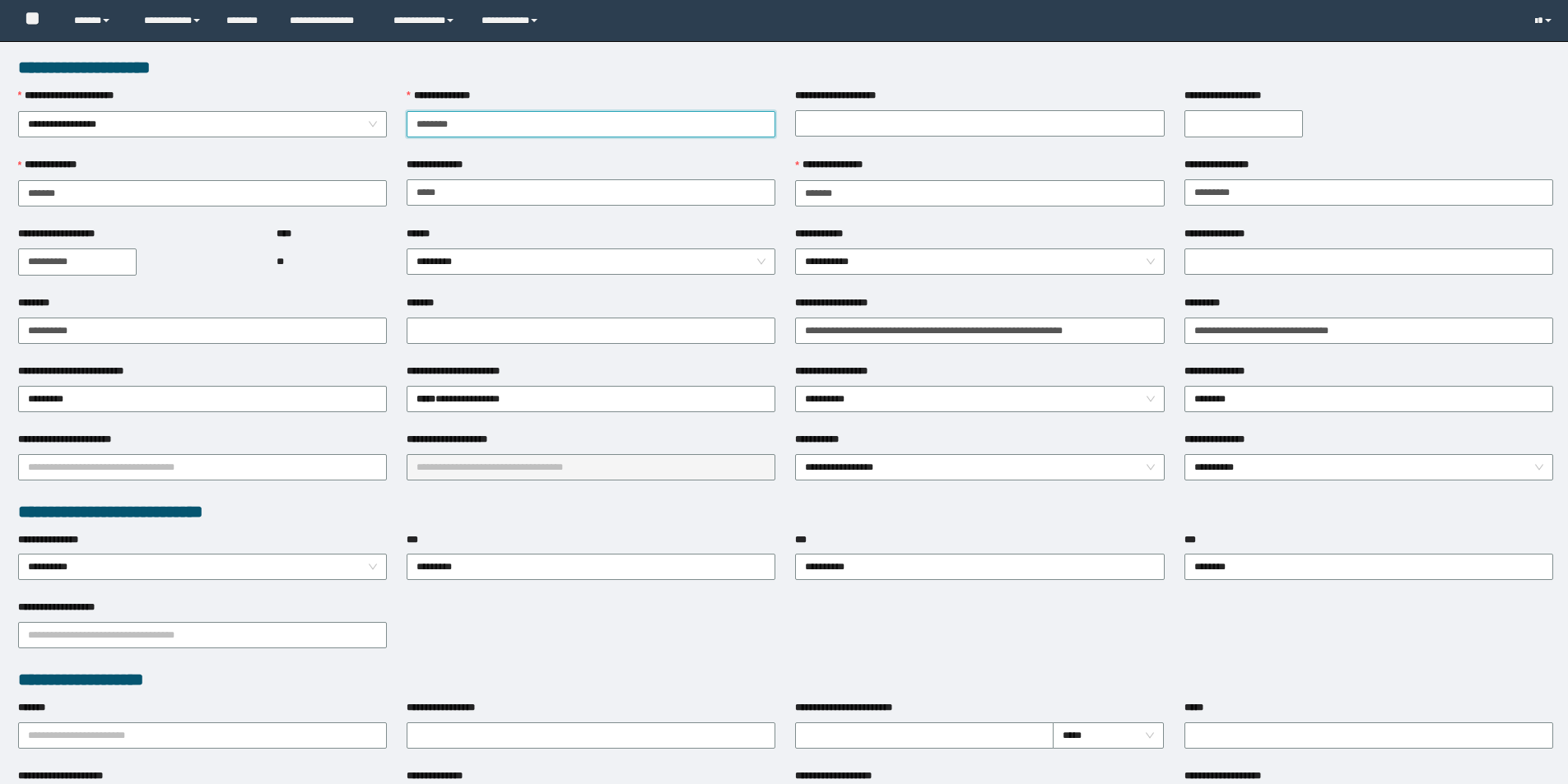 scroll, scrollTop: 0, scrollLeft: 0, axis: both 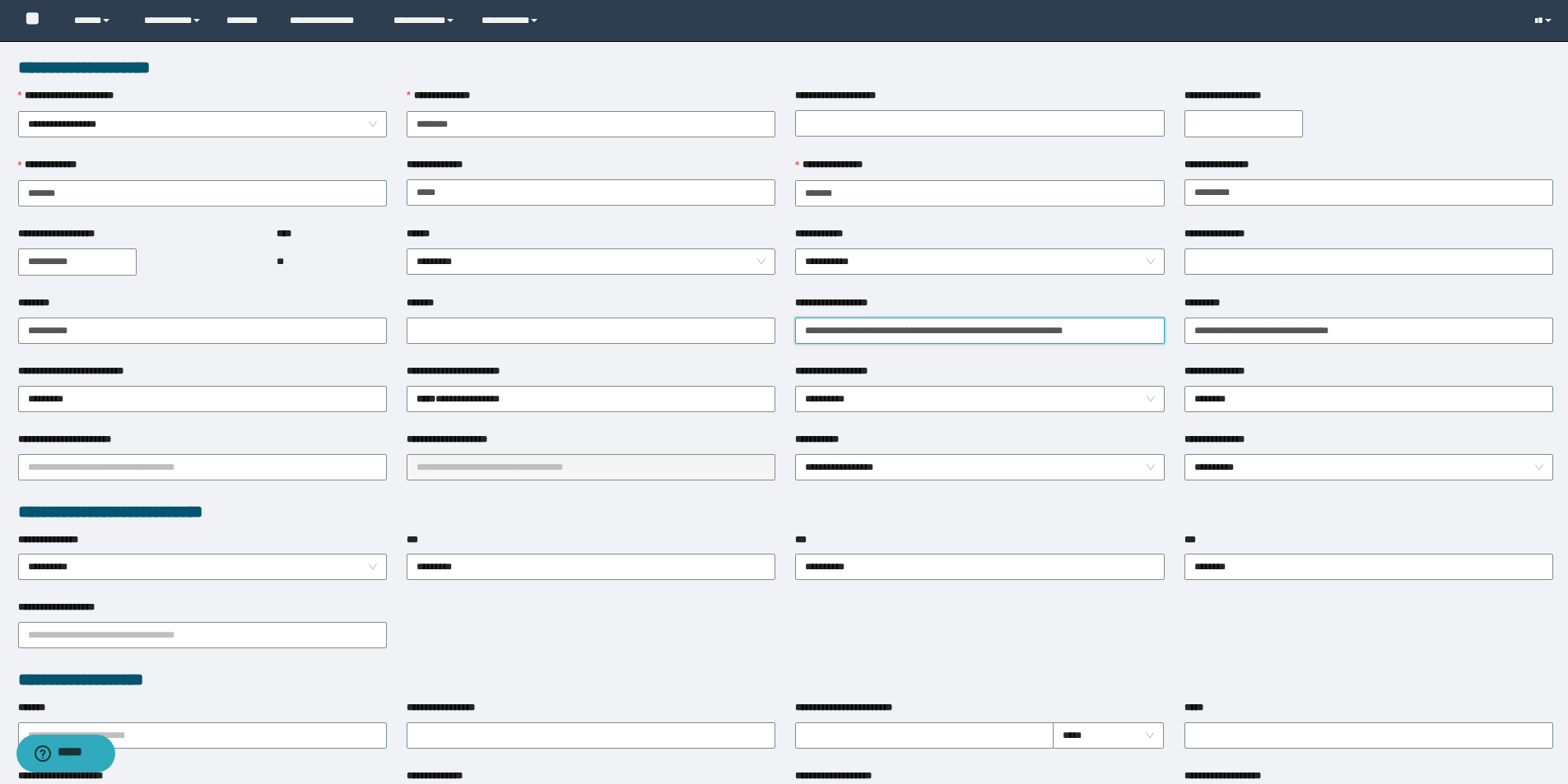 drag, startPoint x: 927, startPoint y: 331, endPoint x: 1170, endPoint y: 332, distance: 243.00206 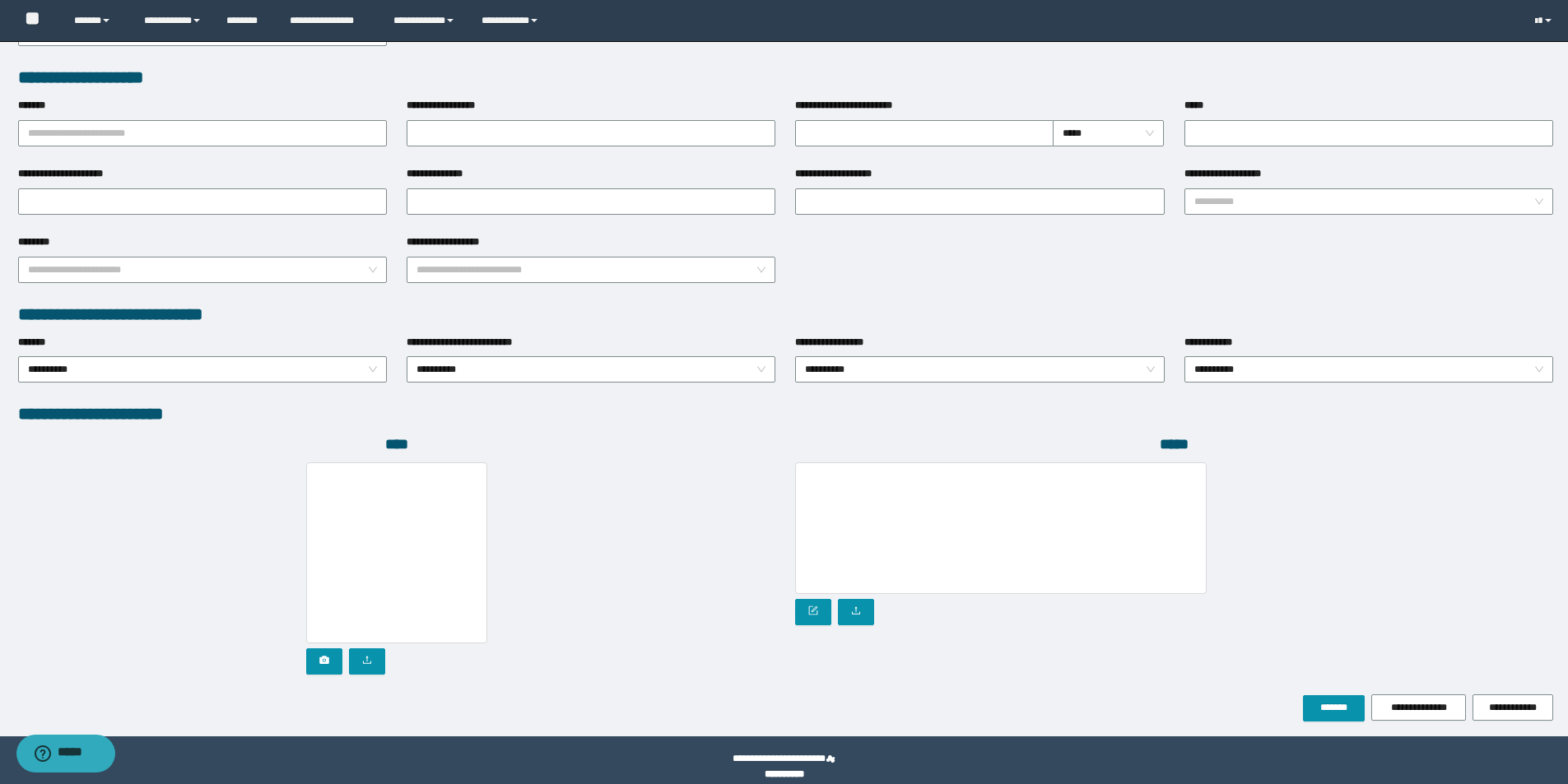 scroll, scrollTop: 617, scrollLeft: 0, axis: vertical 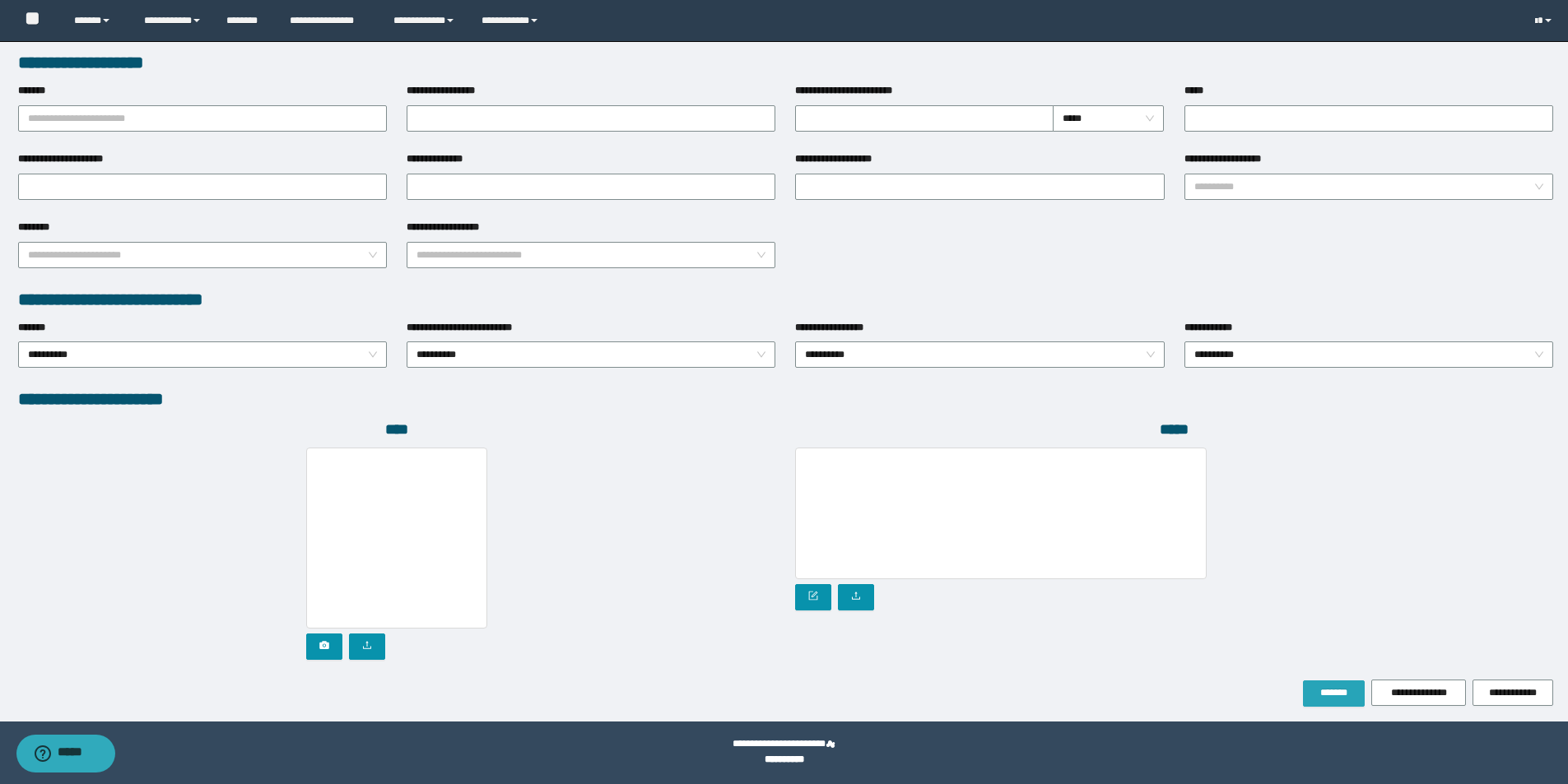 type on "**********" 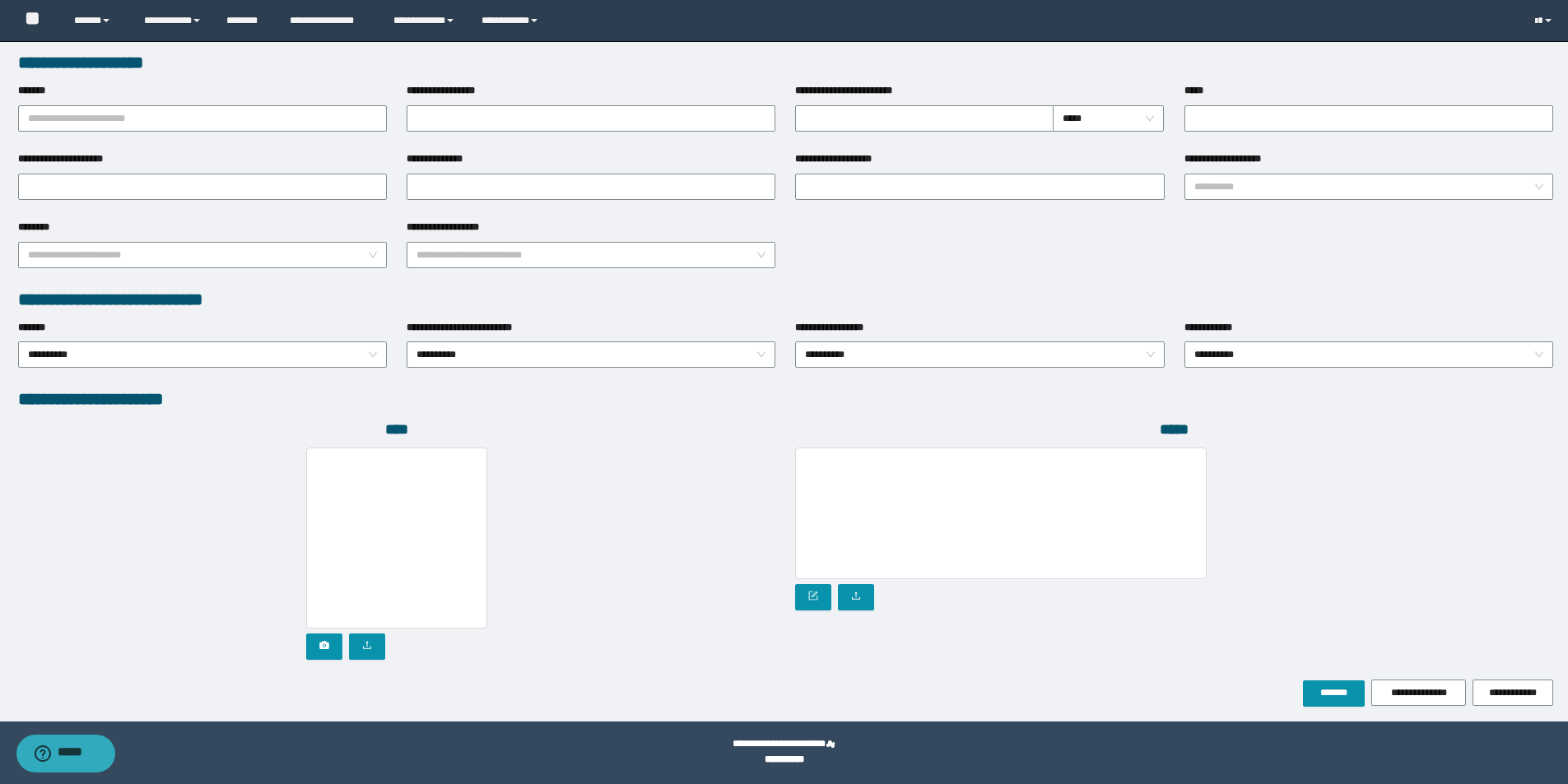 drag, startPoint x: 1252, startPoint y: 666, endPoint x: 1261, endPoint y: 665, distance: 9.055385 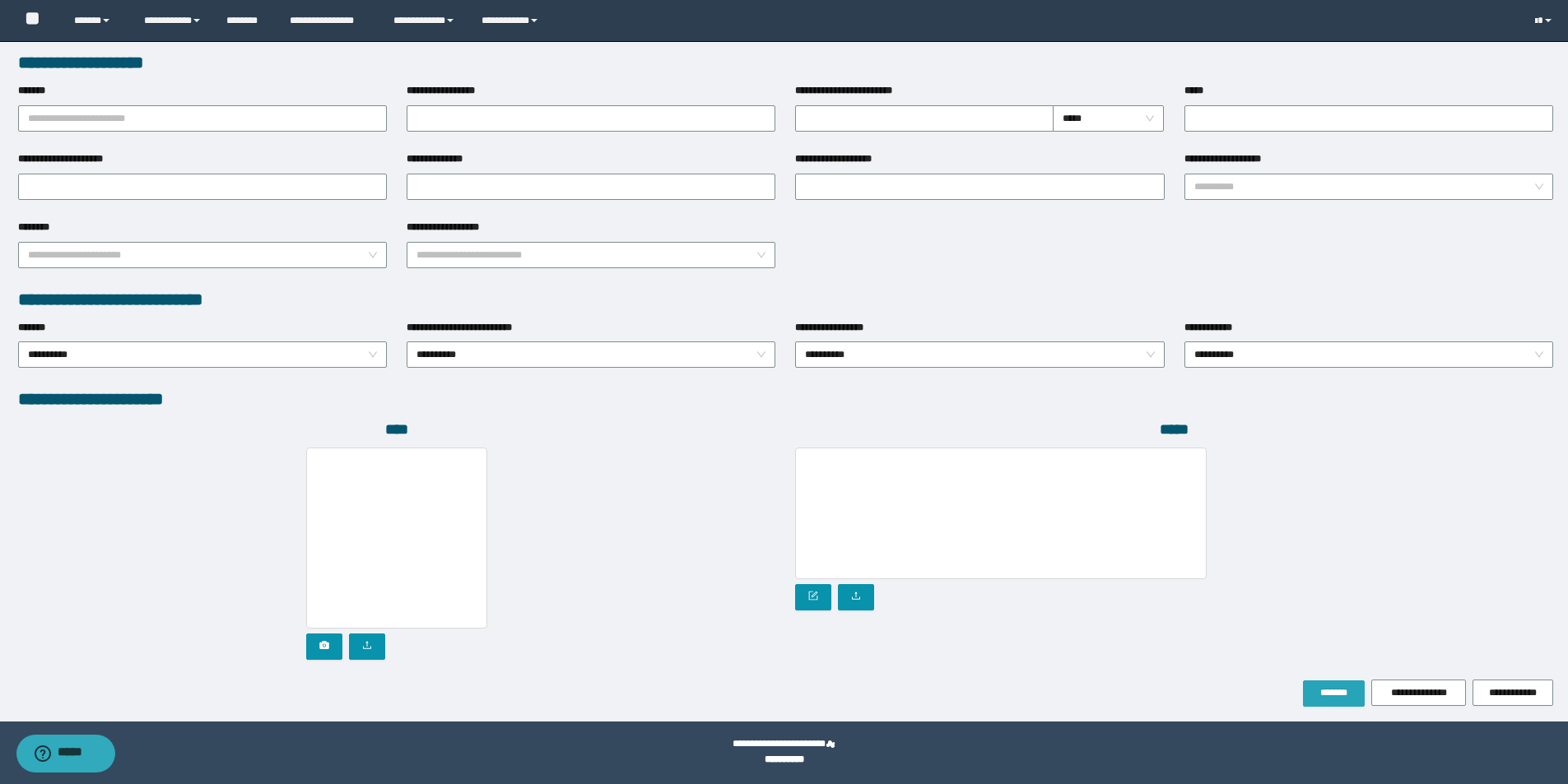 click on "*******" at bounding box center [1333, 693] 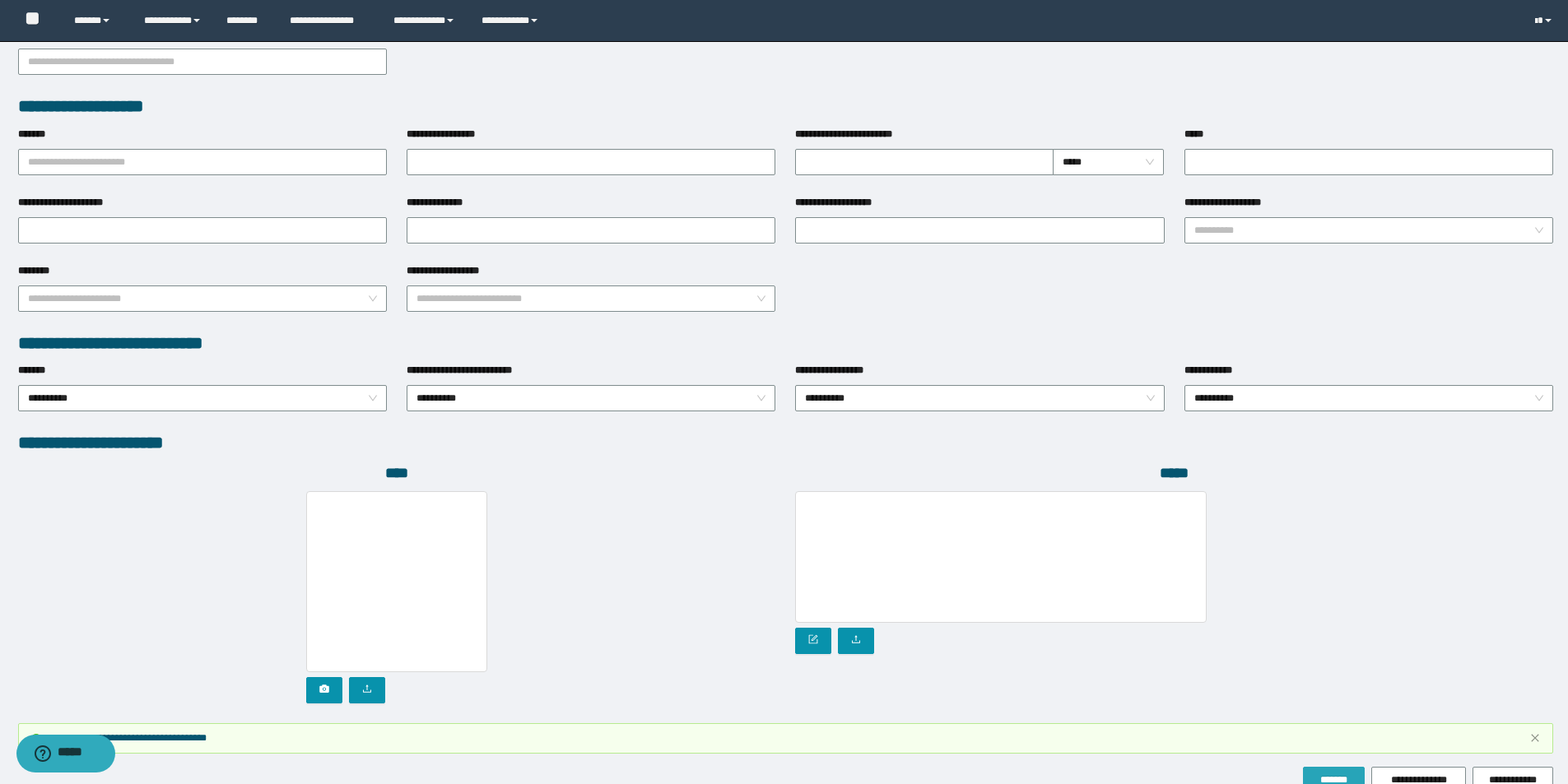 scroll, scrollTop: 661, scrollLeft: 0, axis: vertical 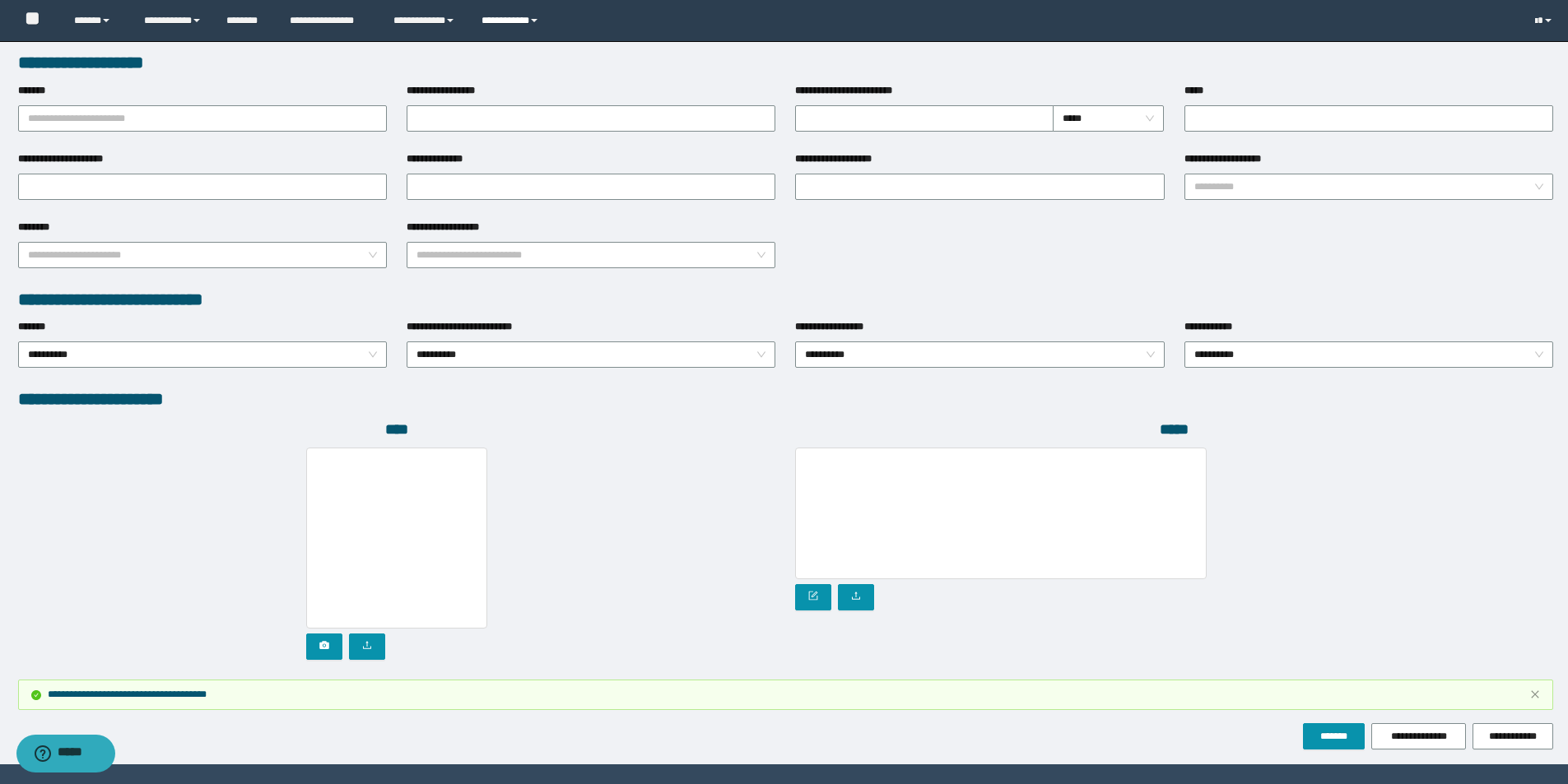 click on "**********" at bounding box center [512, 21] 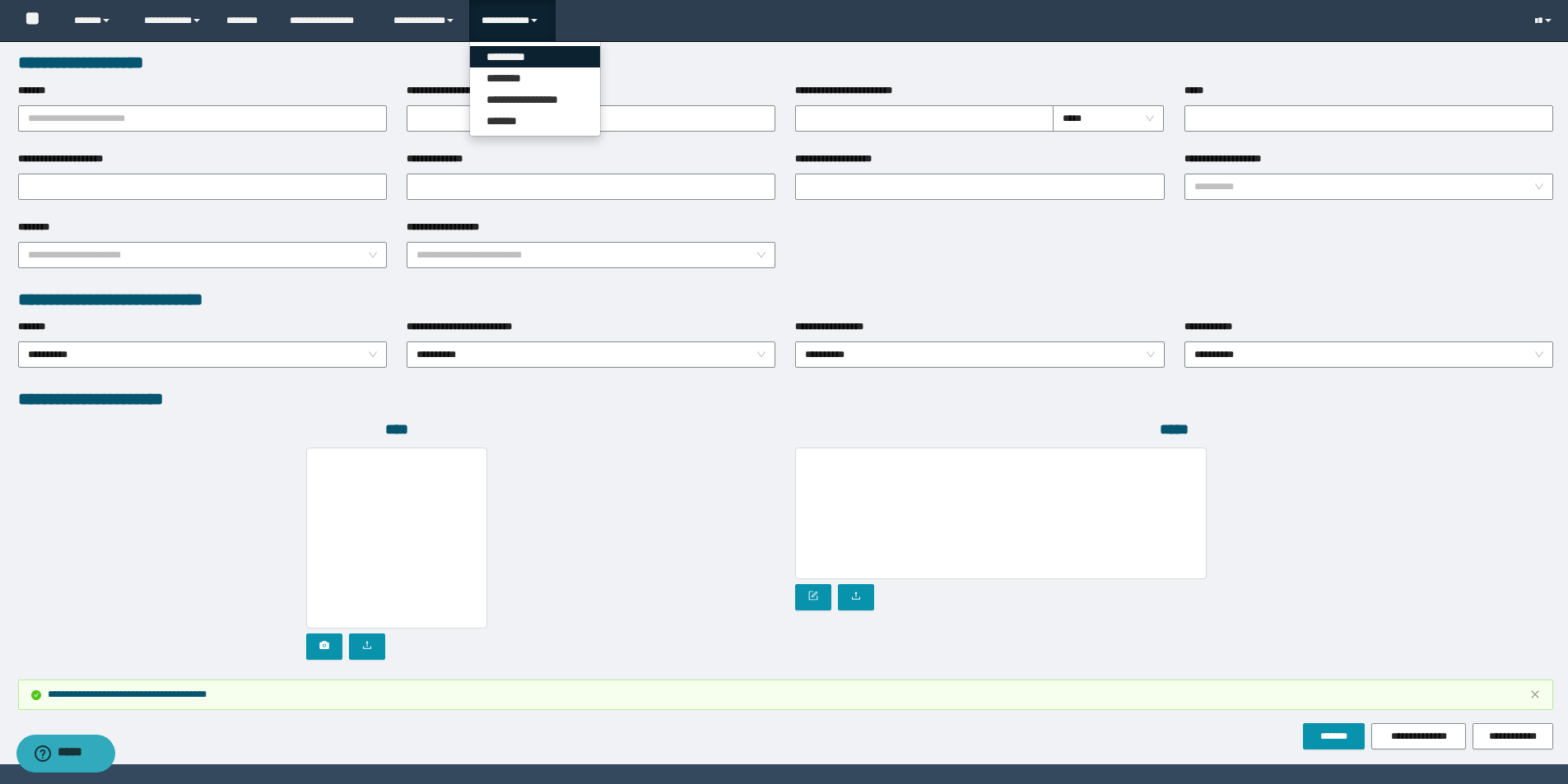 click on "*********" at bounding box center (535, 57) 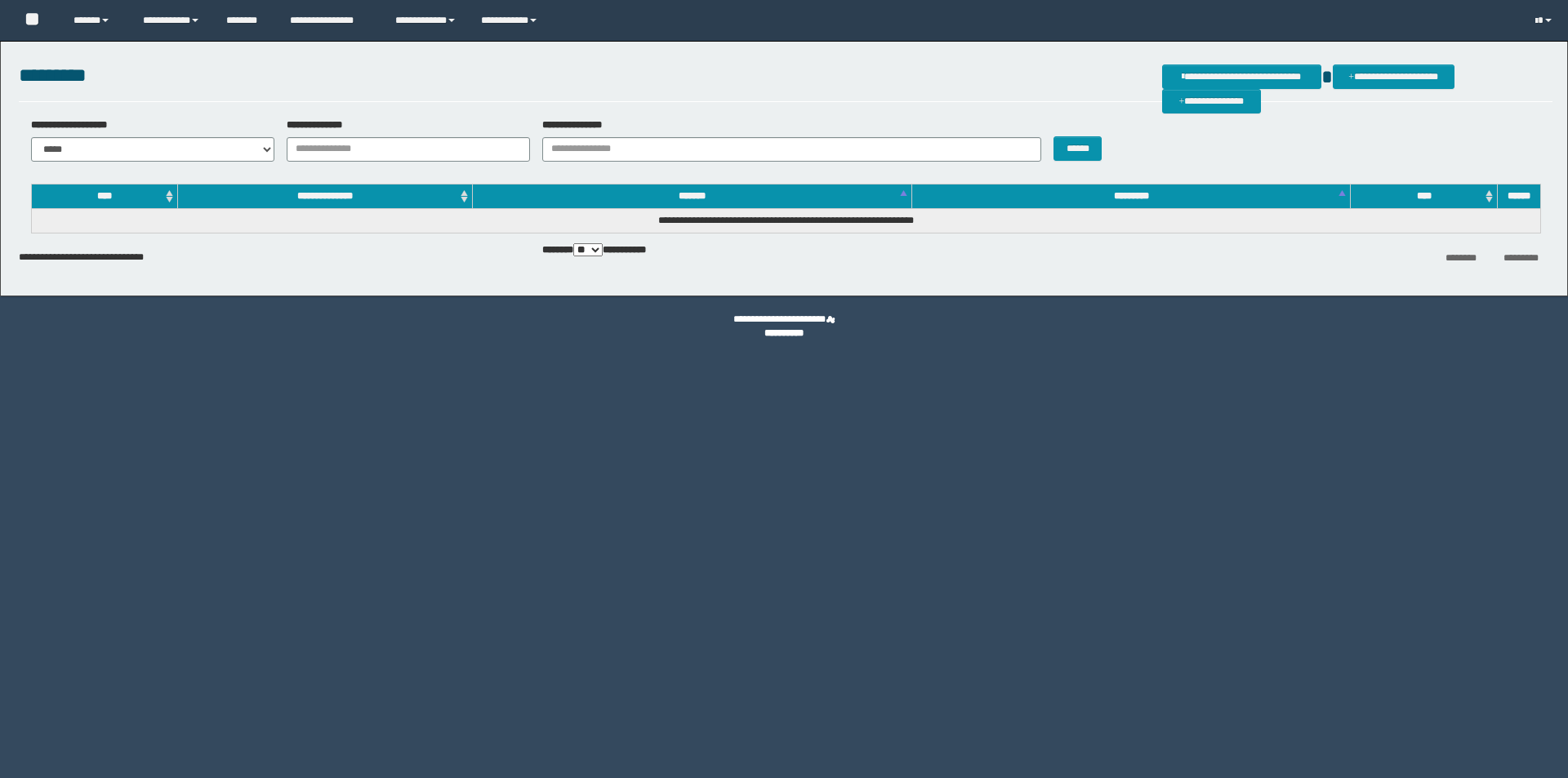 scroll, scrollTop: 0, scrollLeft: 0, axis: both 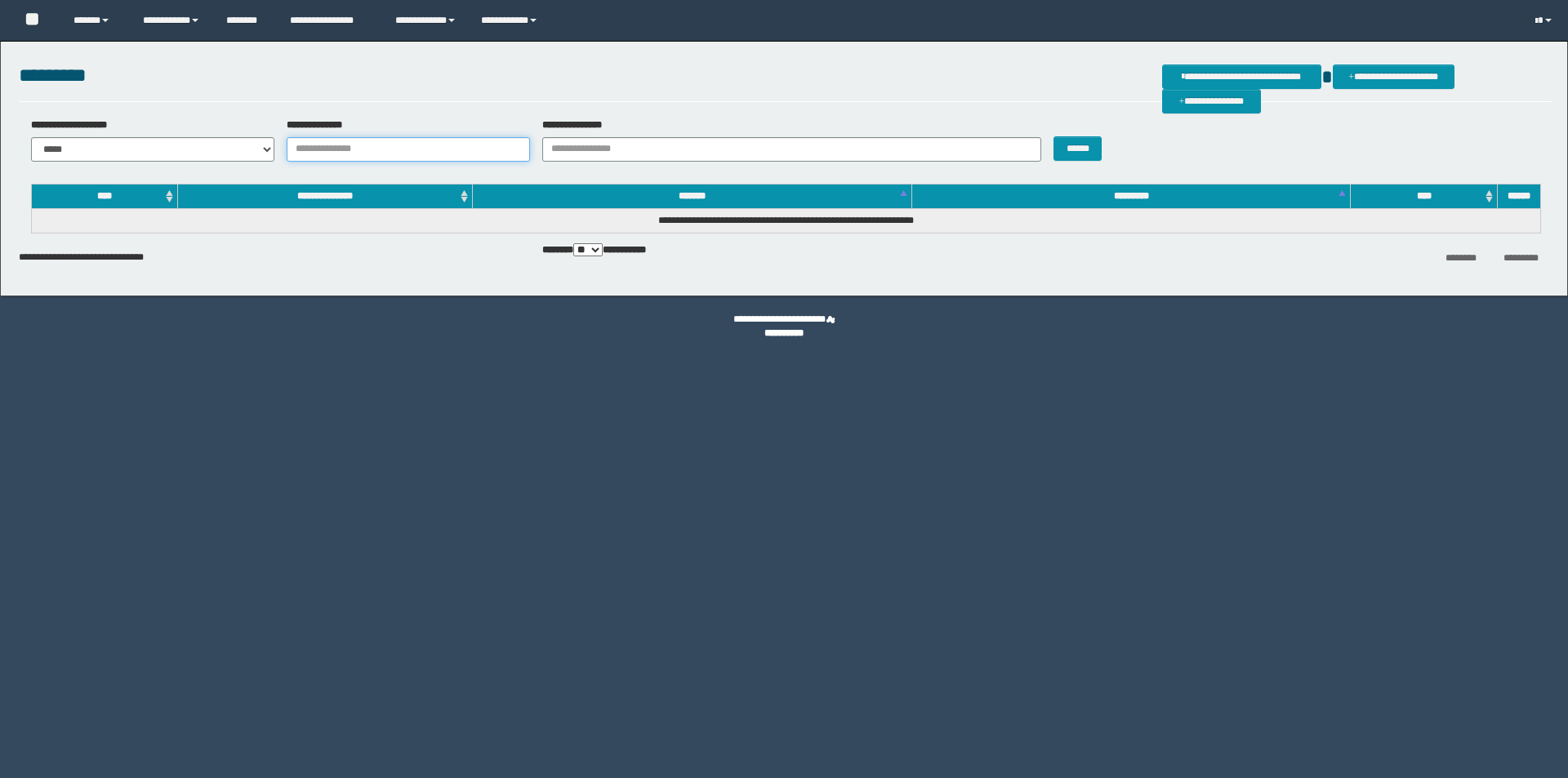 click on "**********" at bounding box center (408, 149) 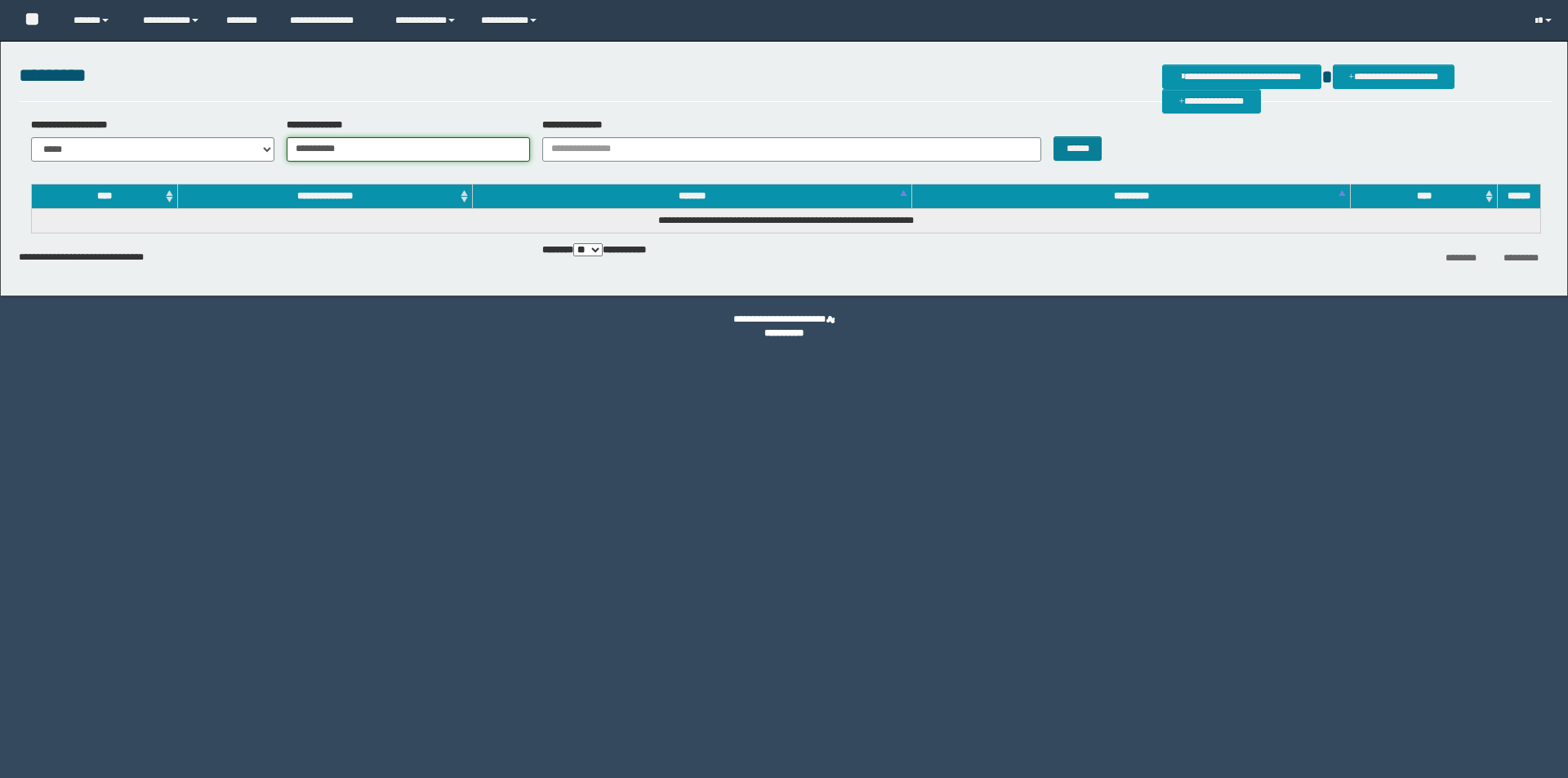 type on "**********" 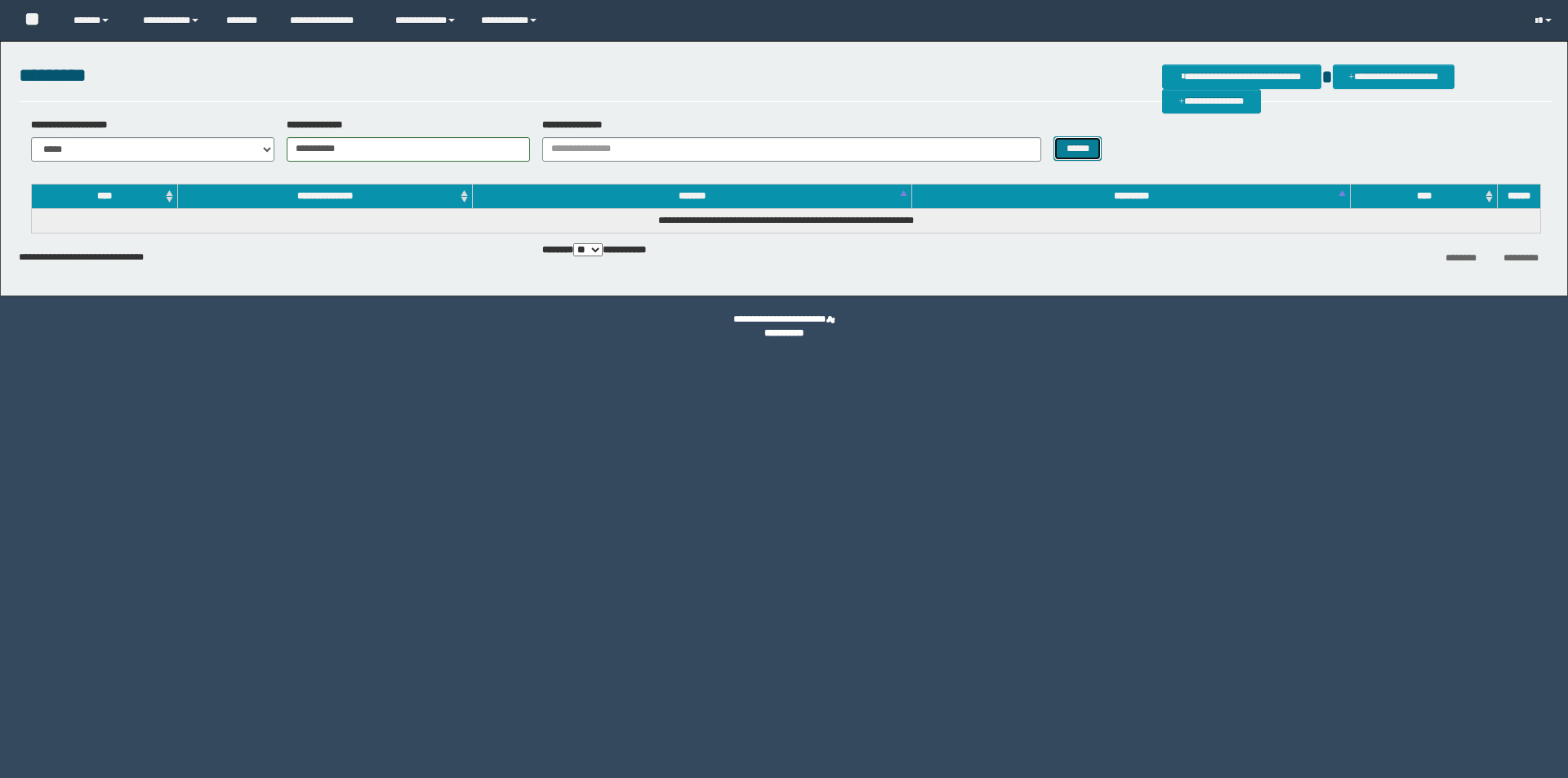 click on "******" at bounding box center [1077, 149] 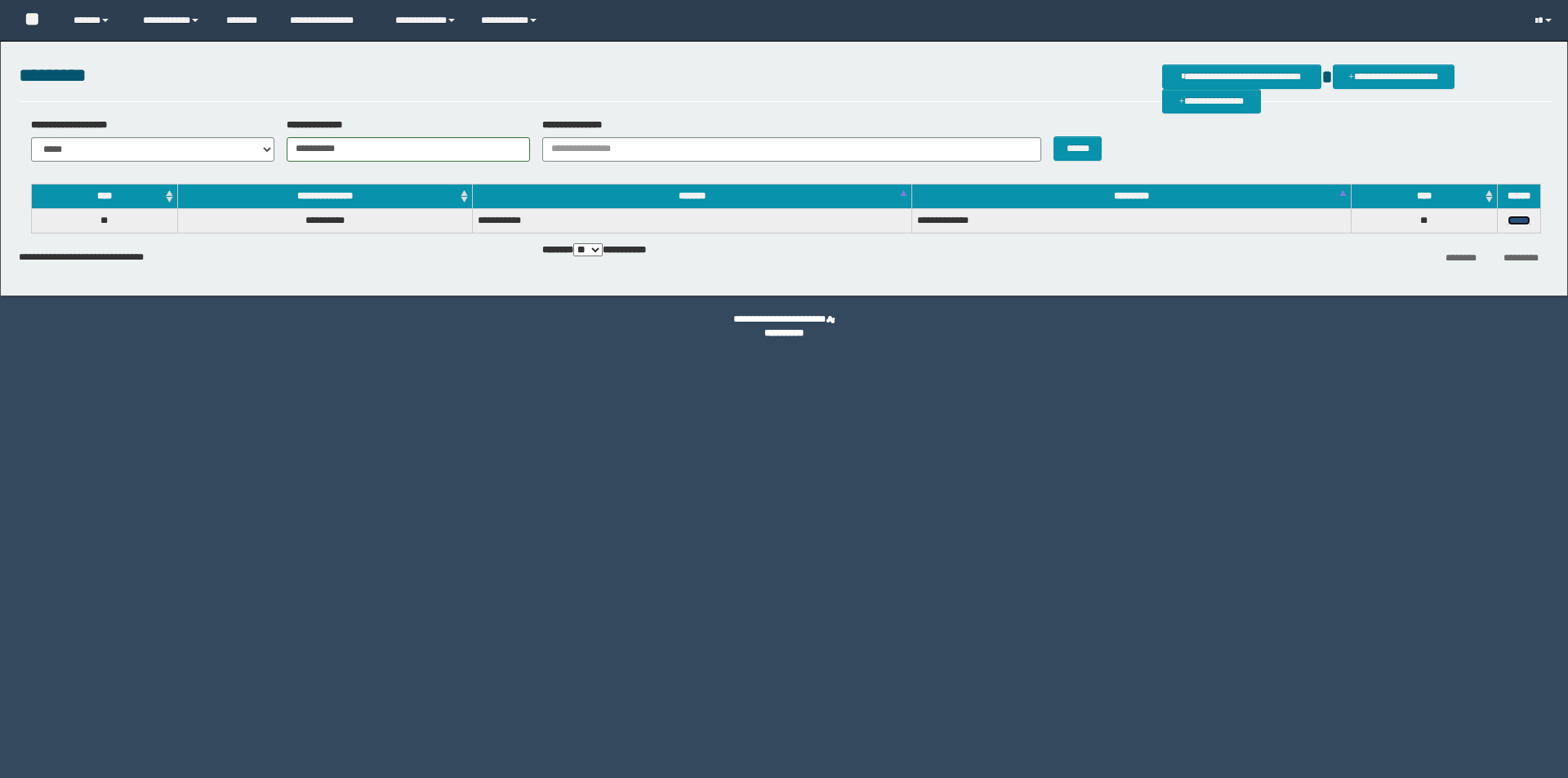 click on "******" at bounding box center (1519, 220) 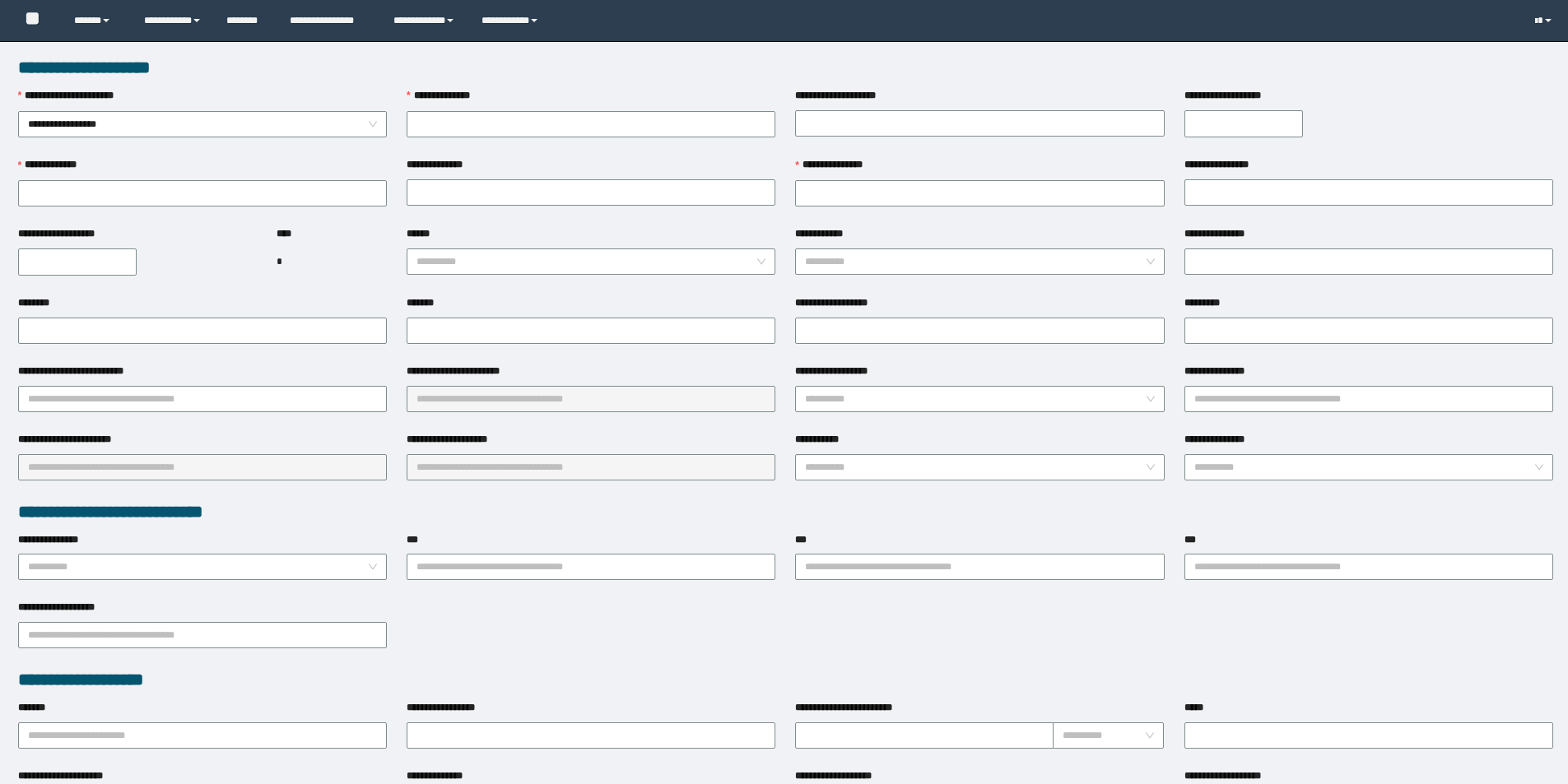 scroll, scrollTop: 0, scrollLeft: 0, axis: both 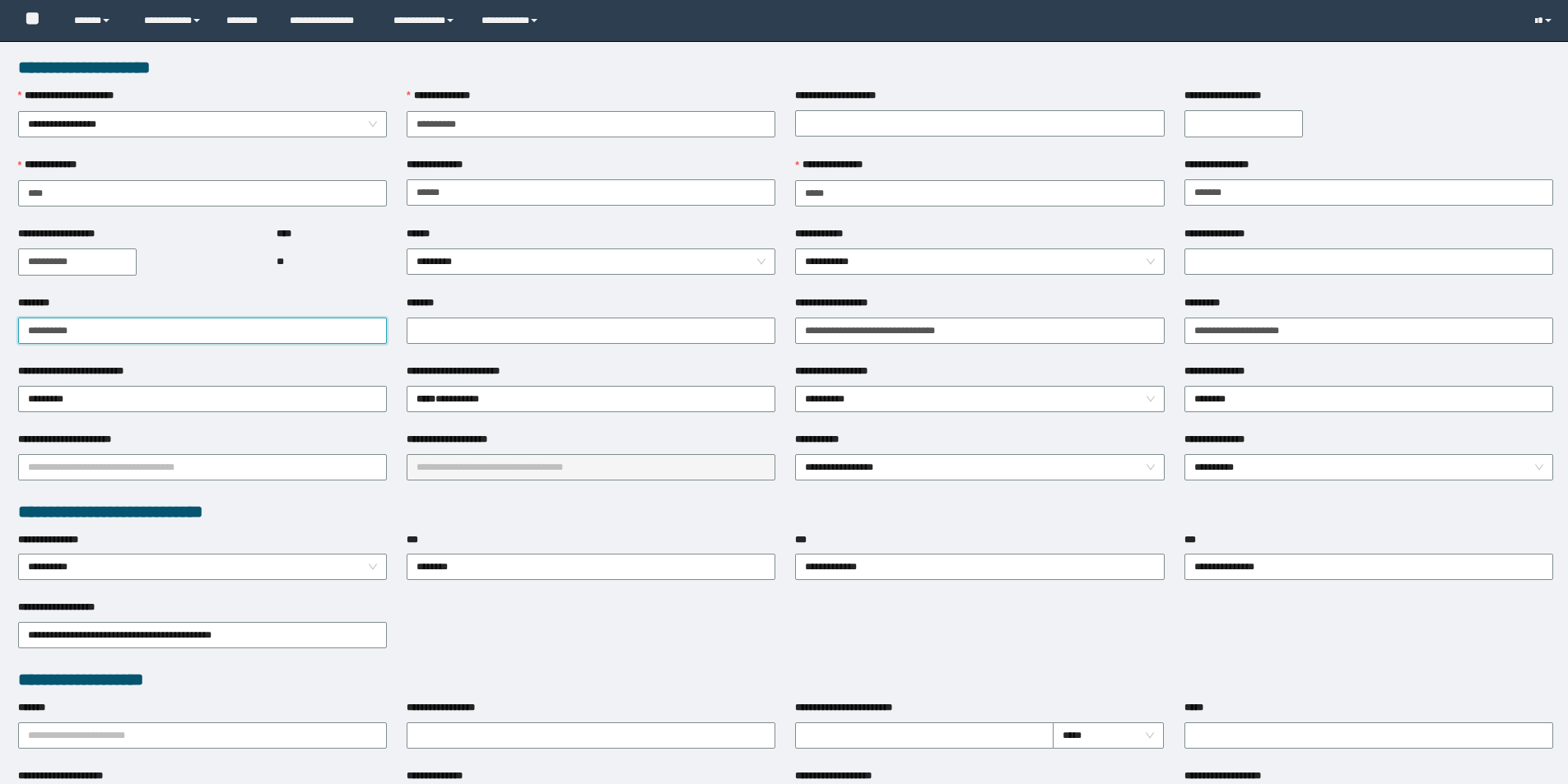 drag, startPoint x: 81, startPoint y: 327, endPoint x: 0, endPoint y: 327, distance: 81 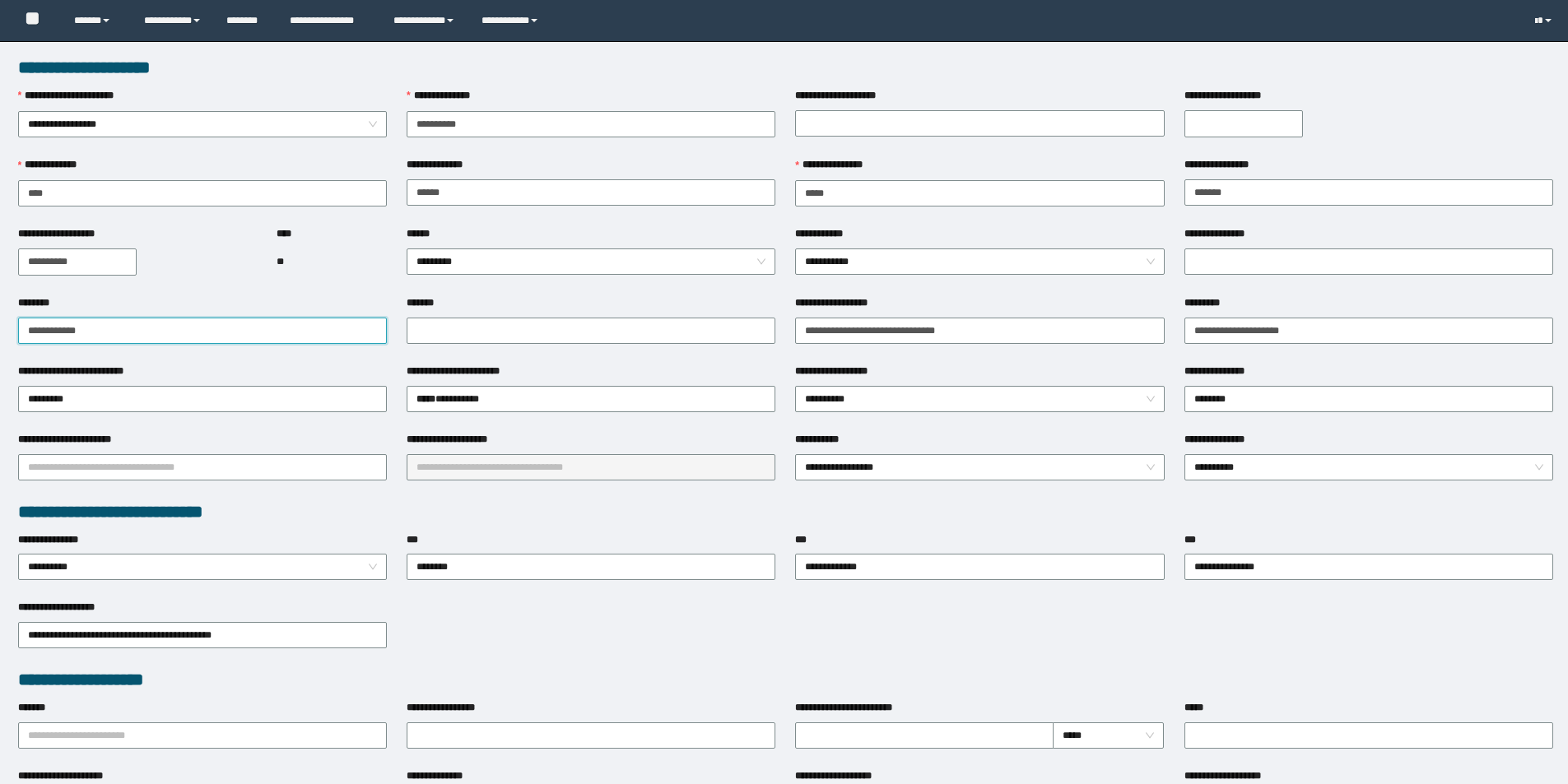 paste on "**********" 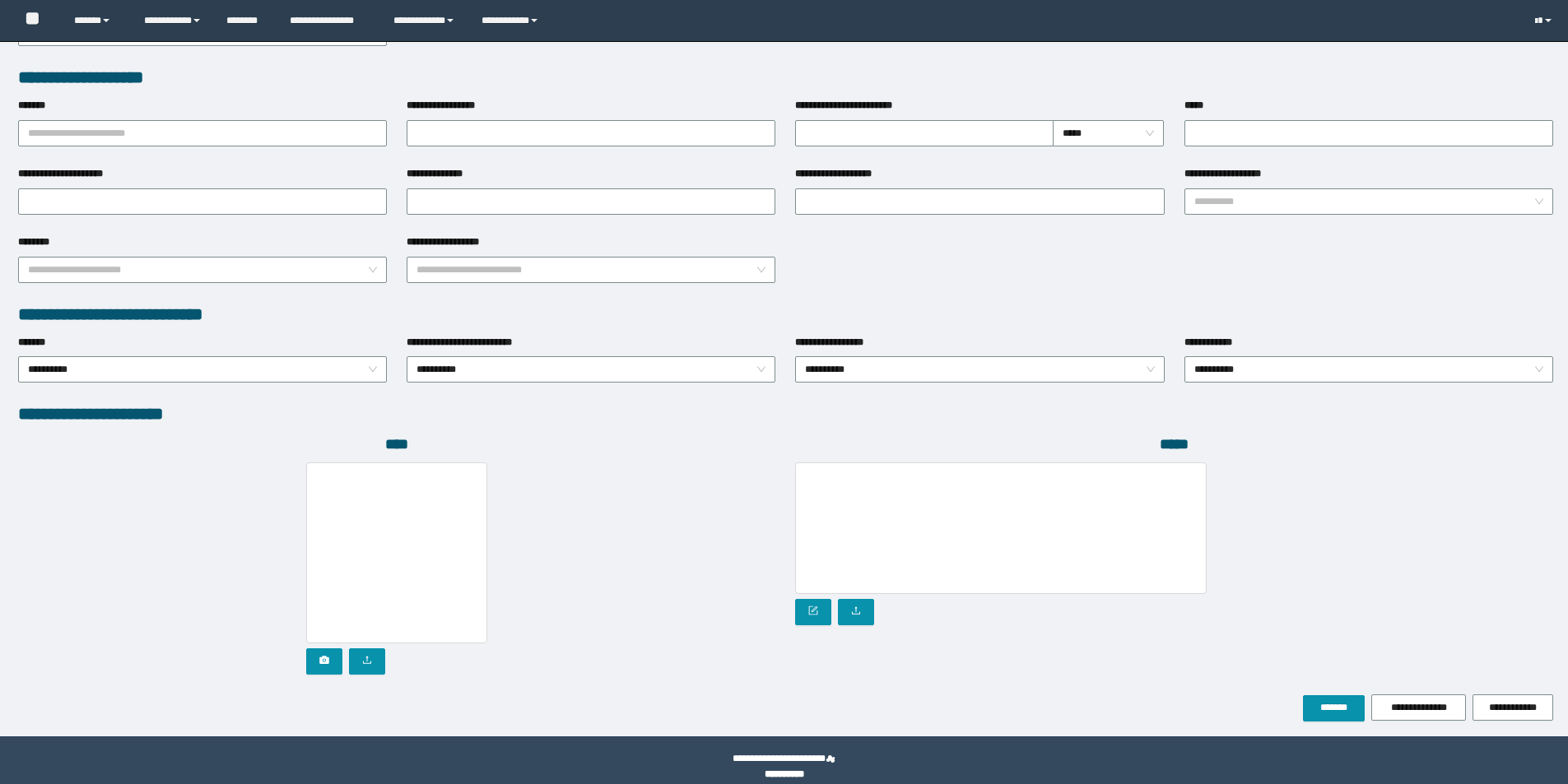 scroll, scrollTop: 617, scrollLeft: 0, axis: vertical 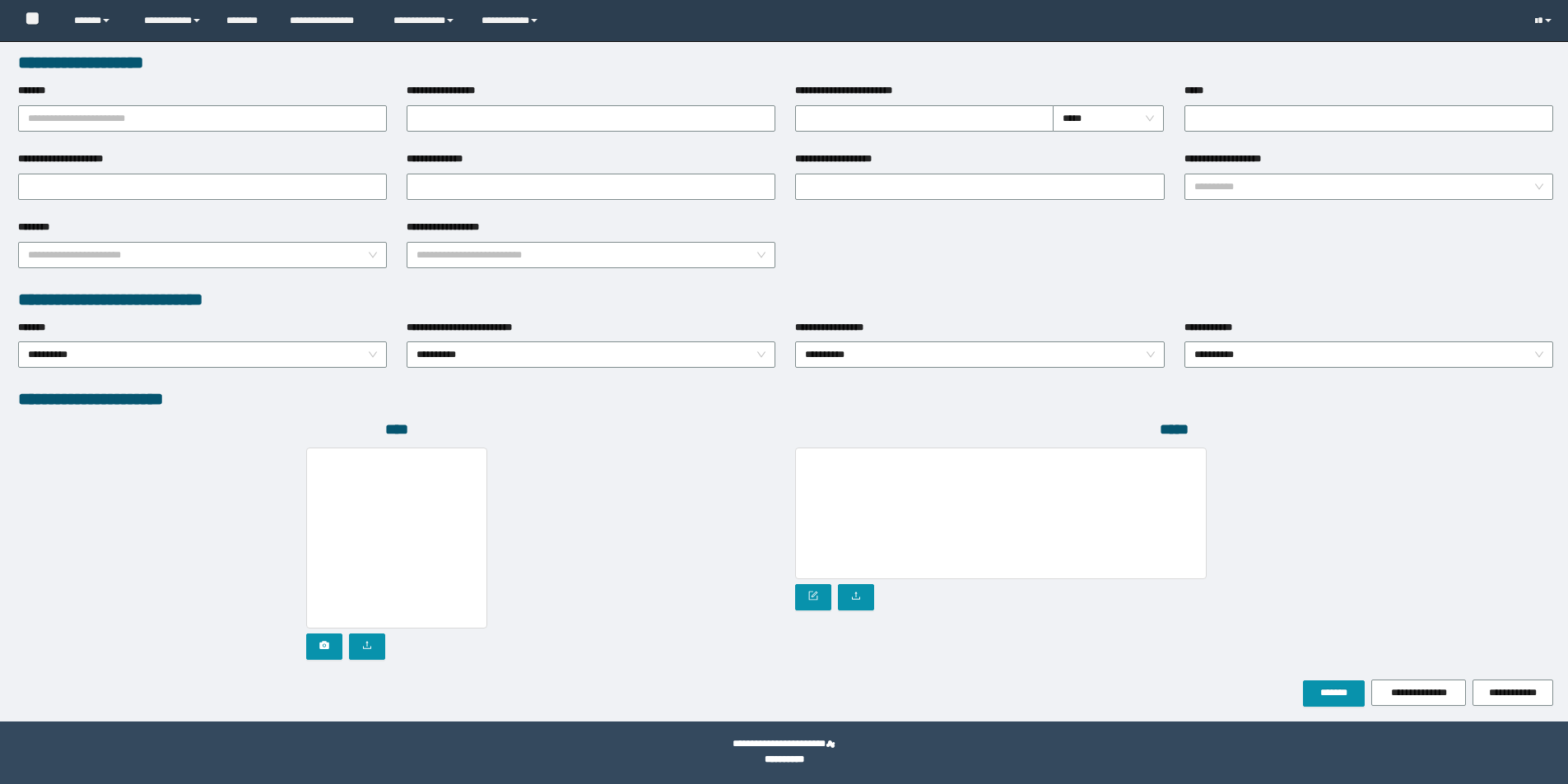 type on "**********" 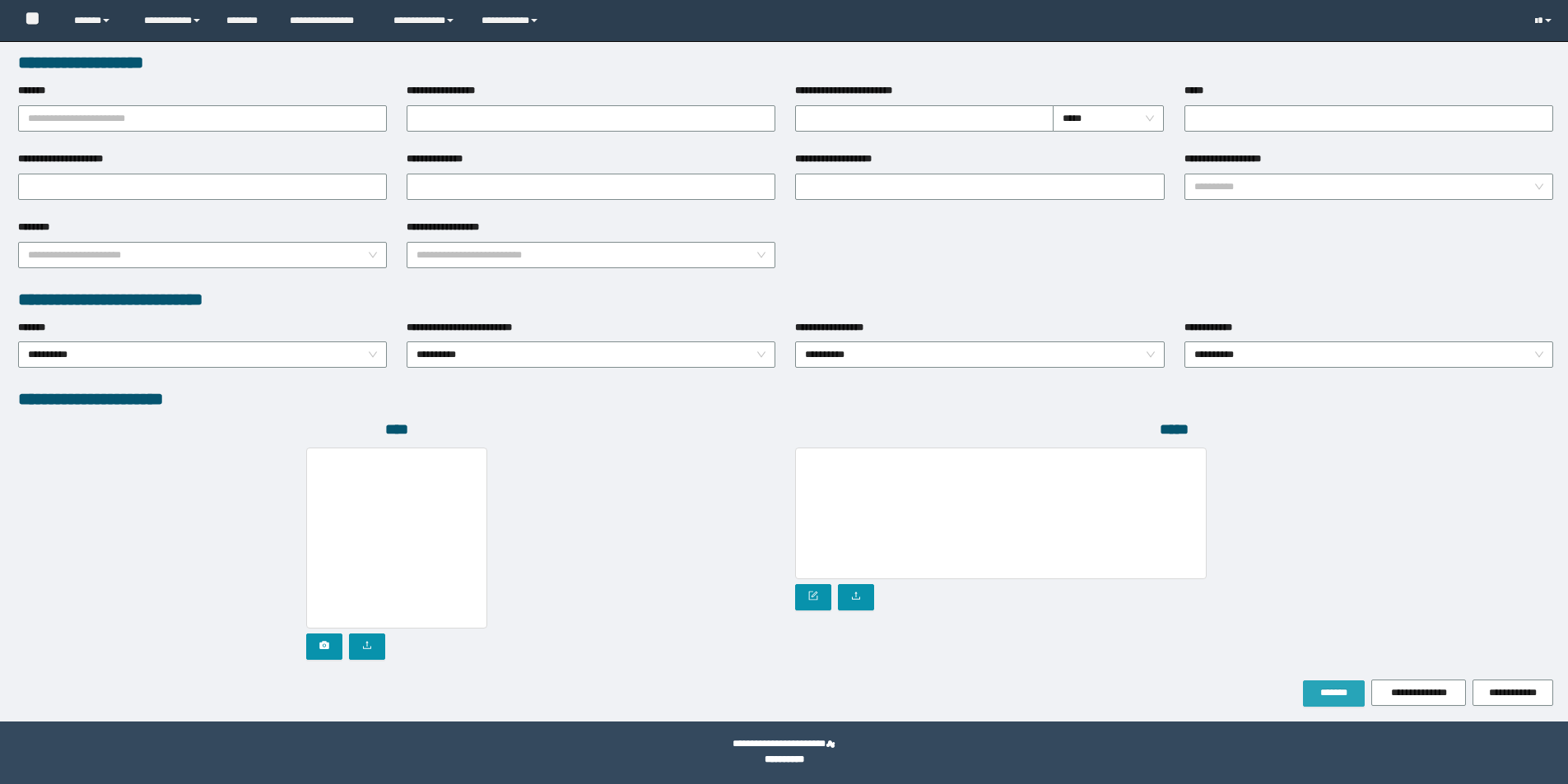 click on "*******" at bounding box center [1333, 693] 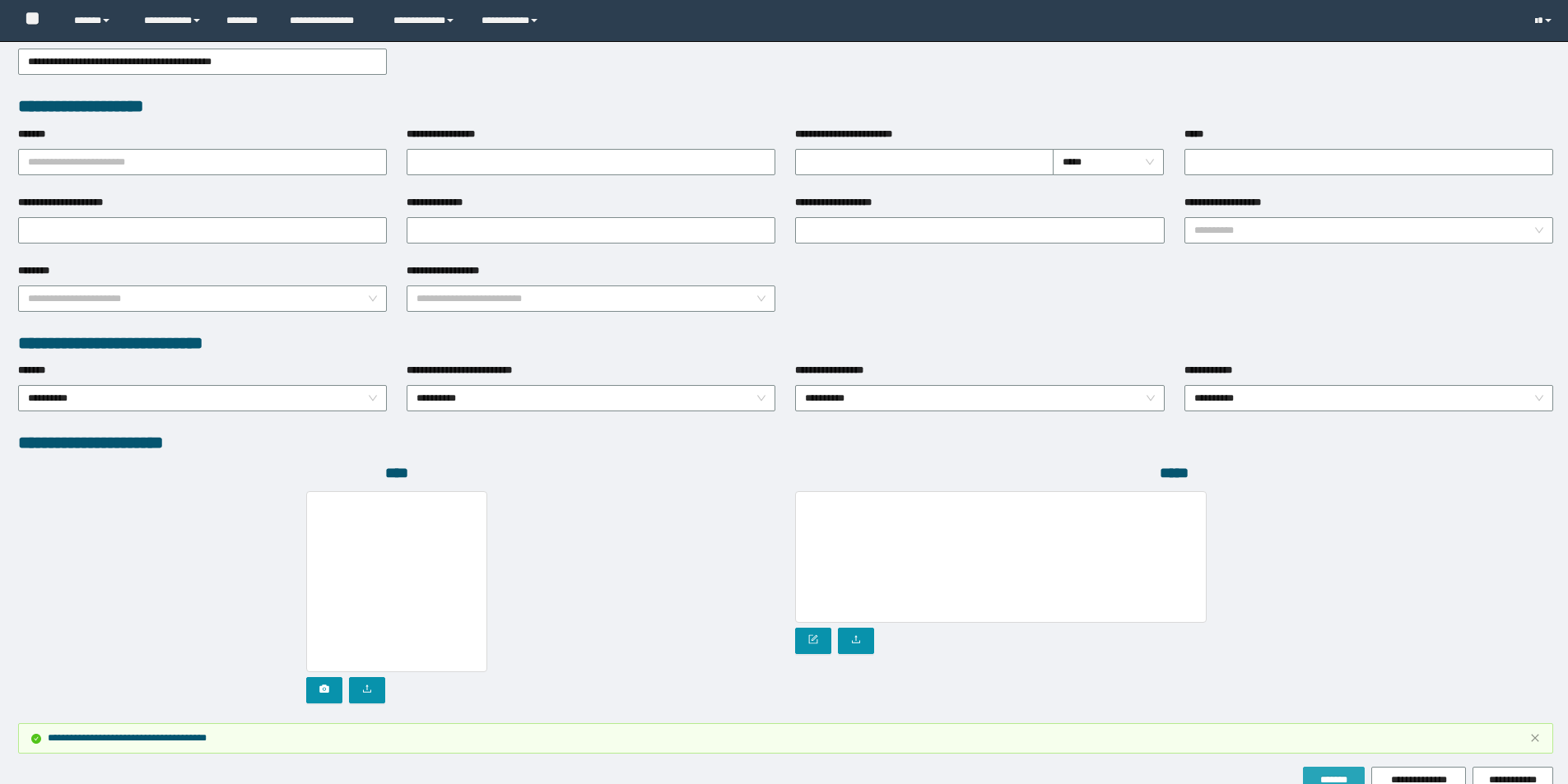 scroll, scrollTop: 661, scrollLeft: 0, axis: vertical 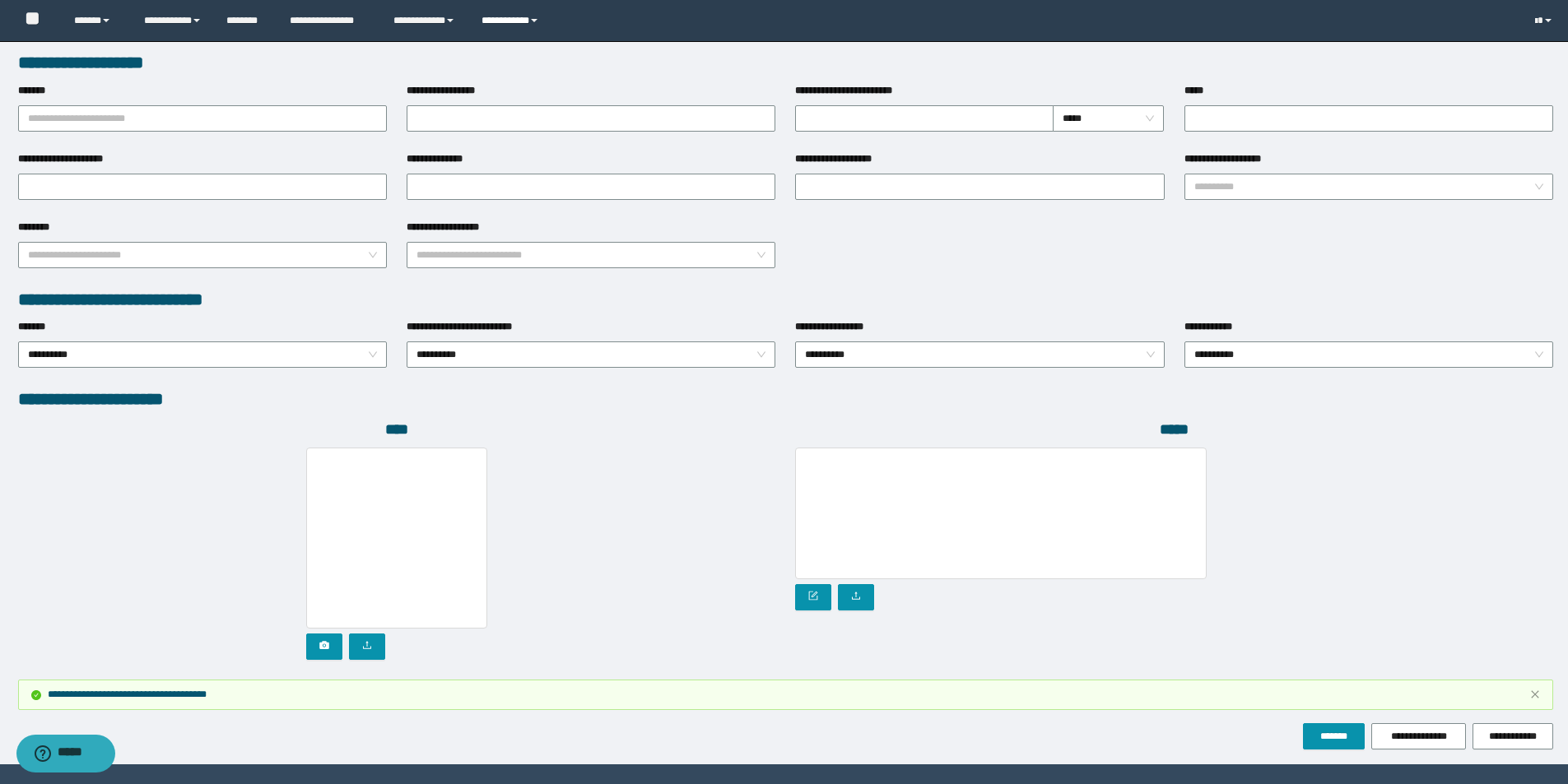 click on "**********" at bounding box center (512, 21) 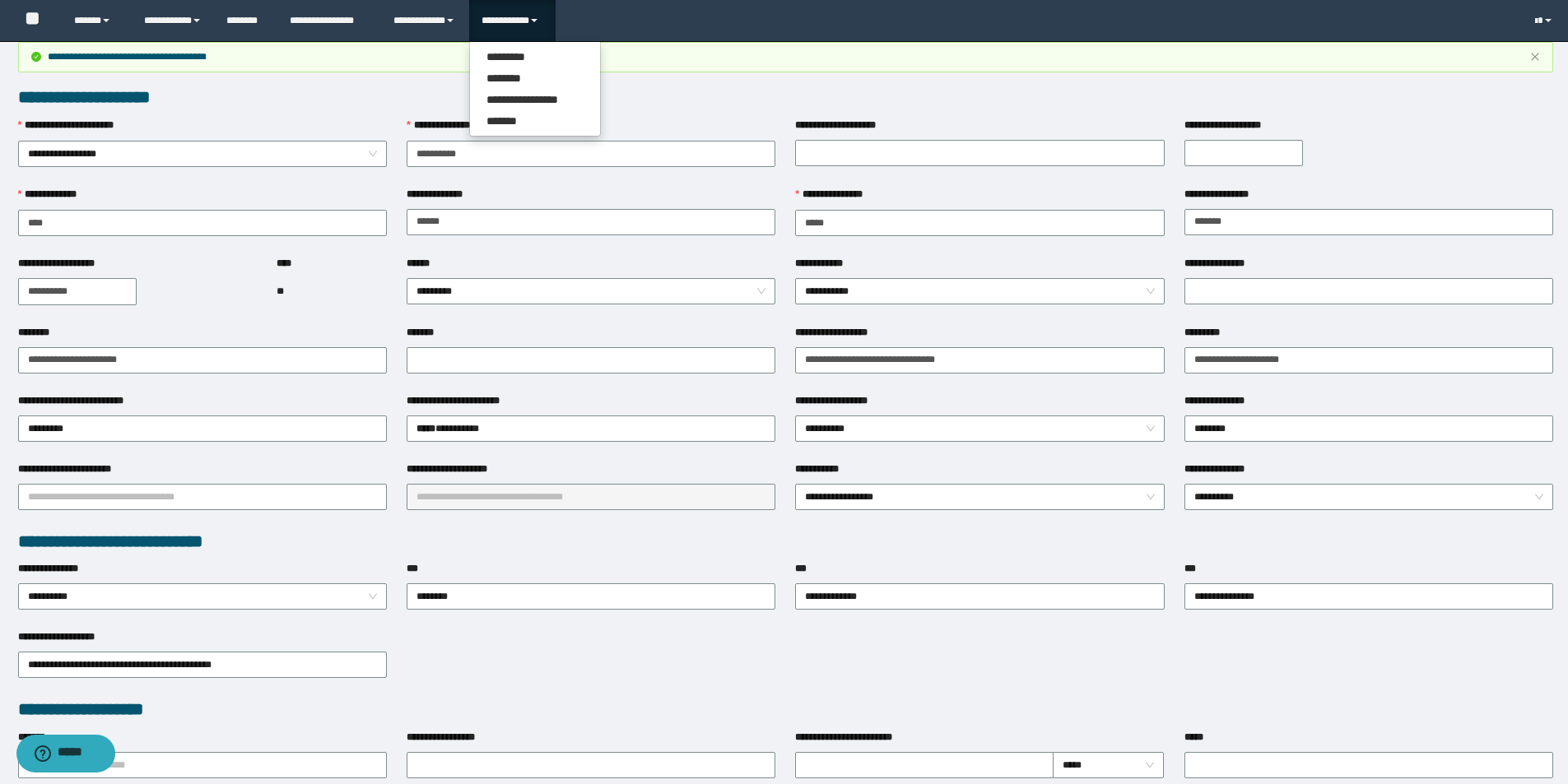 scroll, scrollTop: 0, scrollLeft: 0, axis: both 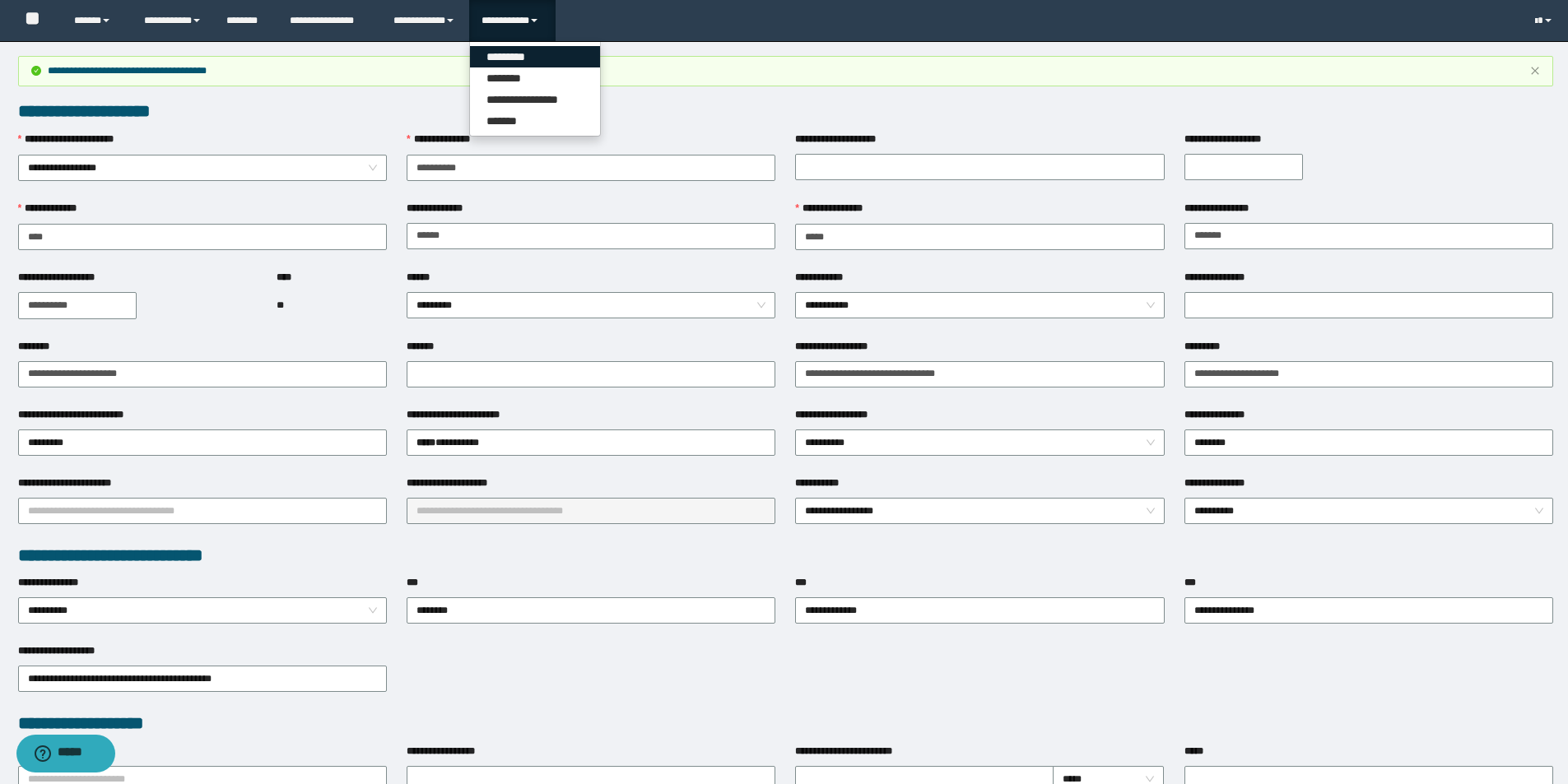 click on "*********" at bounding box center (535, 57) 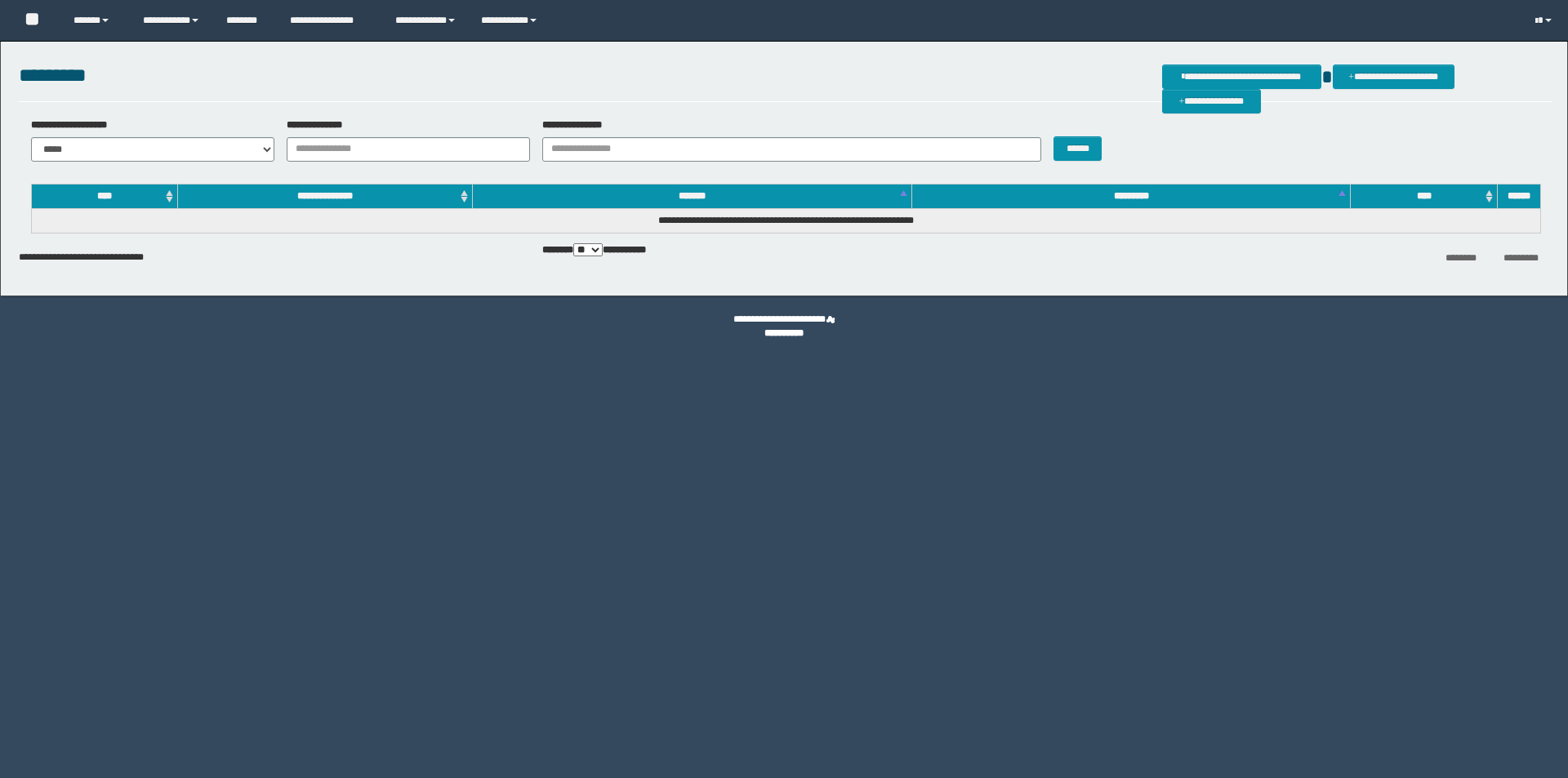 scroll, scrollTop: 0, scrollLeft: 0, axis: both 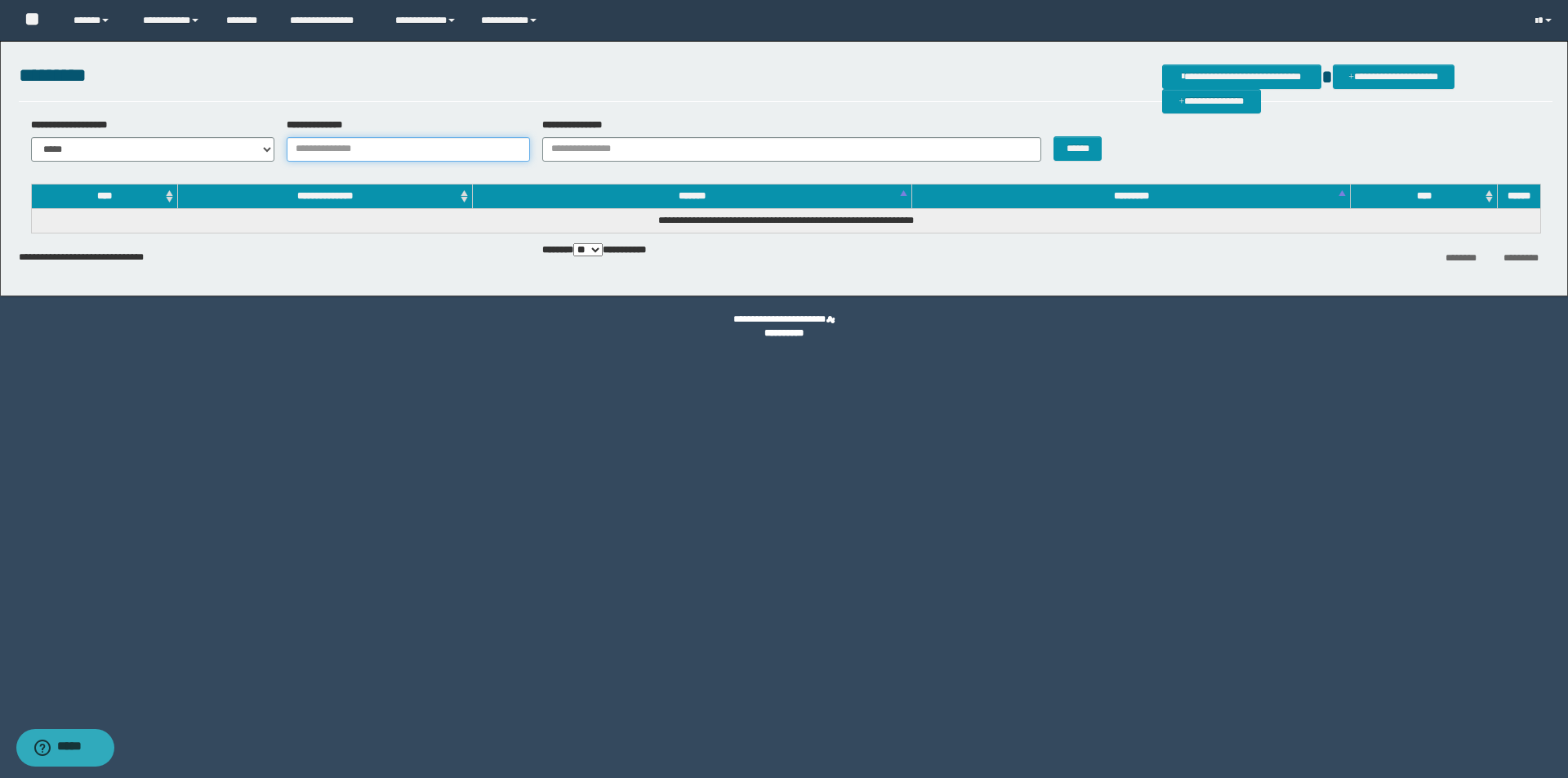 drag, startPoint x: 499, startPoint y: 151, endPoint x: 508, endPoint y: 153, distance: 9.21954 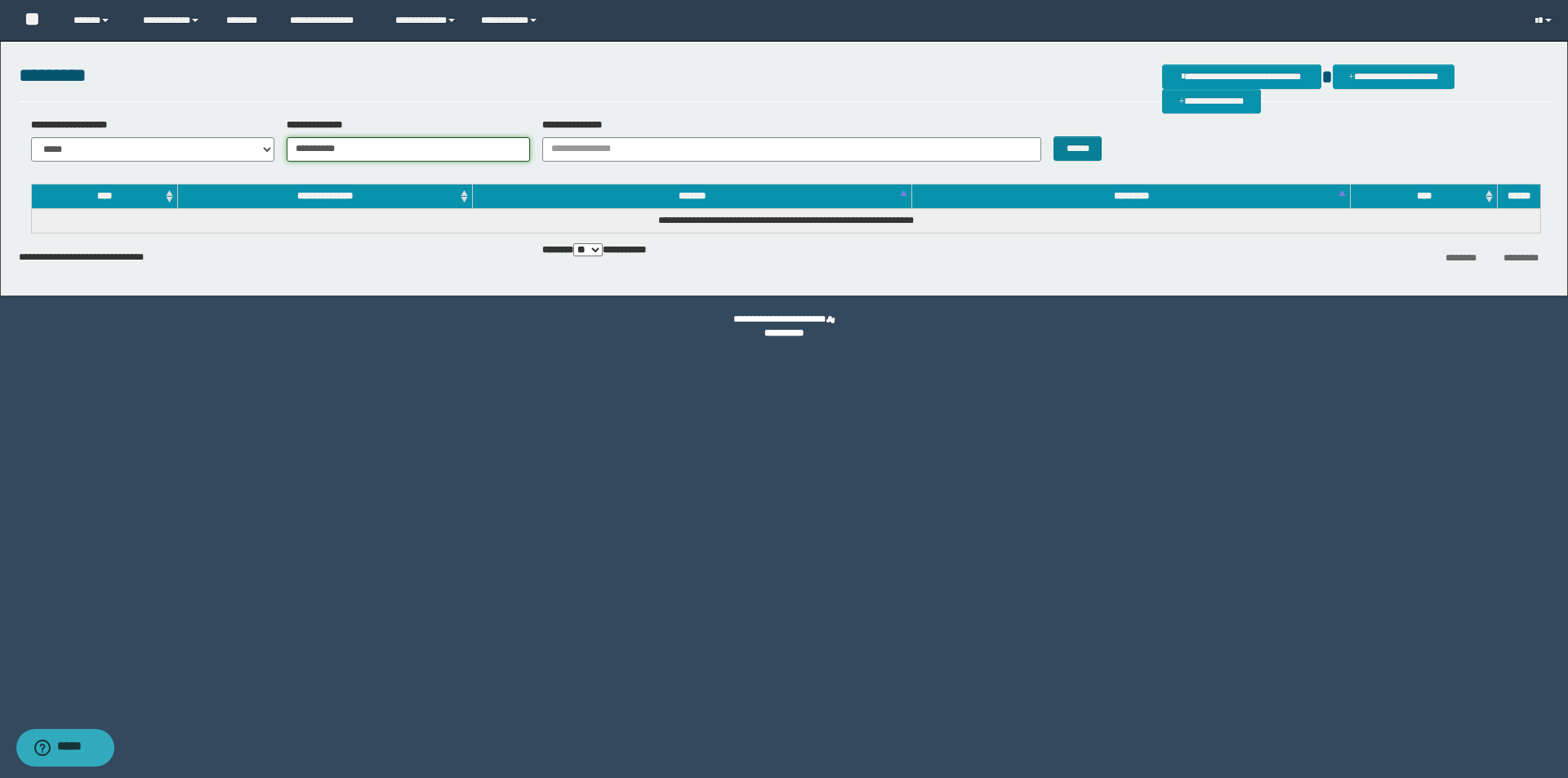 type on "**********" 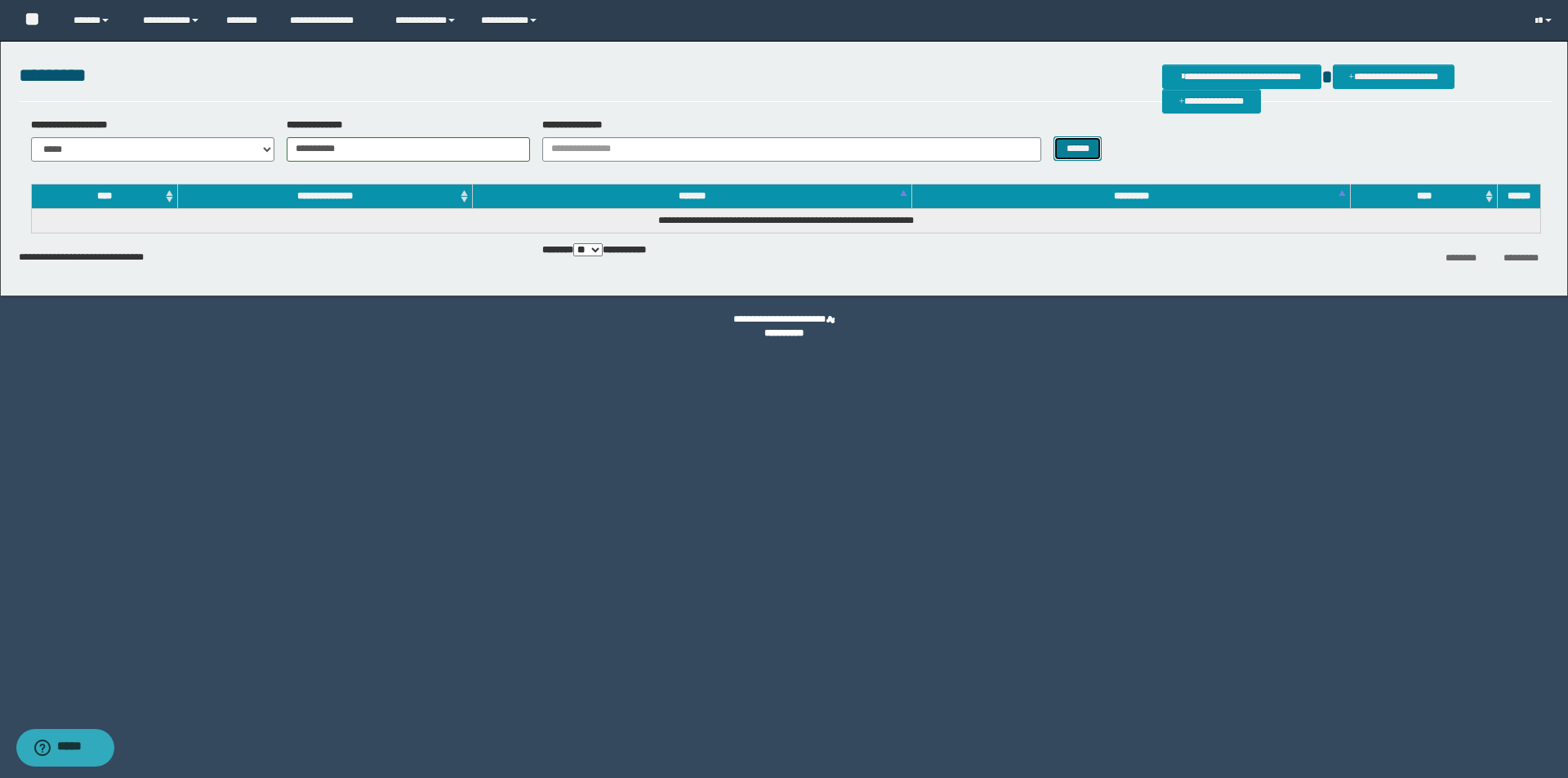 click on "******" at bounding box center (1077, 149) 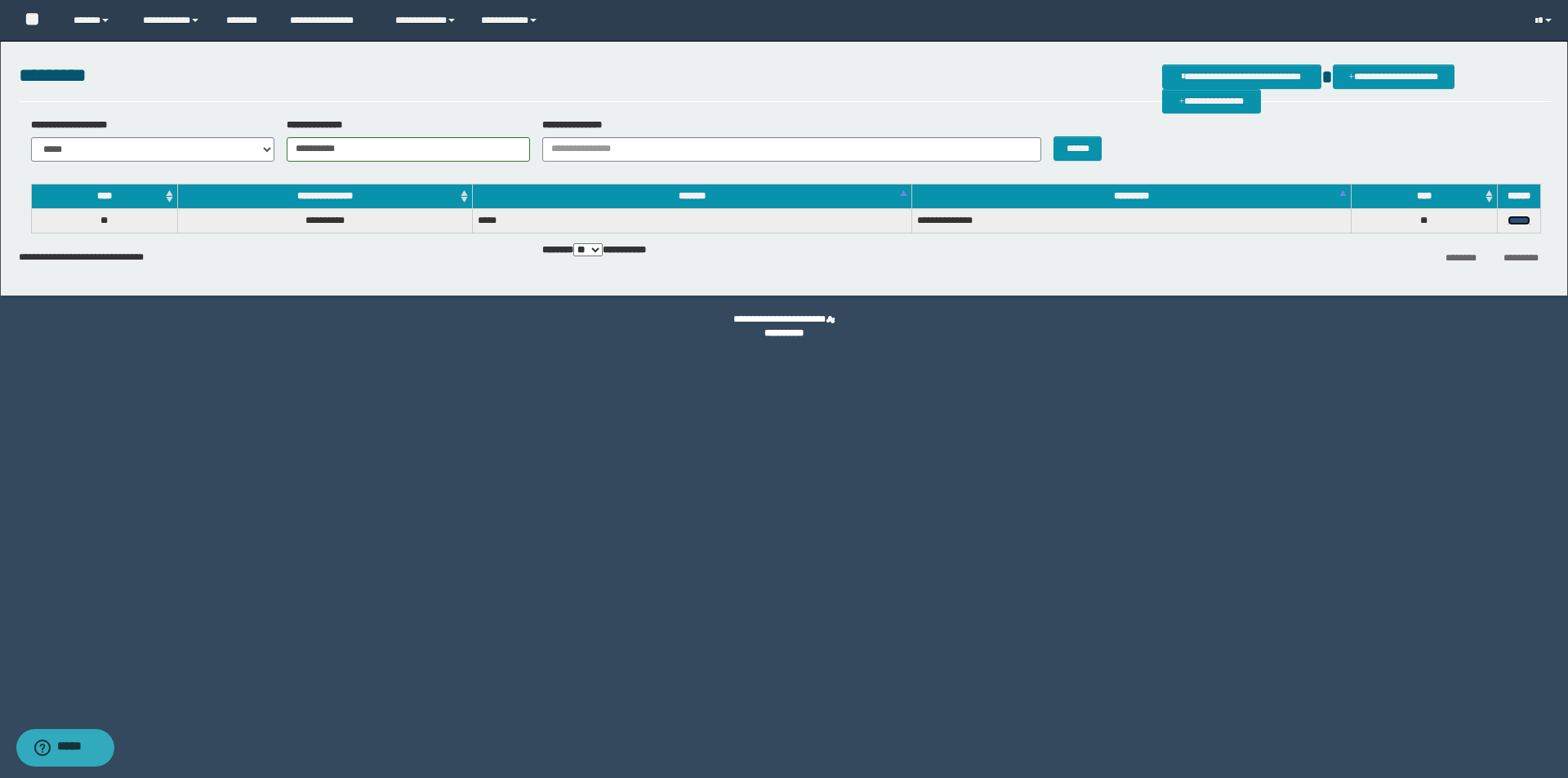 click on "******" at bounding box center (1519, 220) 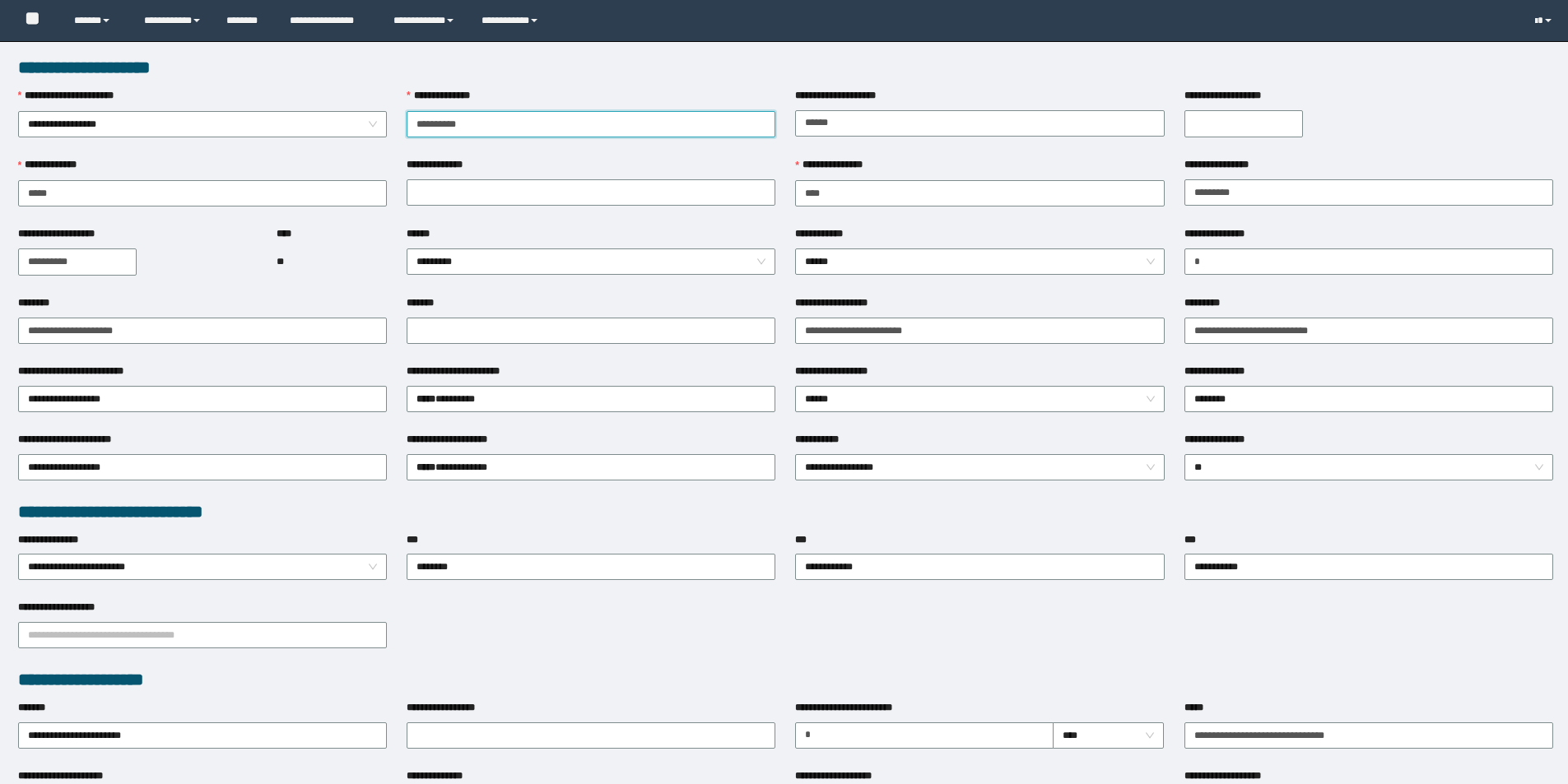 scroll, scrollTop: 0, scrollLeft: 0, axis: both 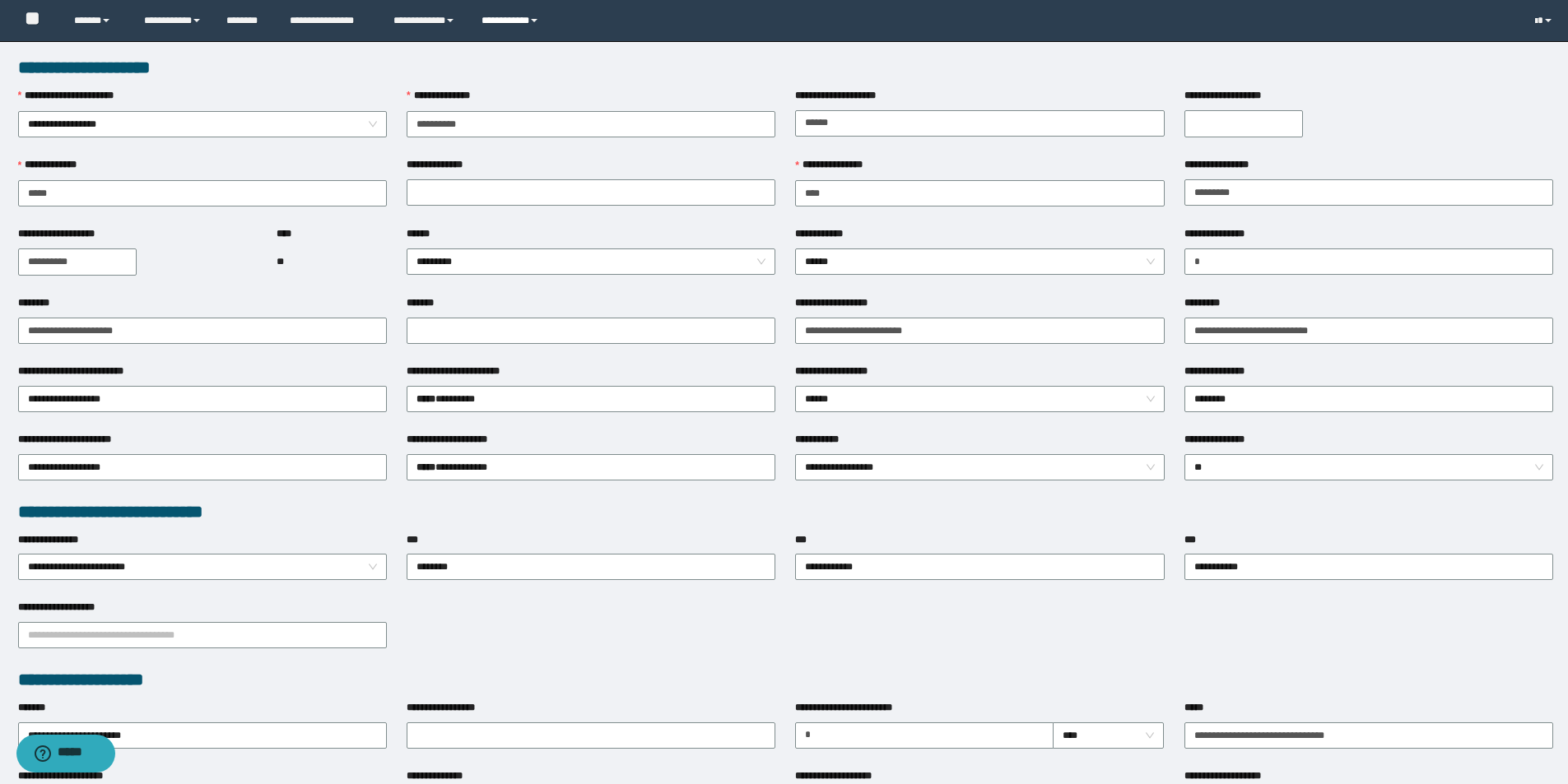 click on "**********" at bounding box center [512, 21] 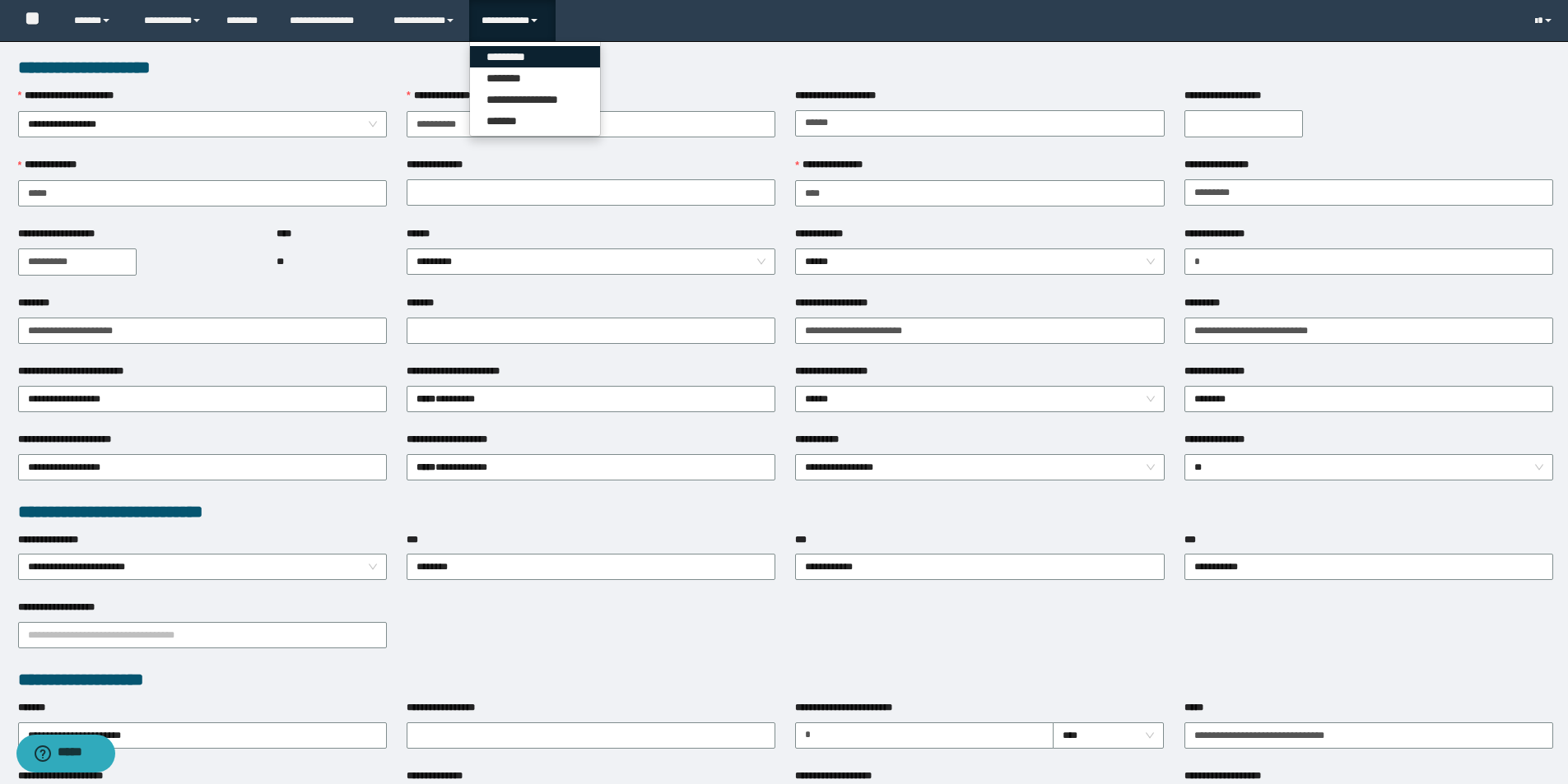 click on "*********" at bounding box center [535, 57] 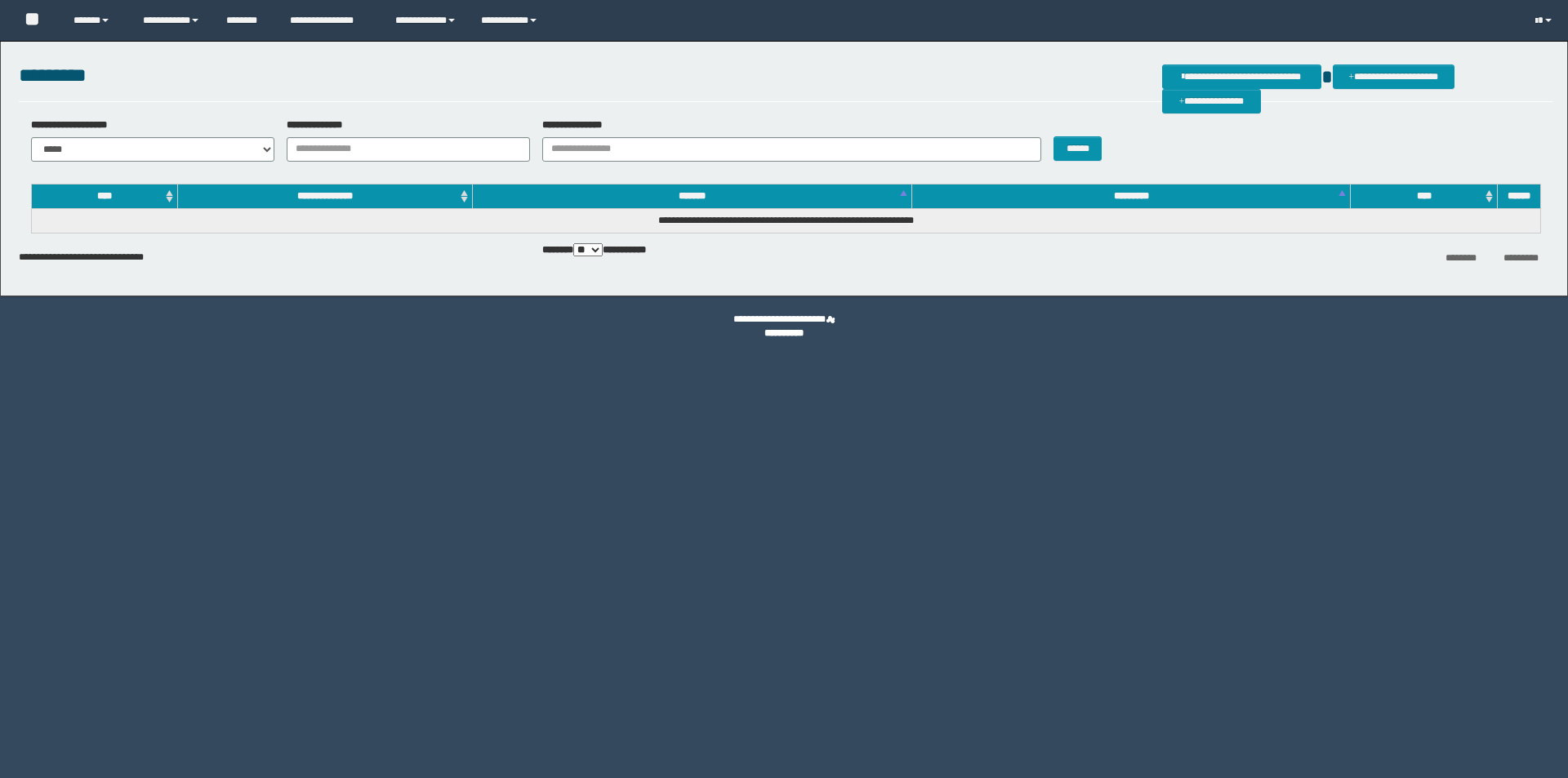 scroll, scrollTop: 0, scrollLeft: 0, axis: both 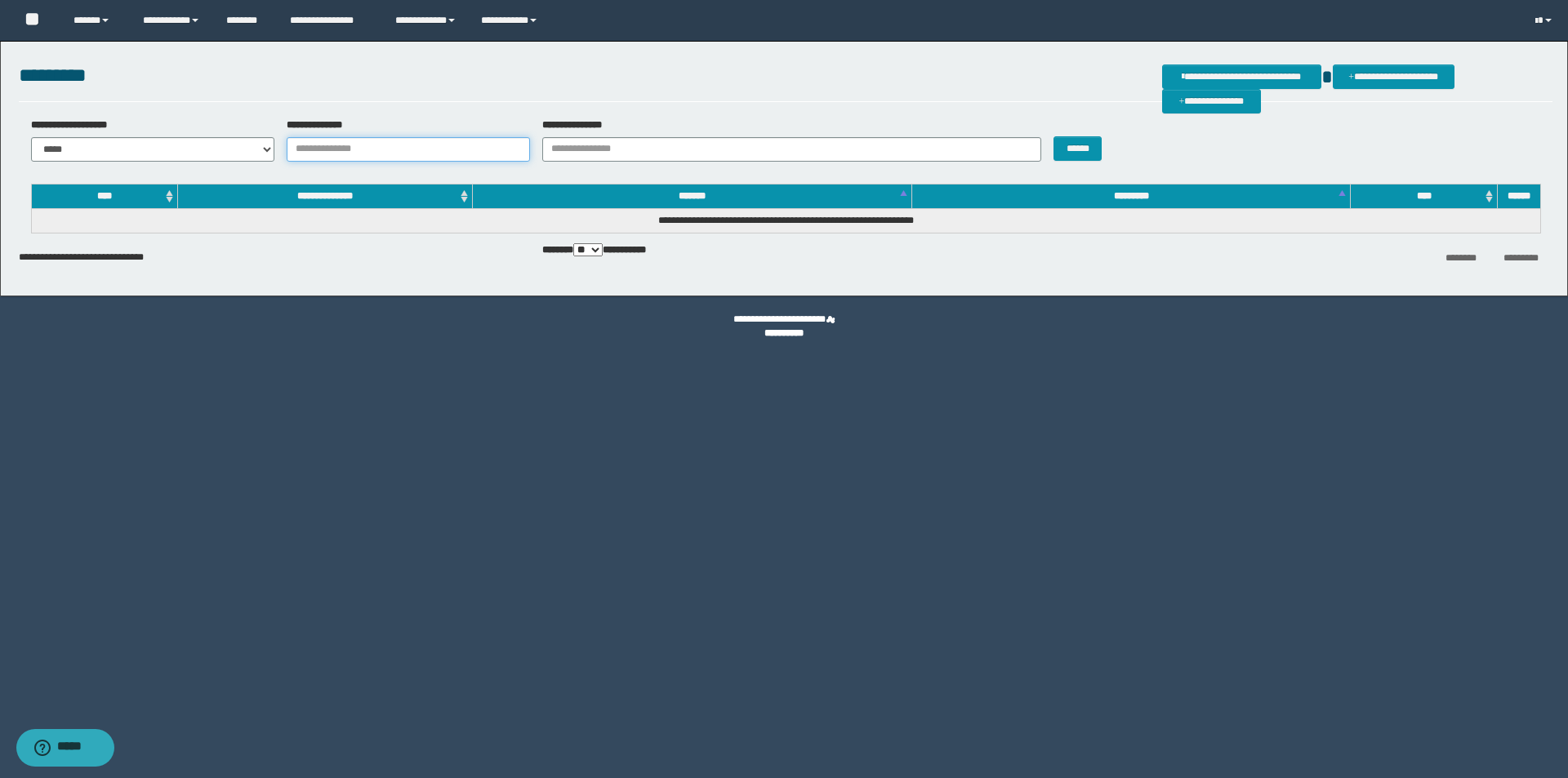 click on "**********" at bounding box center (408, 149) 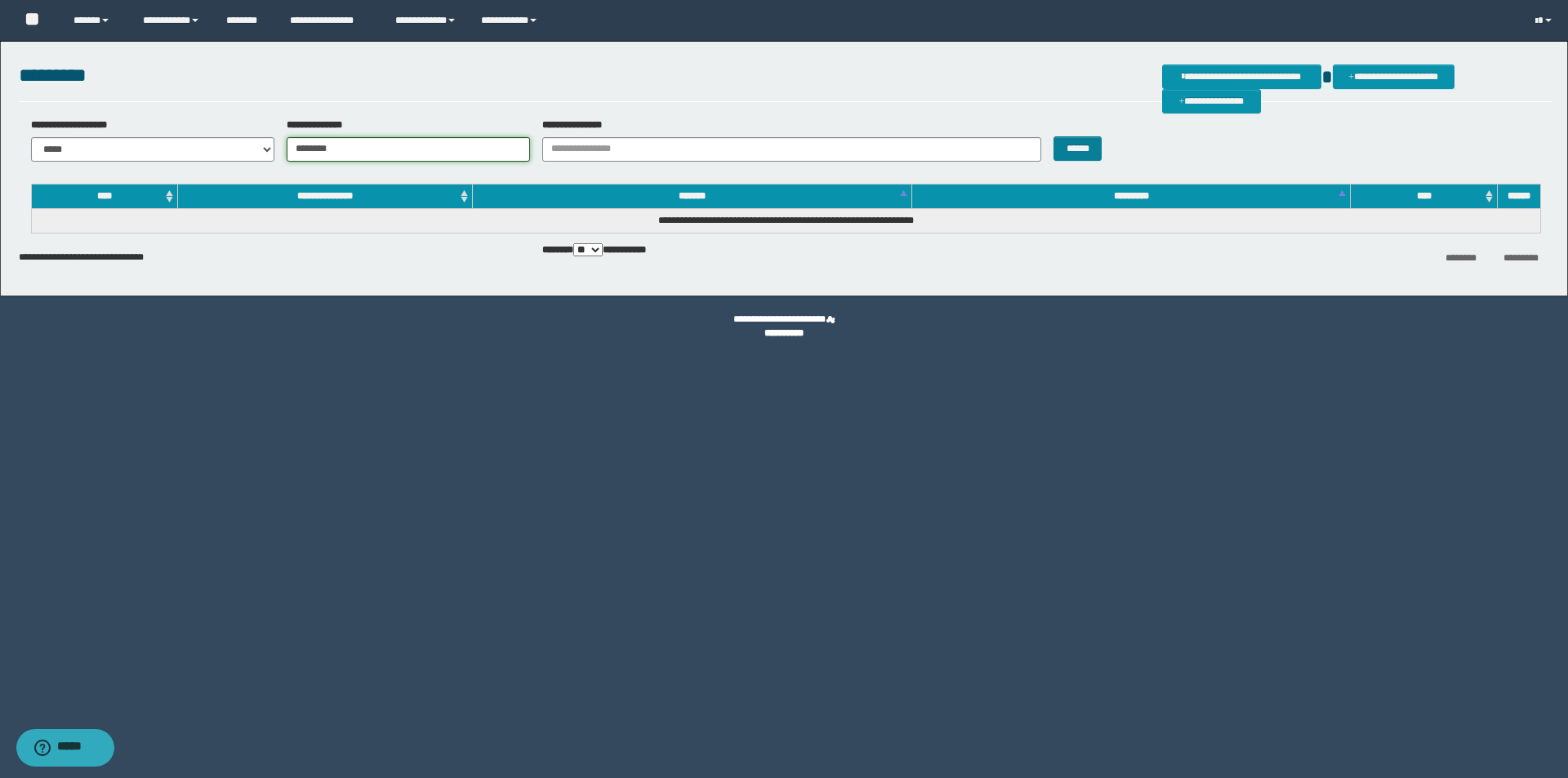 type on "********" 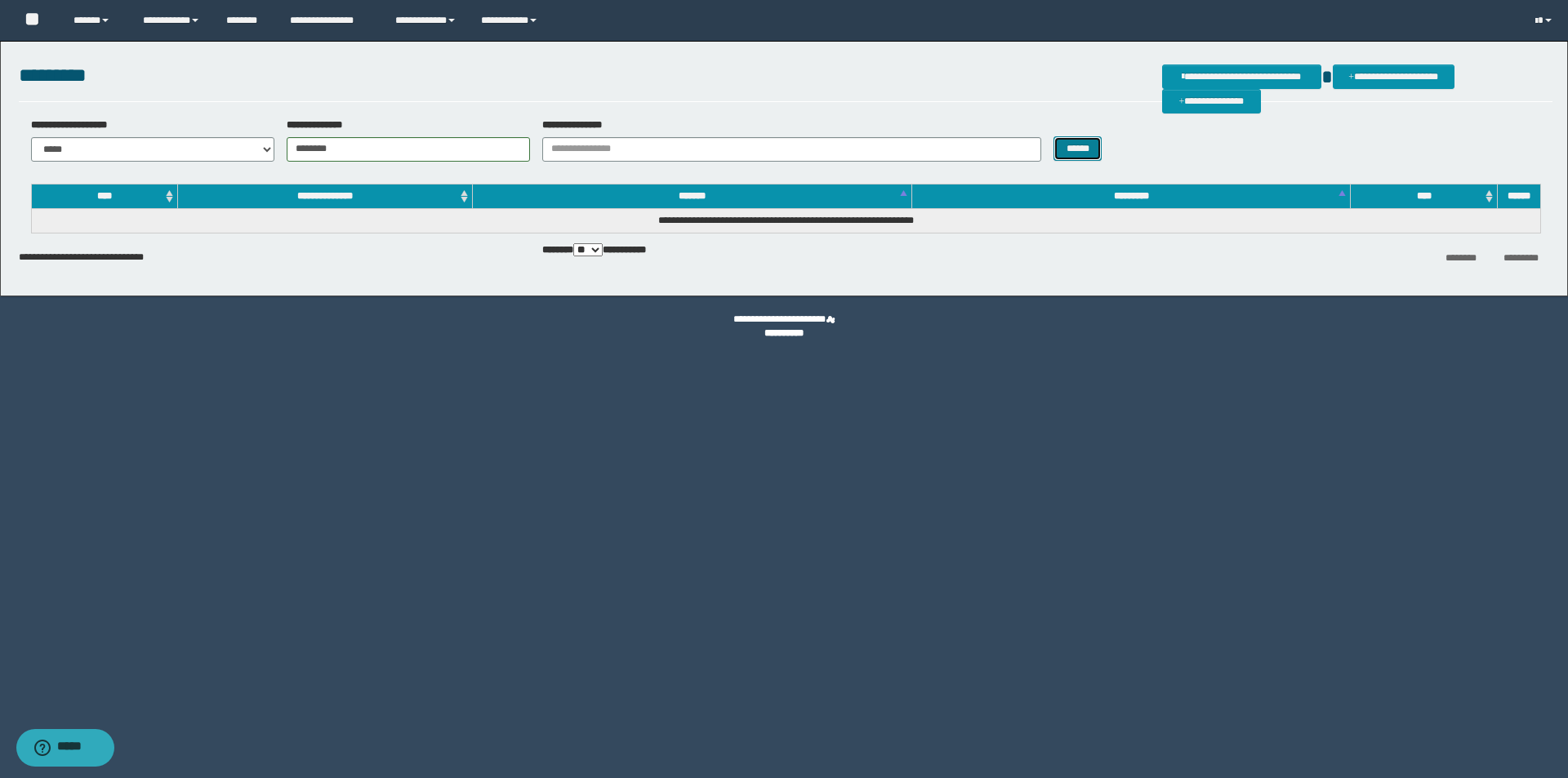 click on "******" at bounding box center [1077, 149] 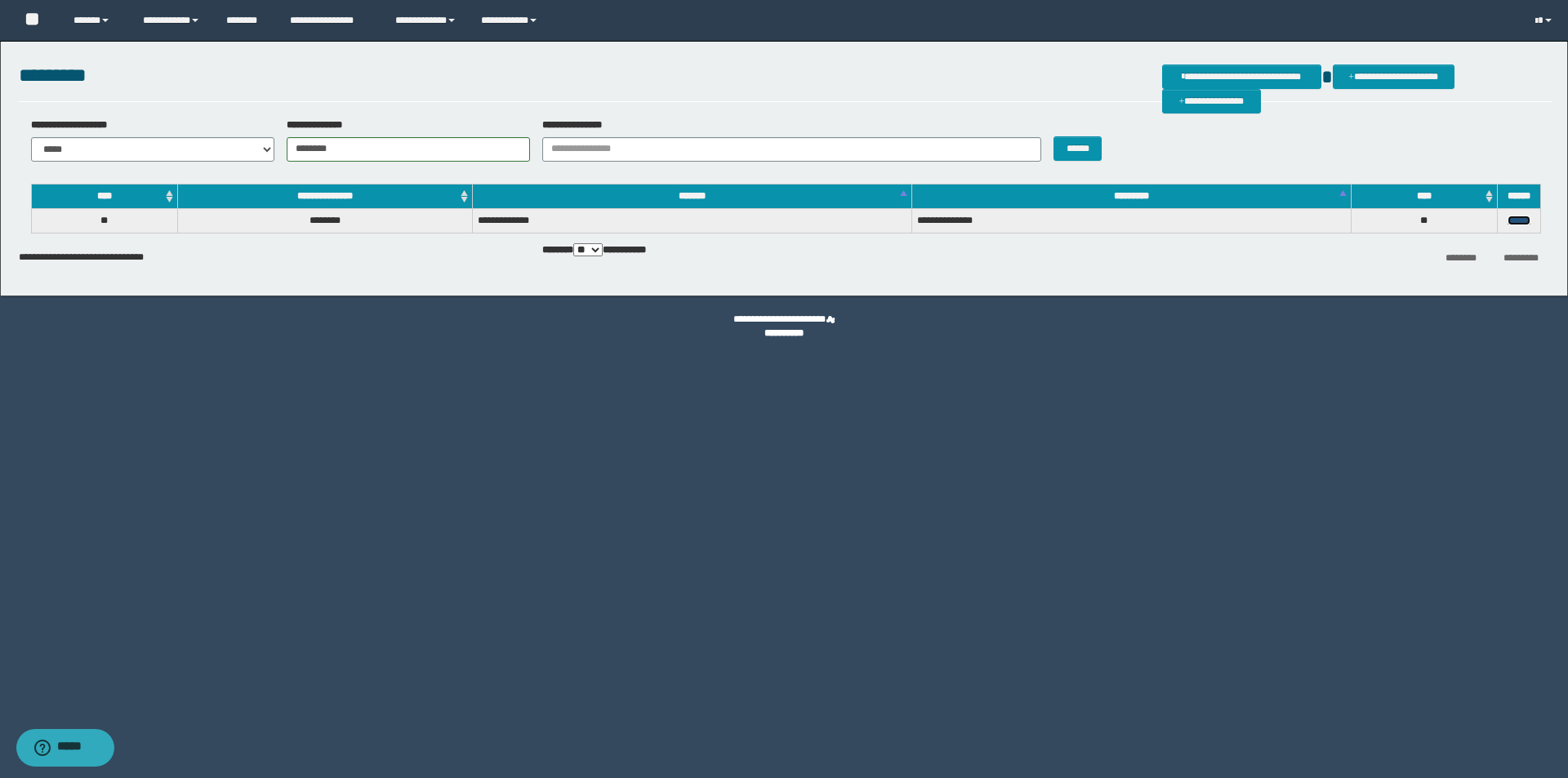 click on "******" at bounding box center [1519, 220] 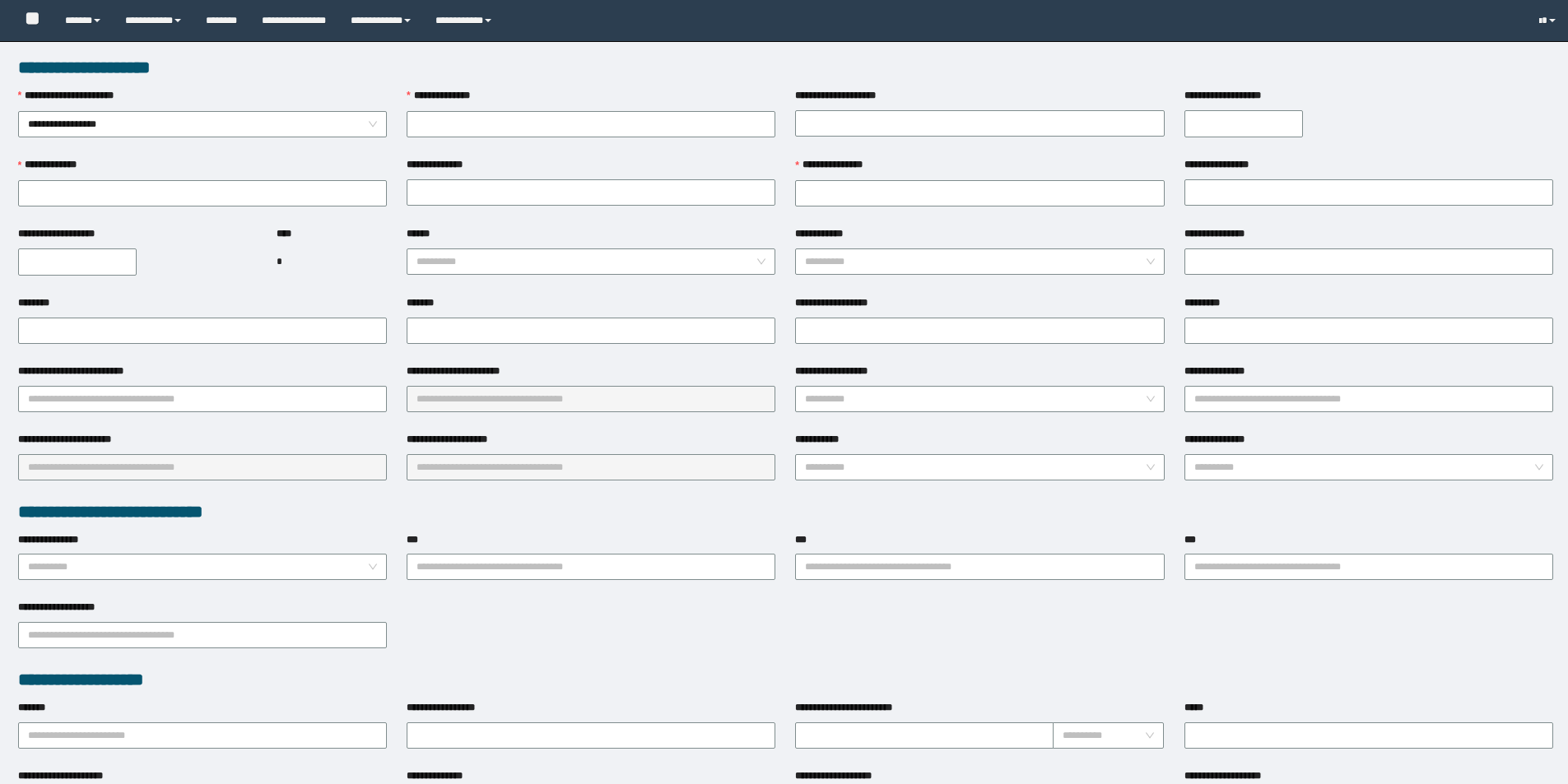 scroll, scrollTop: 0, scrollLeft: 0, axis: both 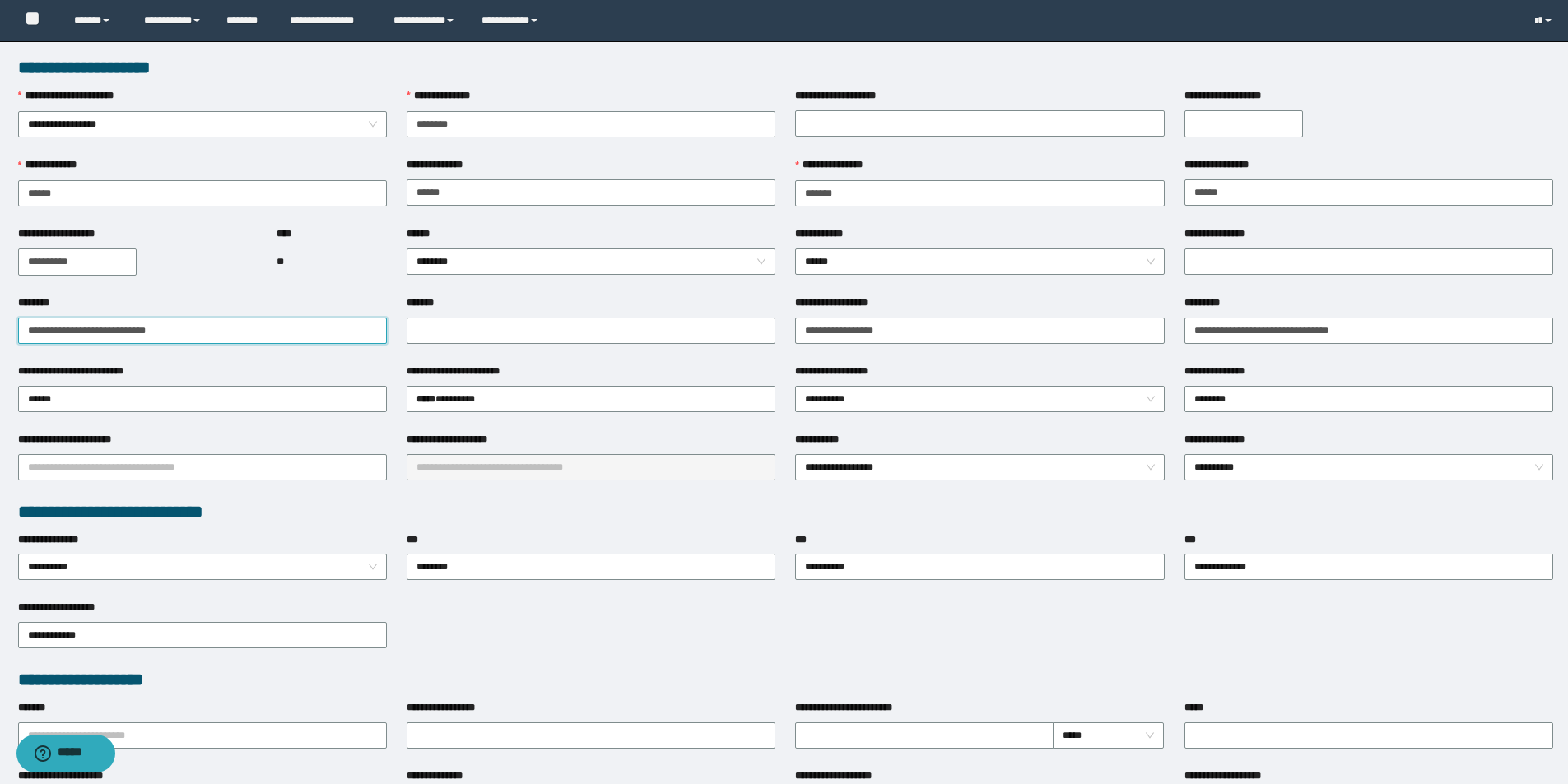drag, startPoint x: 188, startPoint y: 334, endPoint x: 0, endPoint y: 318, distance: 188.6796 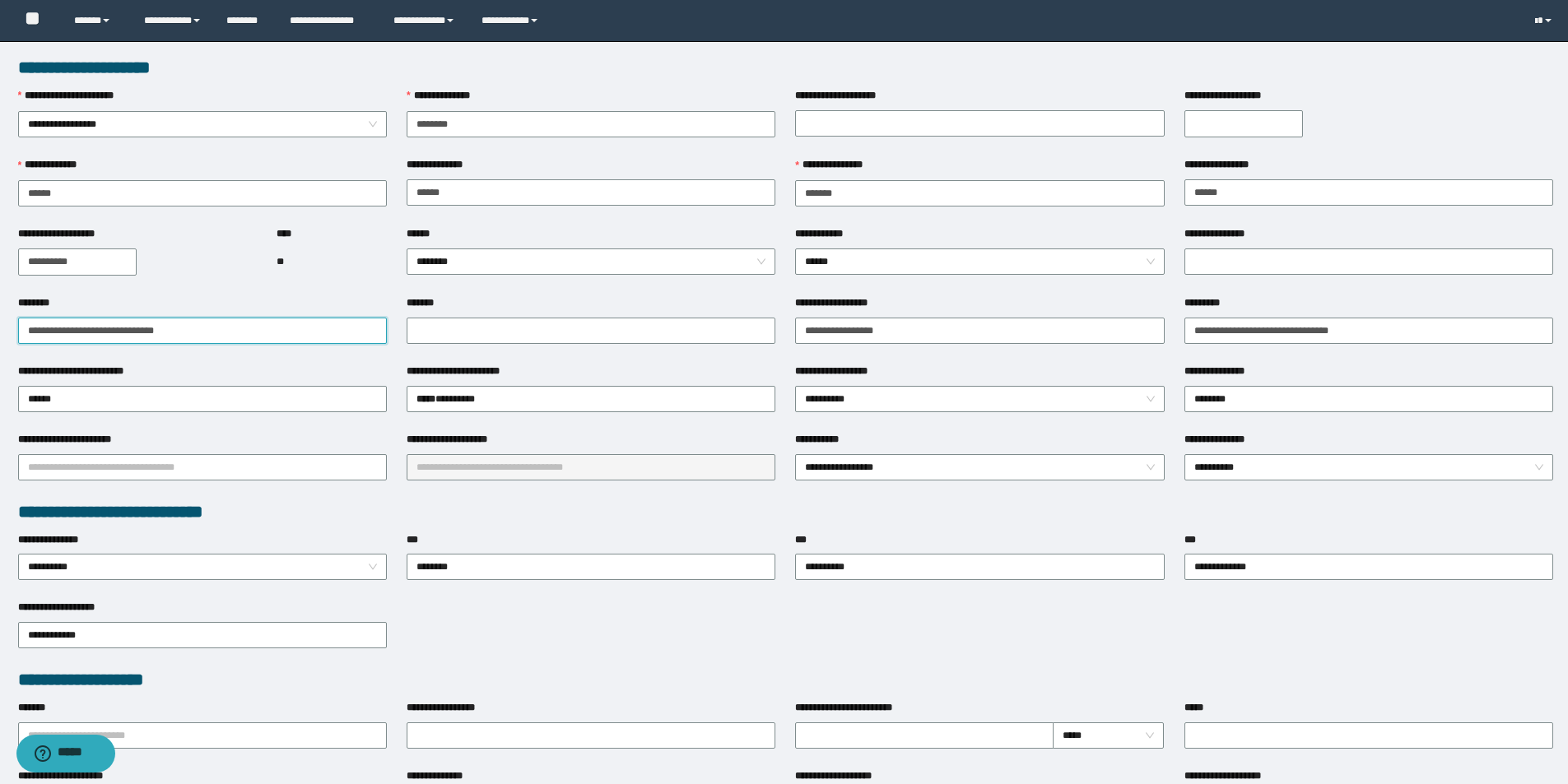 drag, startPoint x: 83, startPoint y: 330, endPoint x: 134, endPoint y: 331, distance: 51.009803 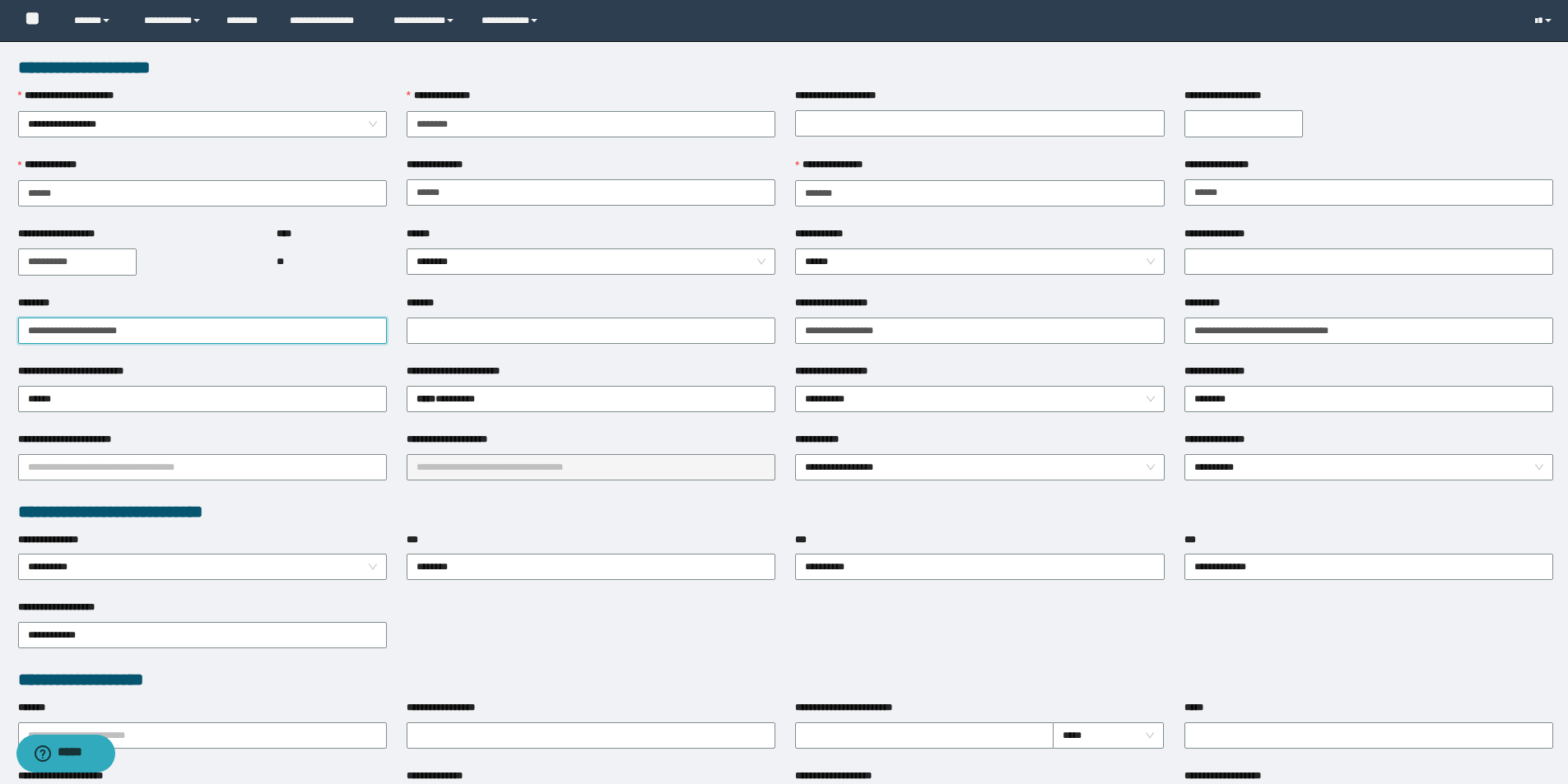 type on "**********" 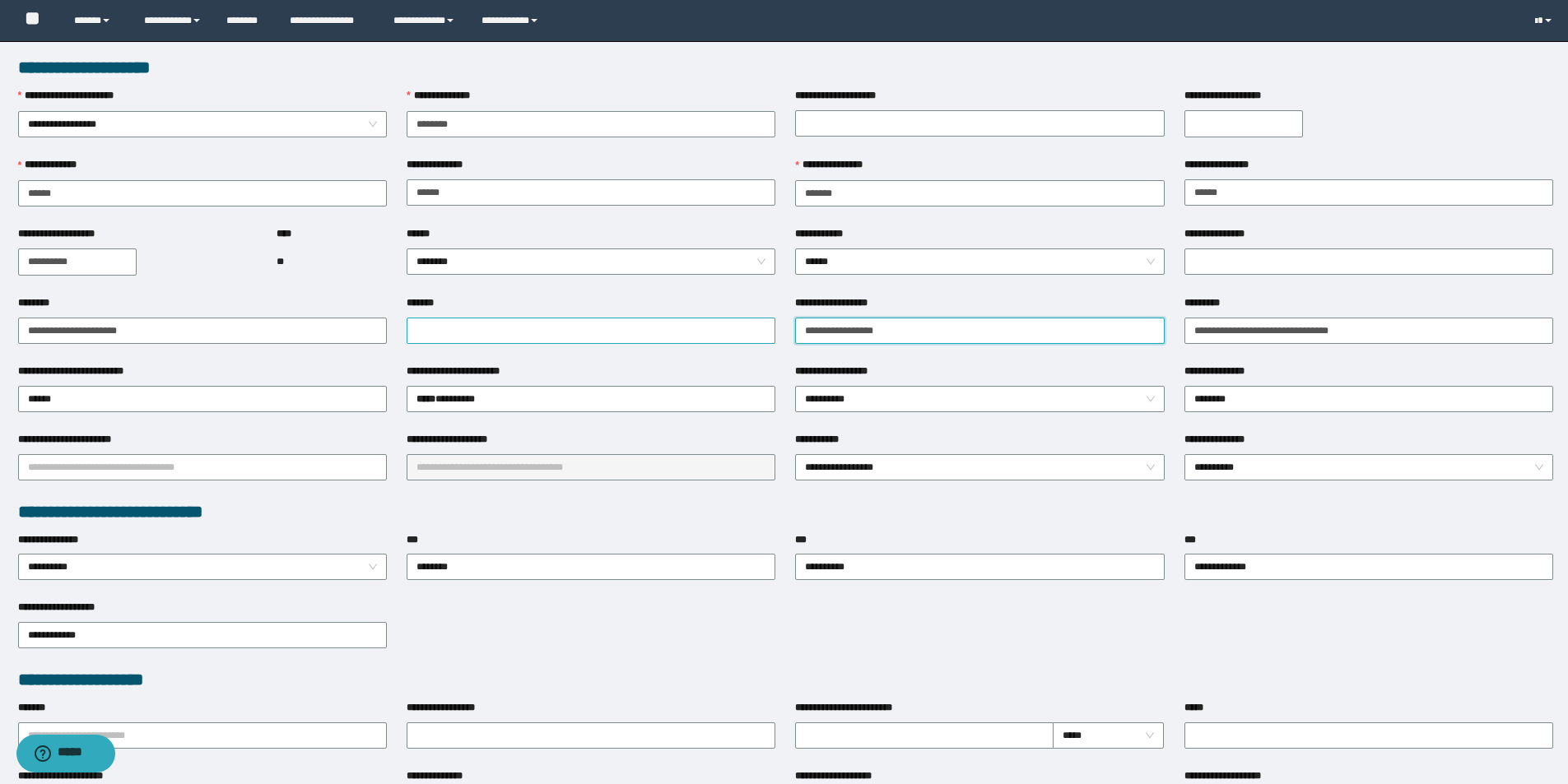 drag, startPoint x: 924, startPoint y: 338, endPoint x: 598, endPoint y: 337, distance: 326.00153 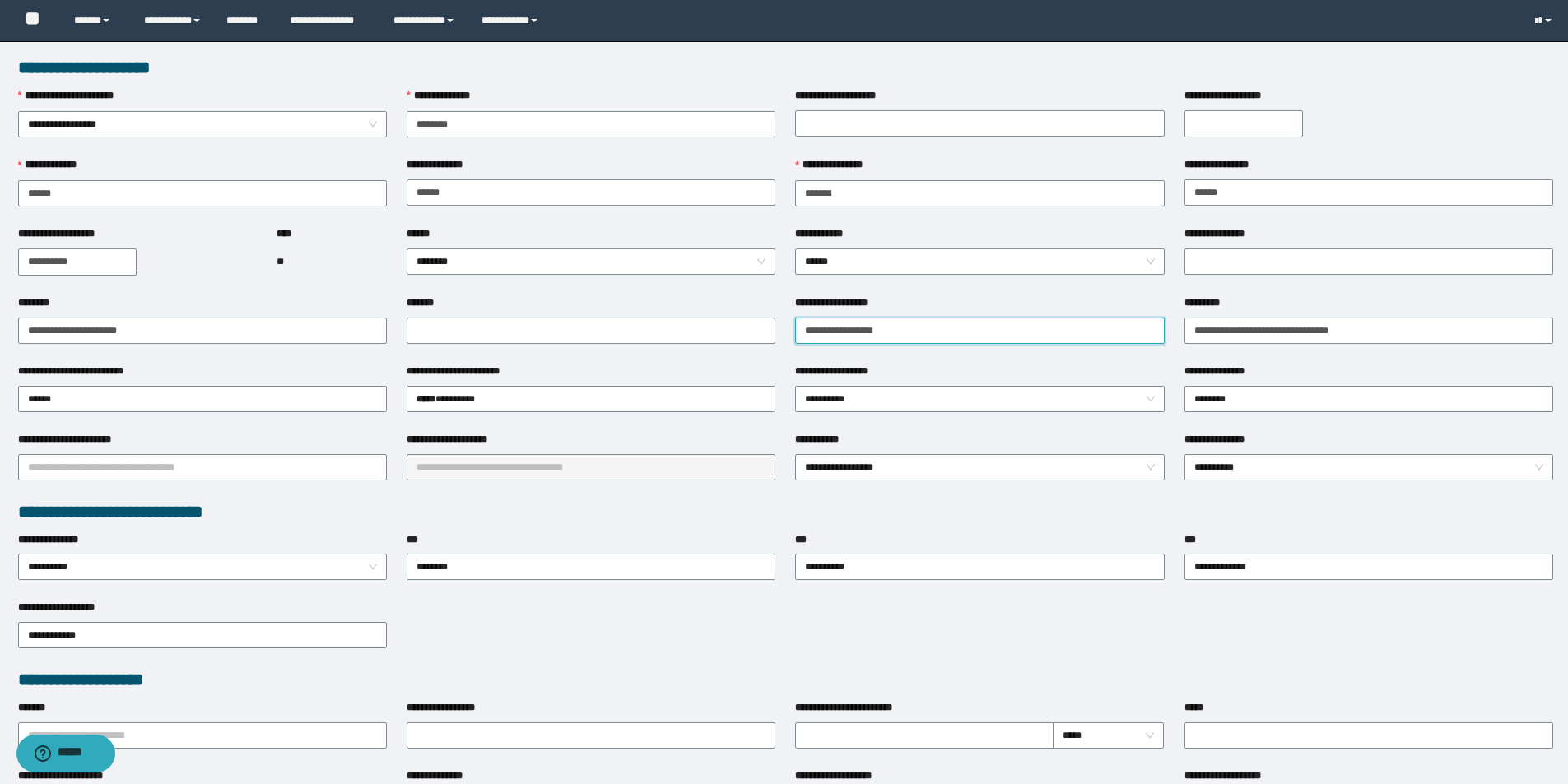 paste on "**********" 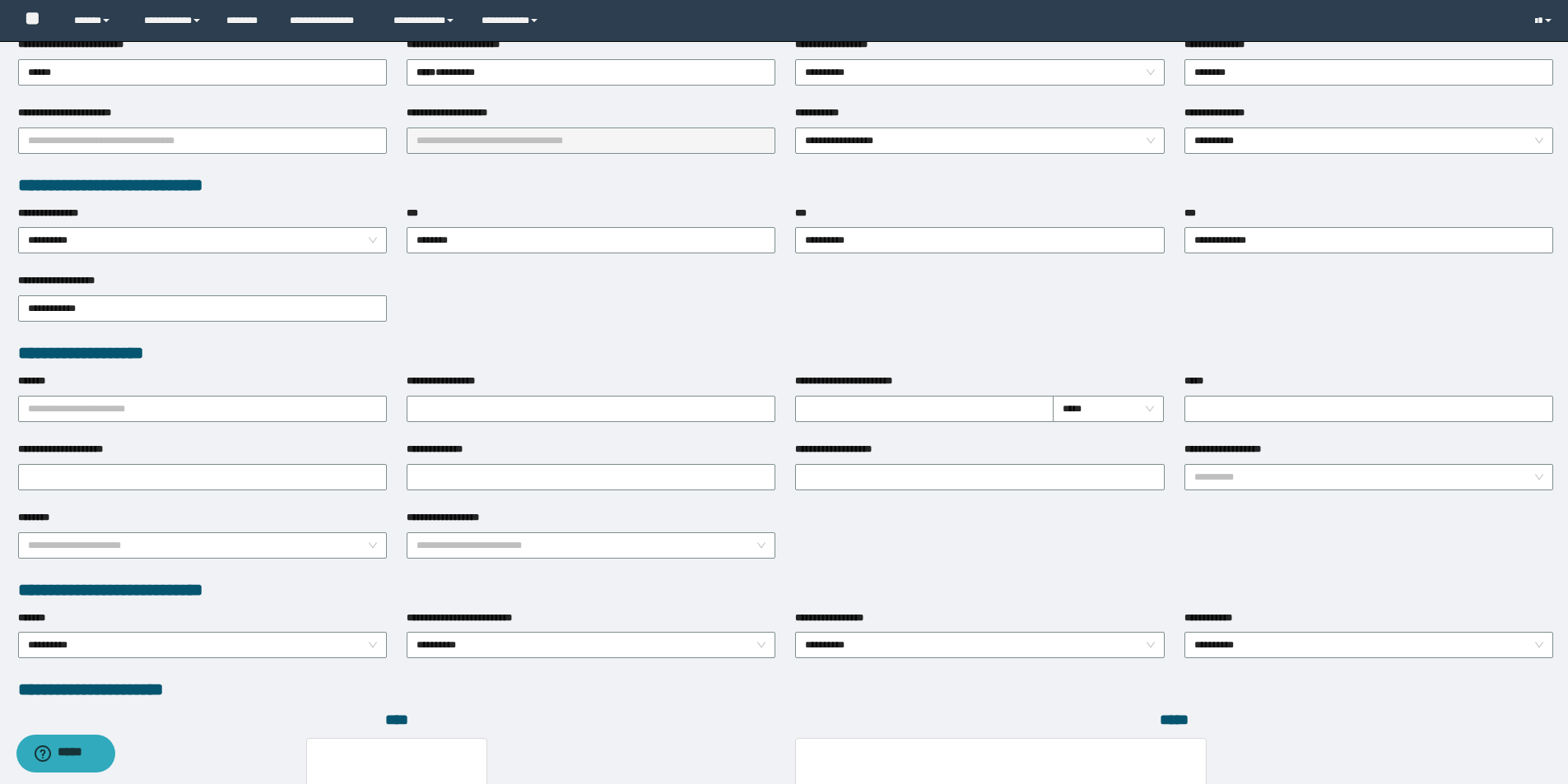 scroll, scrollTop: 617, scrollLeft: 0, axis: vertical 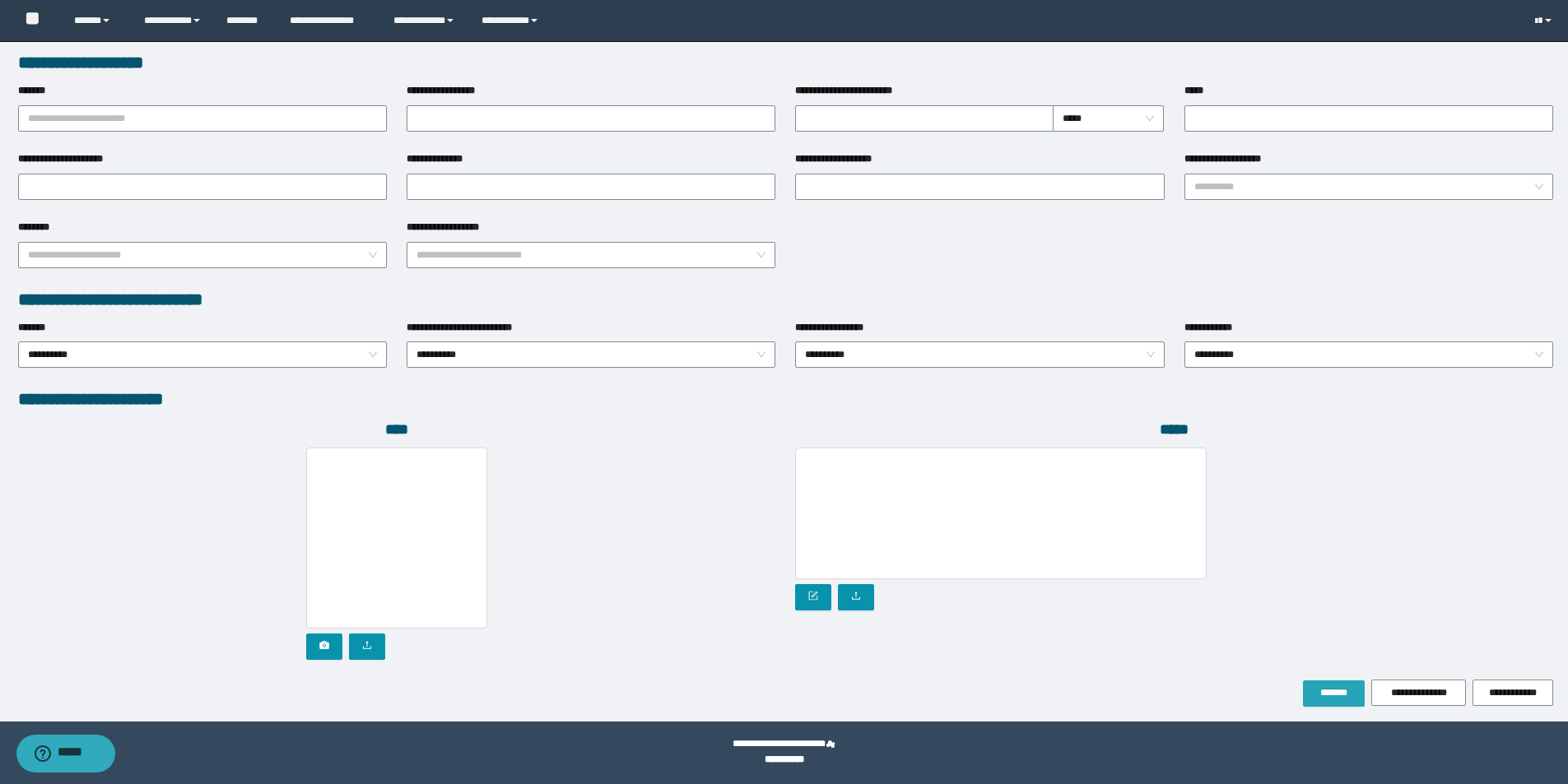 type on "**********" 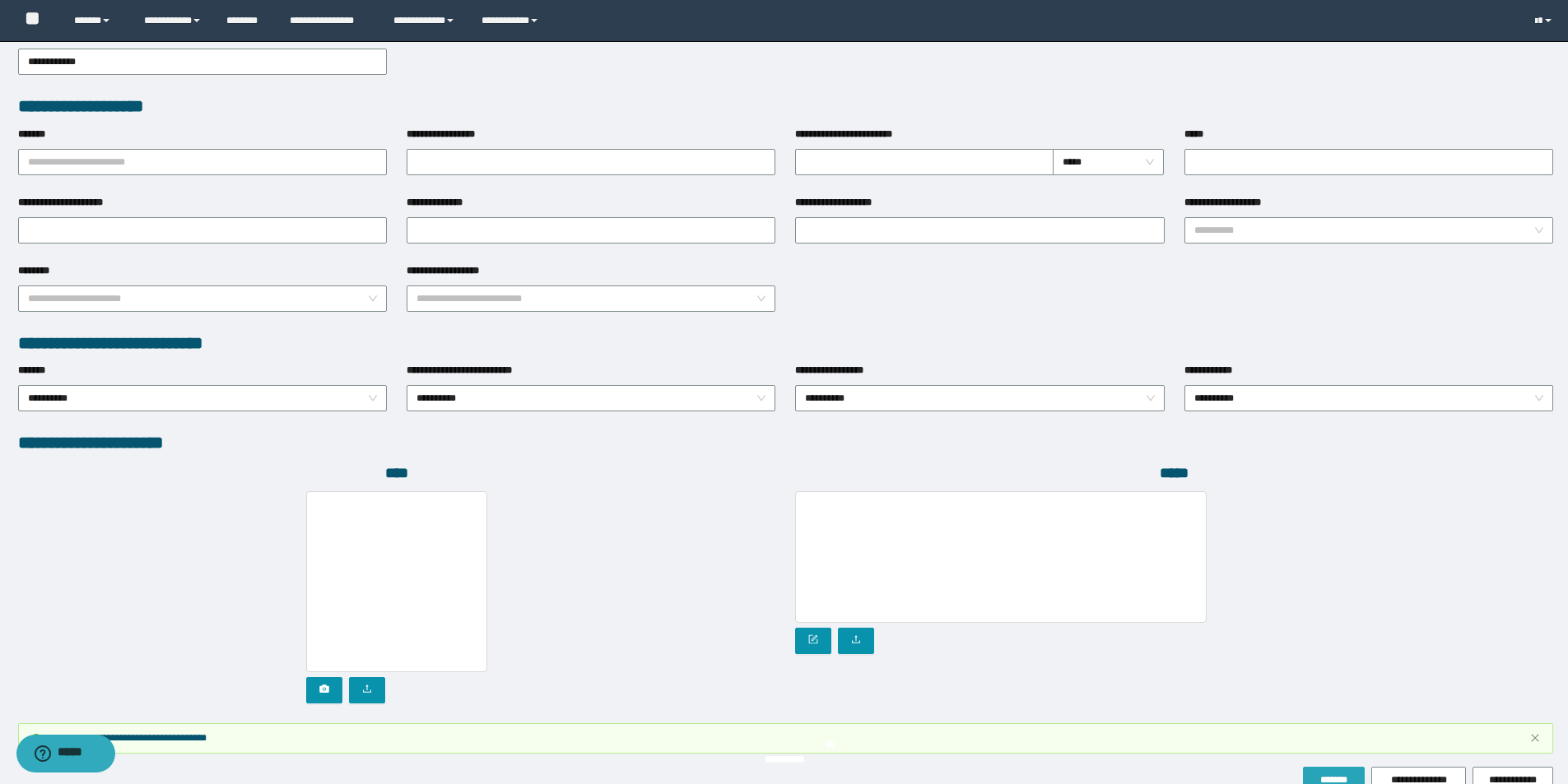 scroll, scrollTop: 661, scrollLeft: 0, axis: vertical 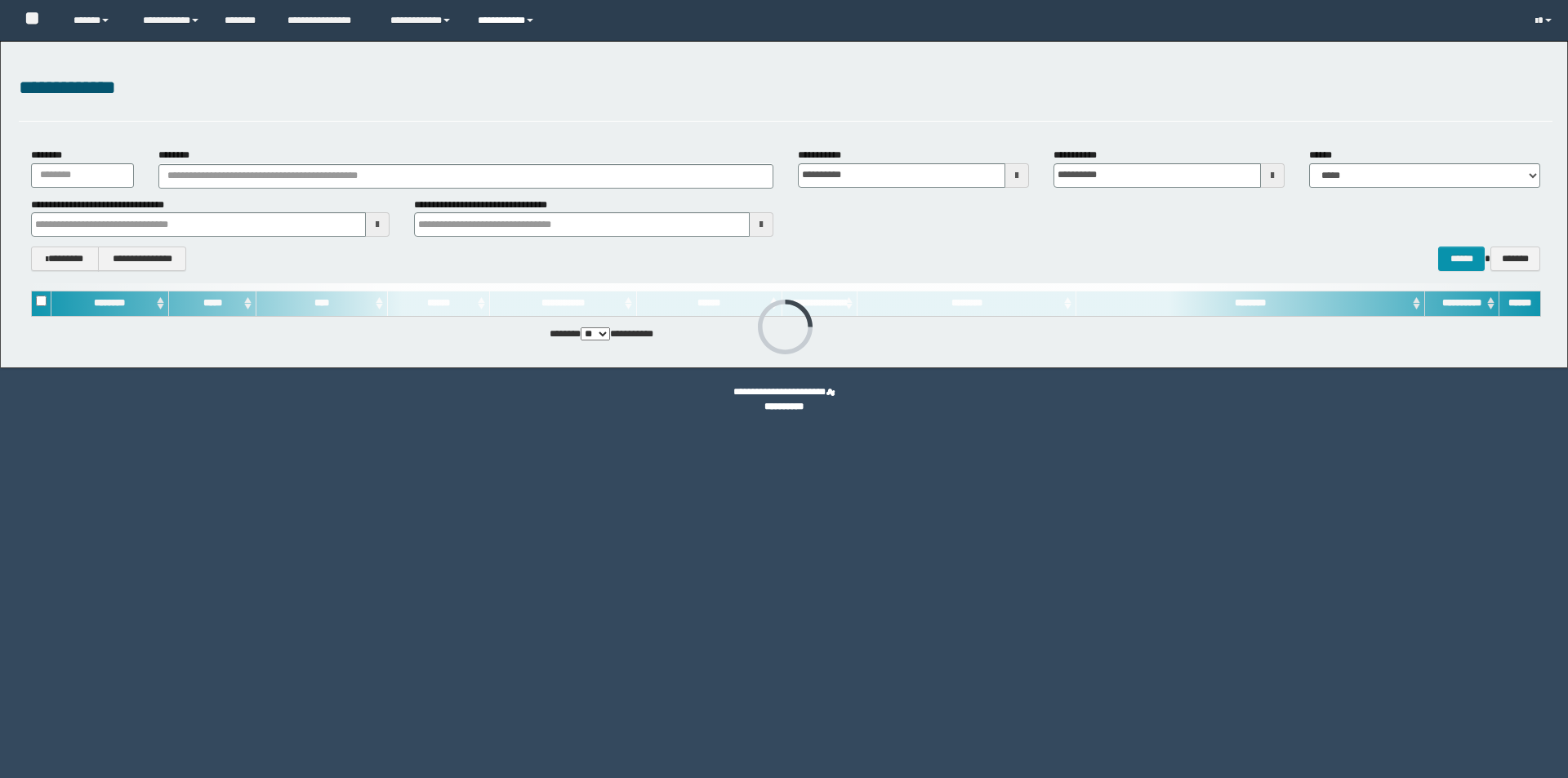 click on "**********" at bounding box center [508, 20] 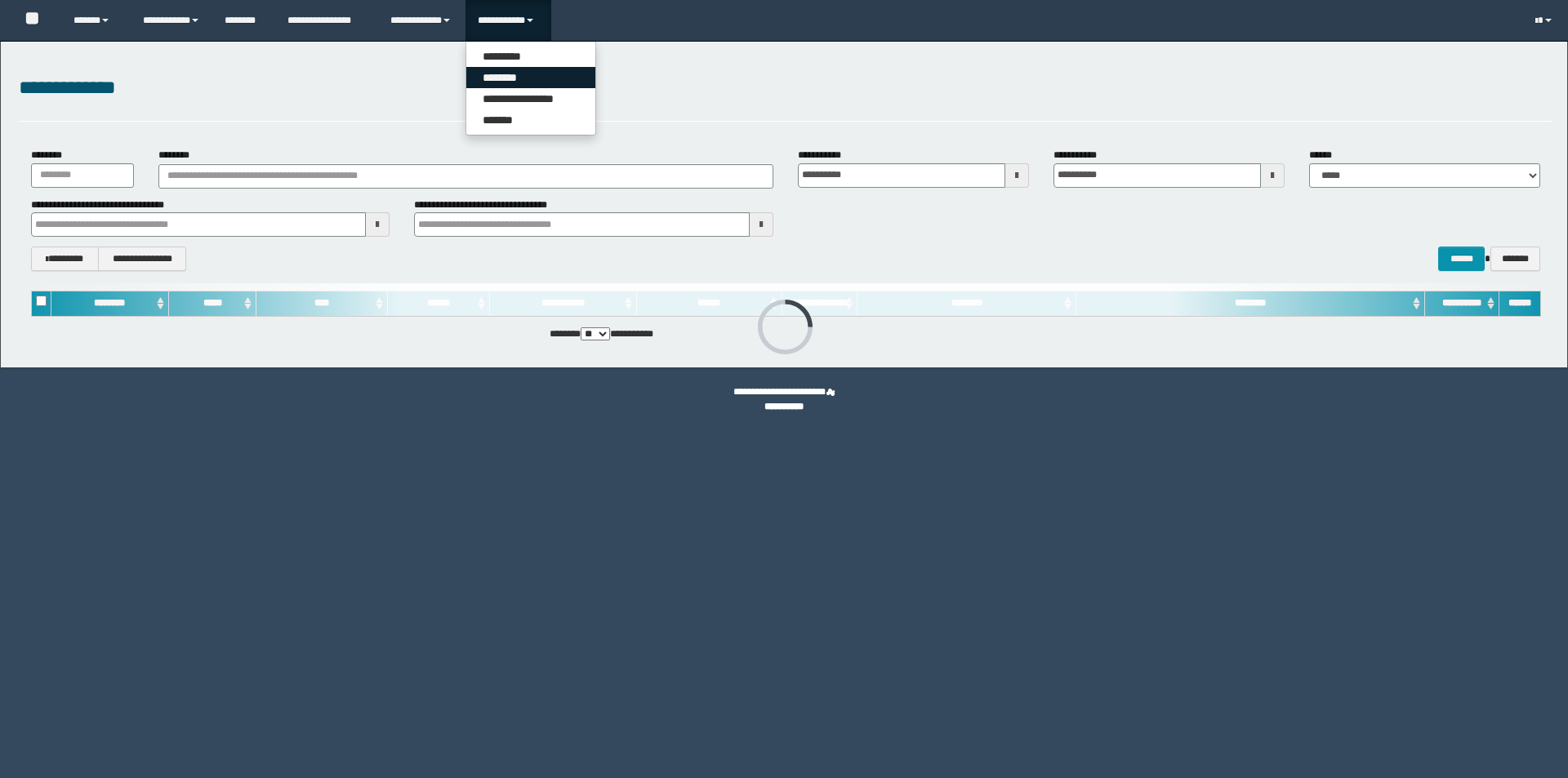 scroll, scrollTop: 0, scrollLeft: 0, axis: both 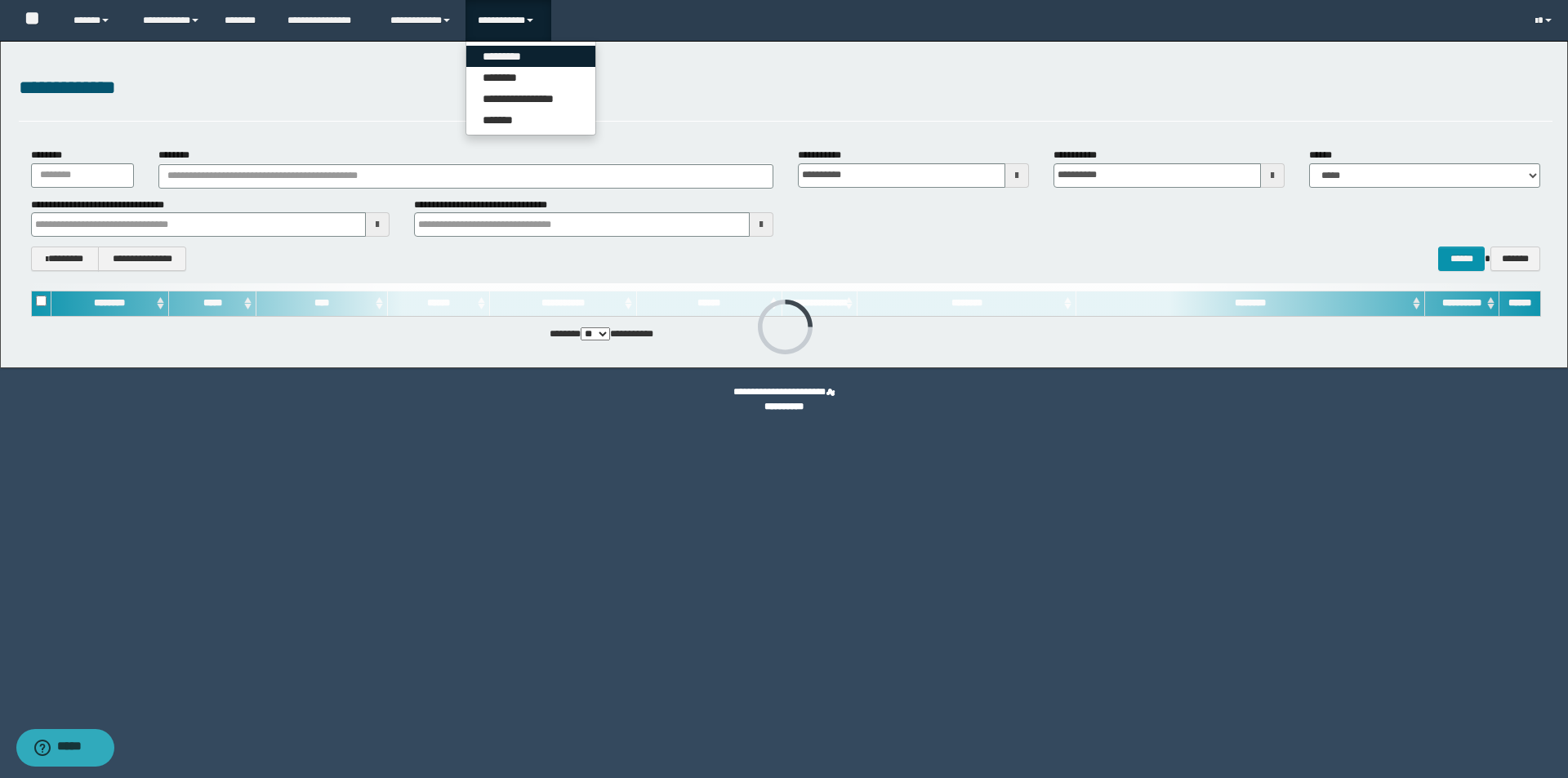 click on "*********" at bounding box center (531, 56) 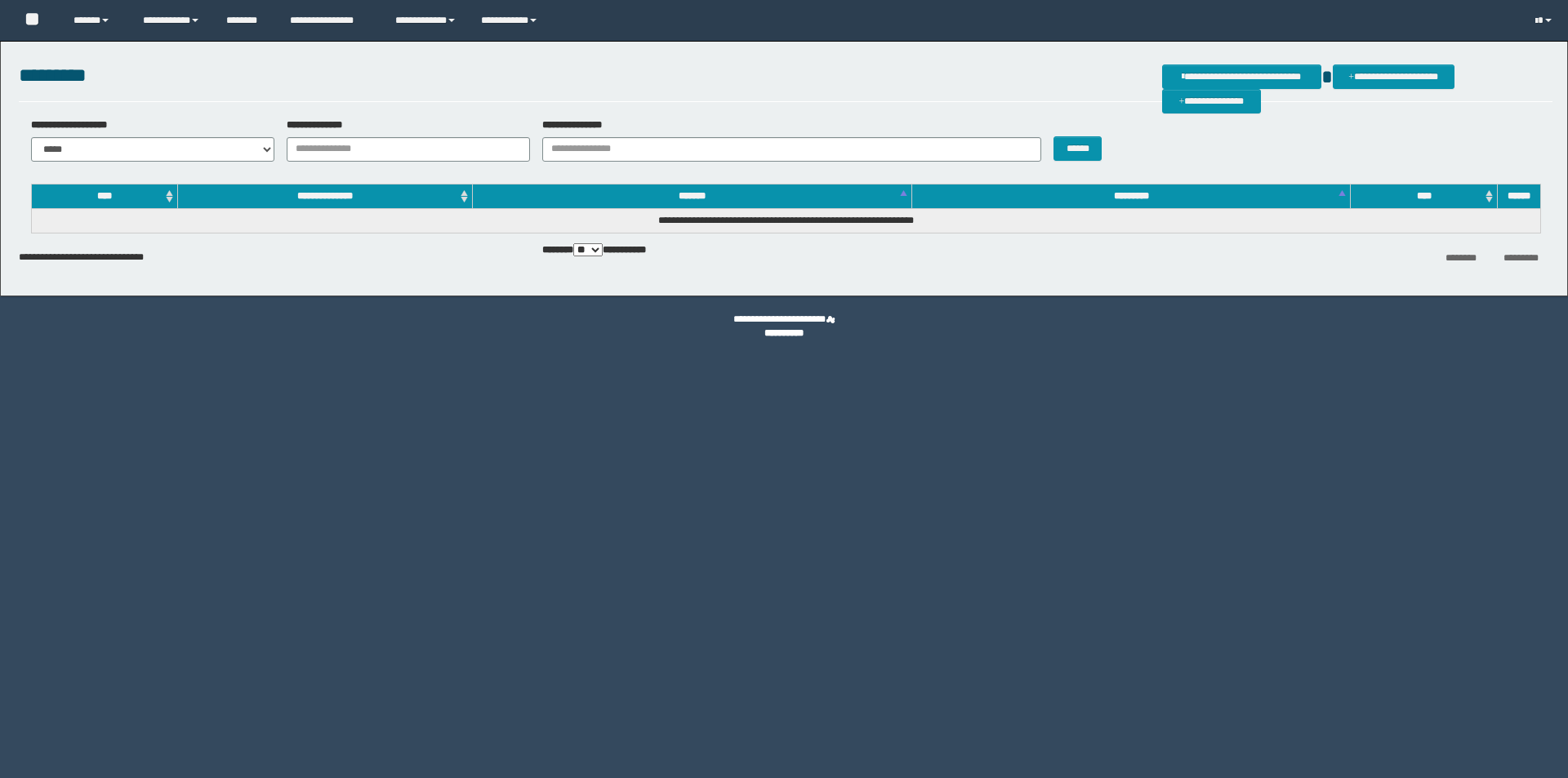 scroll, scrollTop: 0, scrollLeft: 0, axis: both 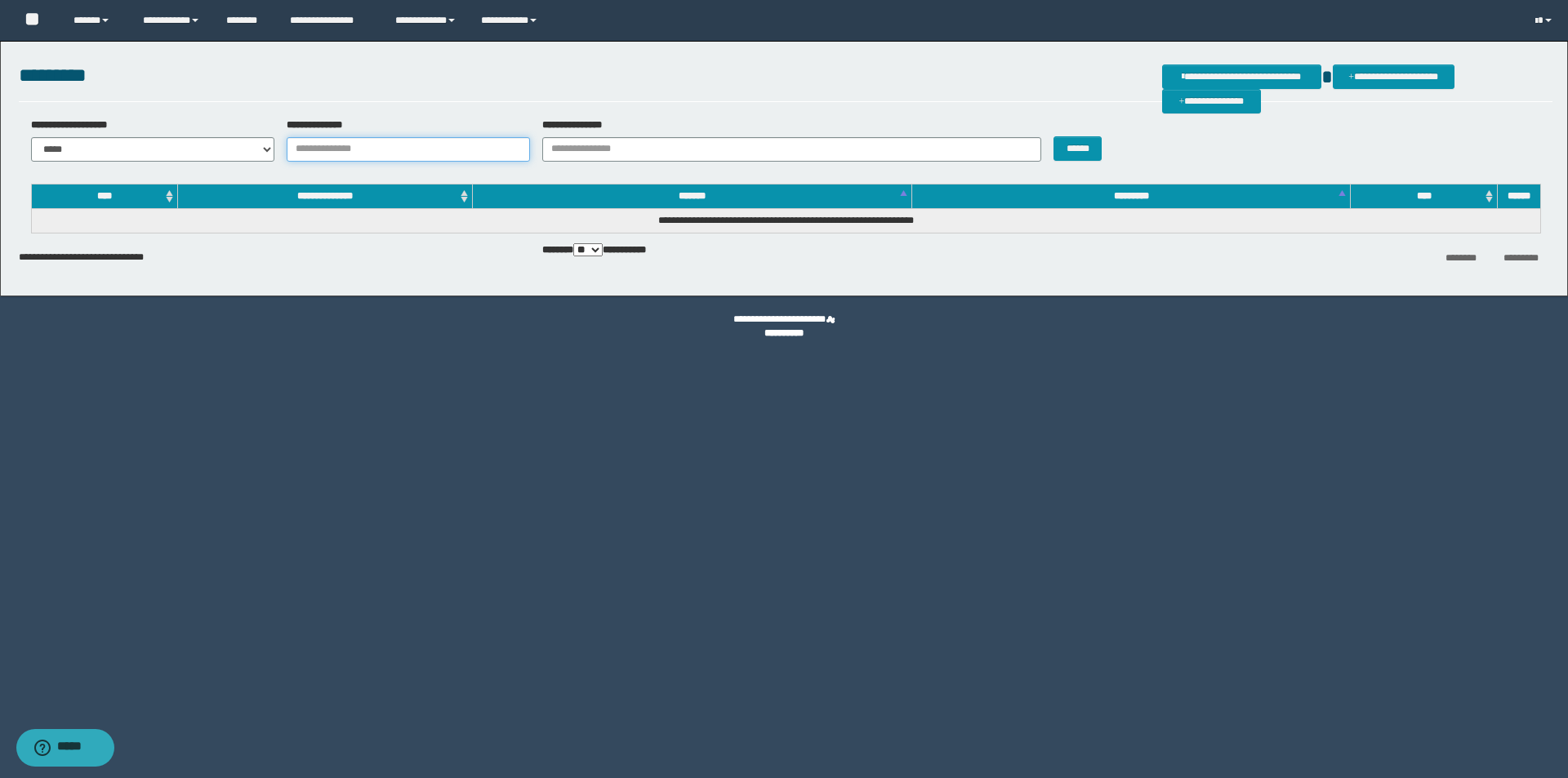 drag, startPoint x: 470, startPoint y: 148, endPoint x: 554, endPoint y: 149, distance: 84.00595 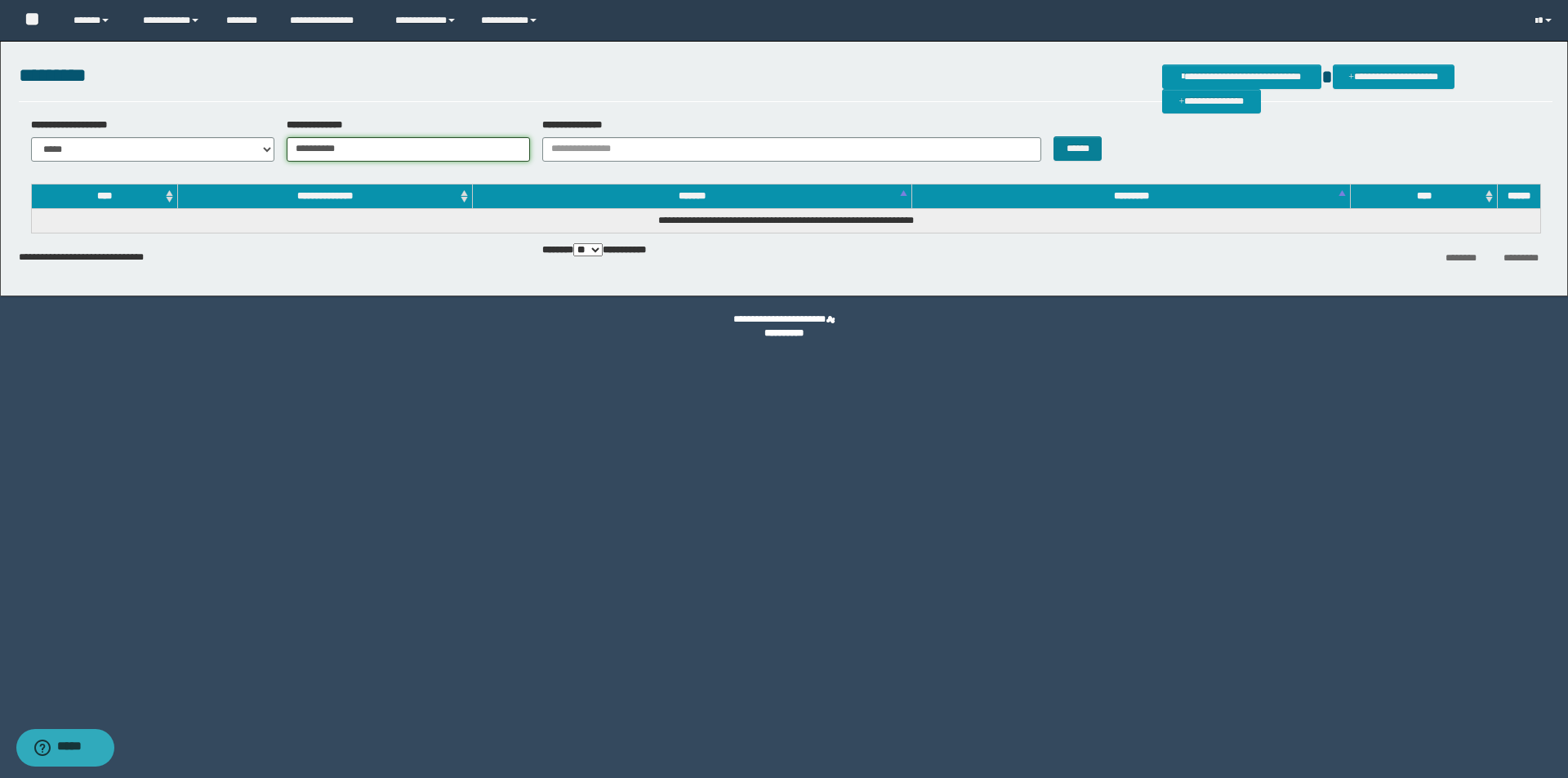 type on "**********" 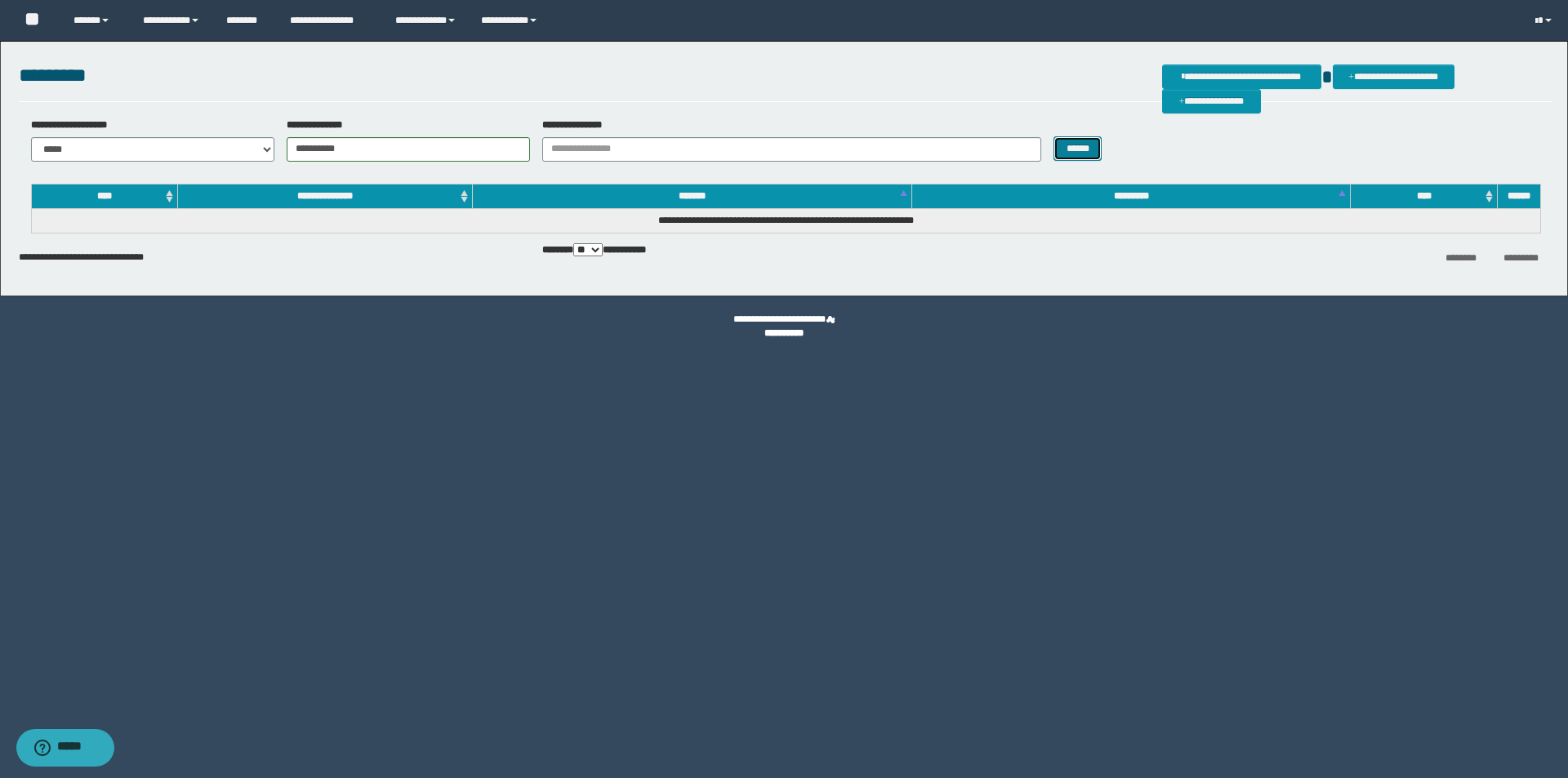 click on "******" at bounding box center [1077, 149] 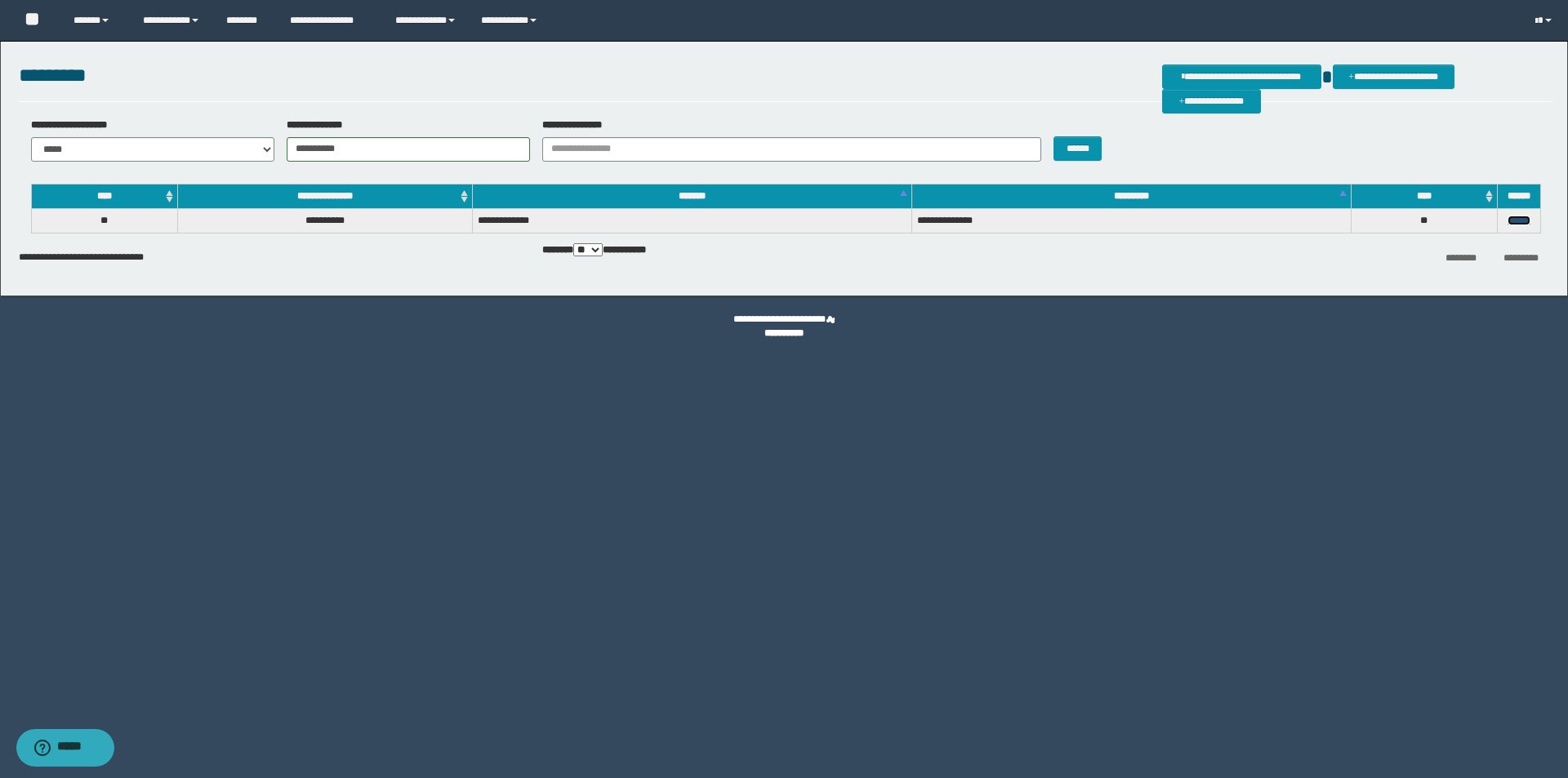 click on "******" at bounding box center (1519, 220) 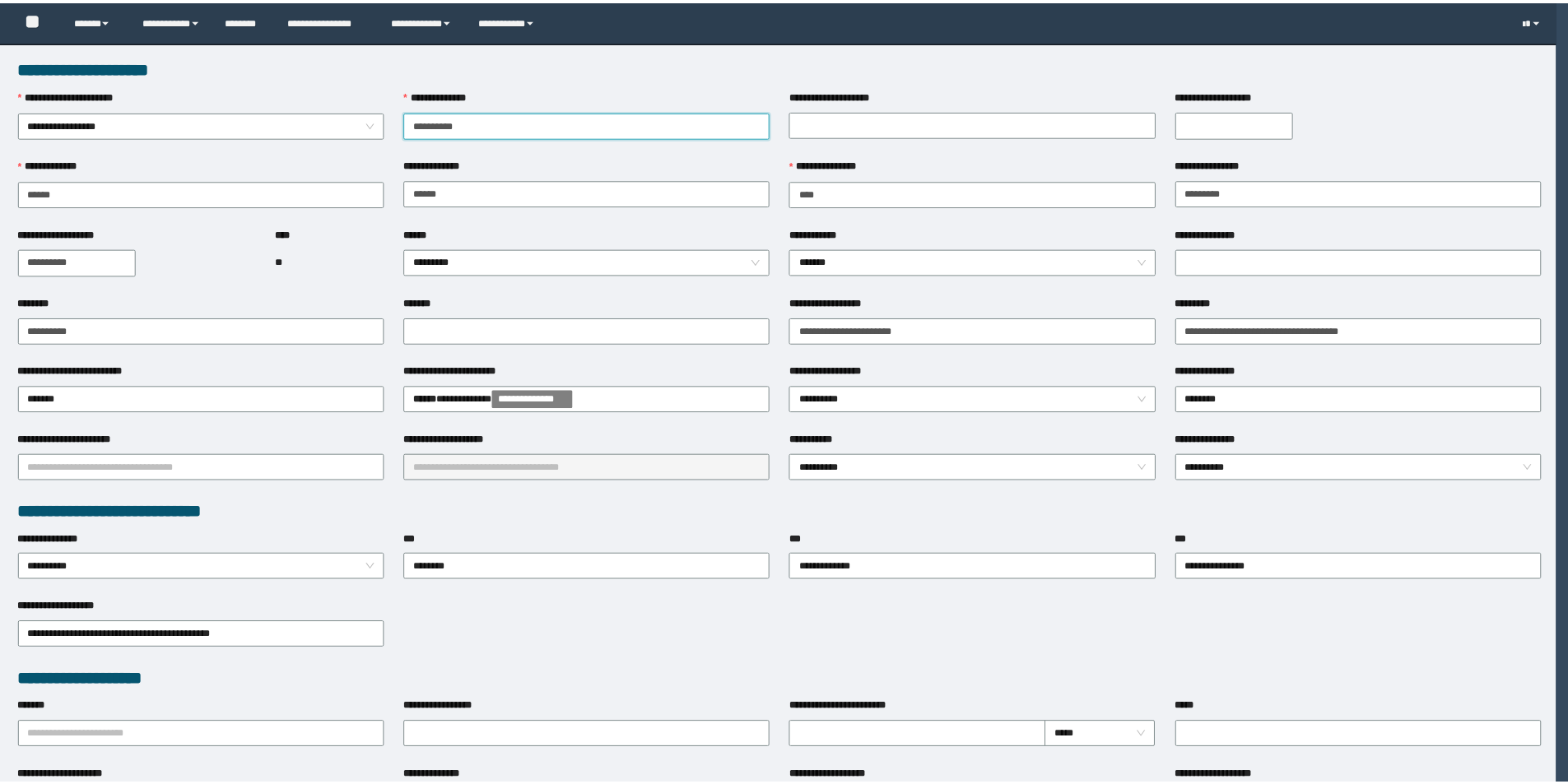 scroll, scrollTop: 0, scrollLeft: 0, axis: both 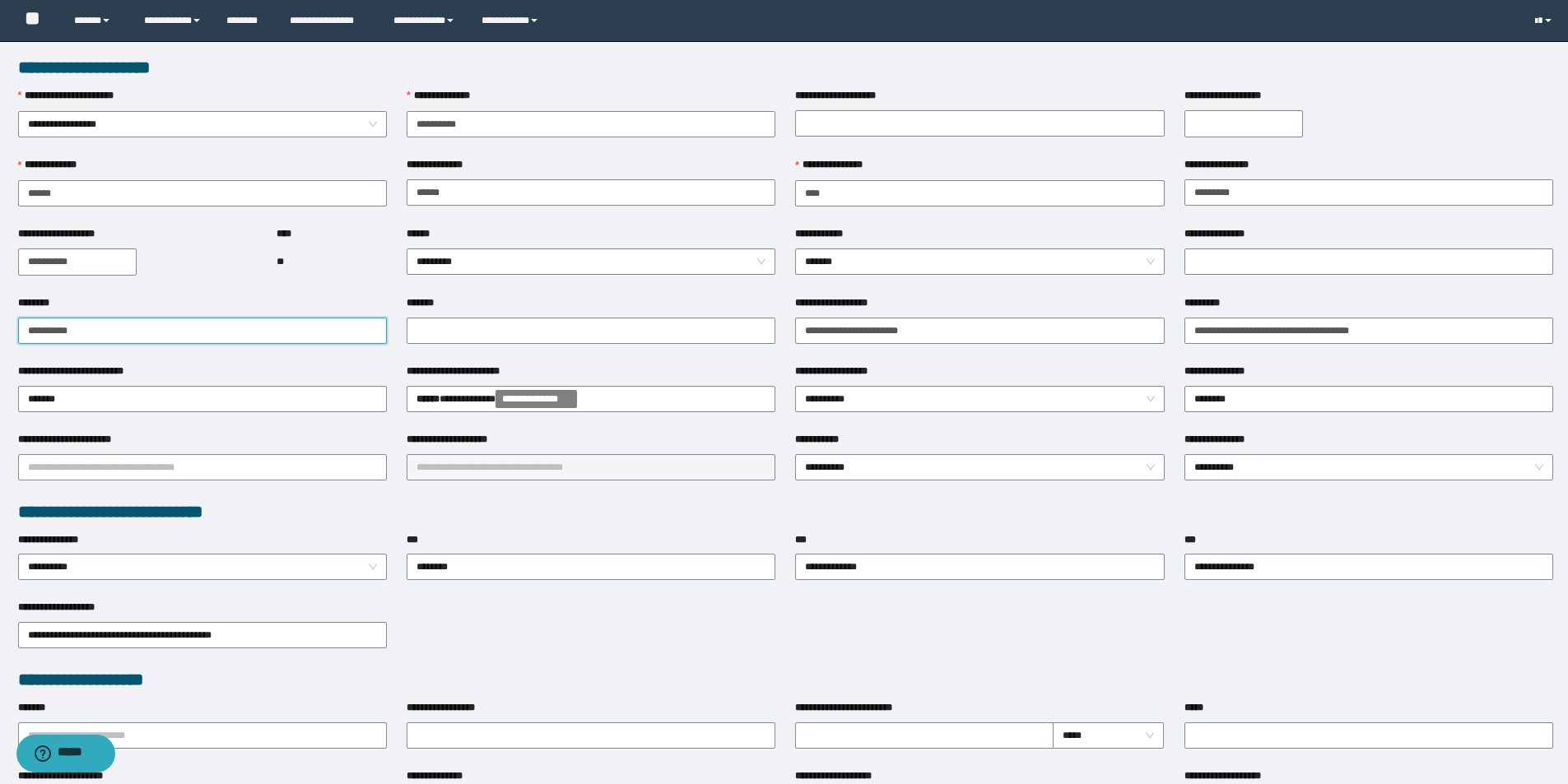 drag, startPoint x: 221, startPoint y: 333, endPoint x: 129, endPoint y: 349, distance: 93.38094 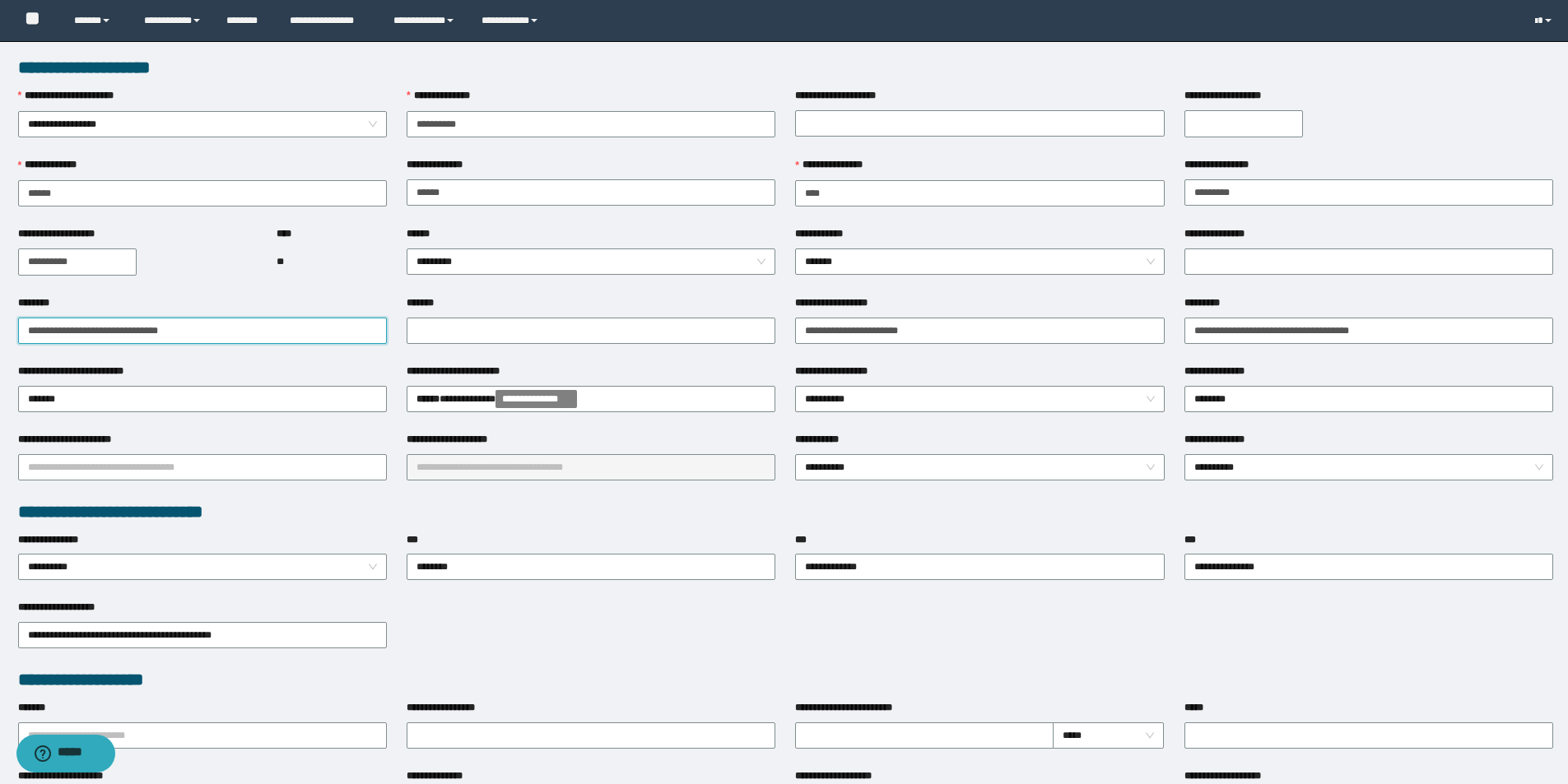 type on "**********" 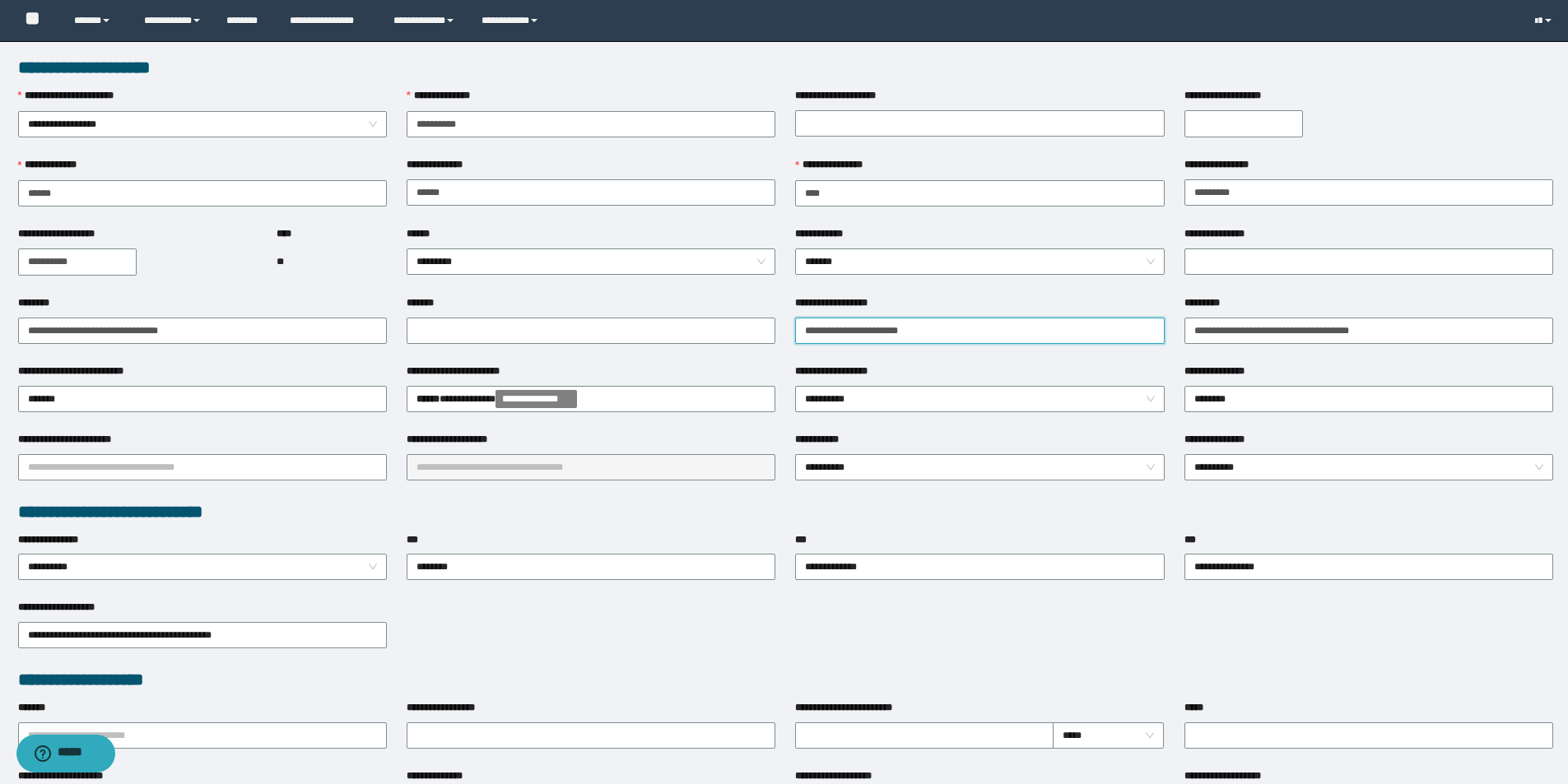 drag, startPoint x: 947, startPoint y: 327, endPoint x: 633, endPoint y: 343, distance: 314.40738 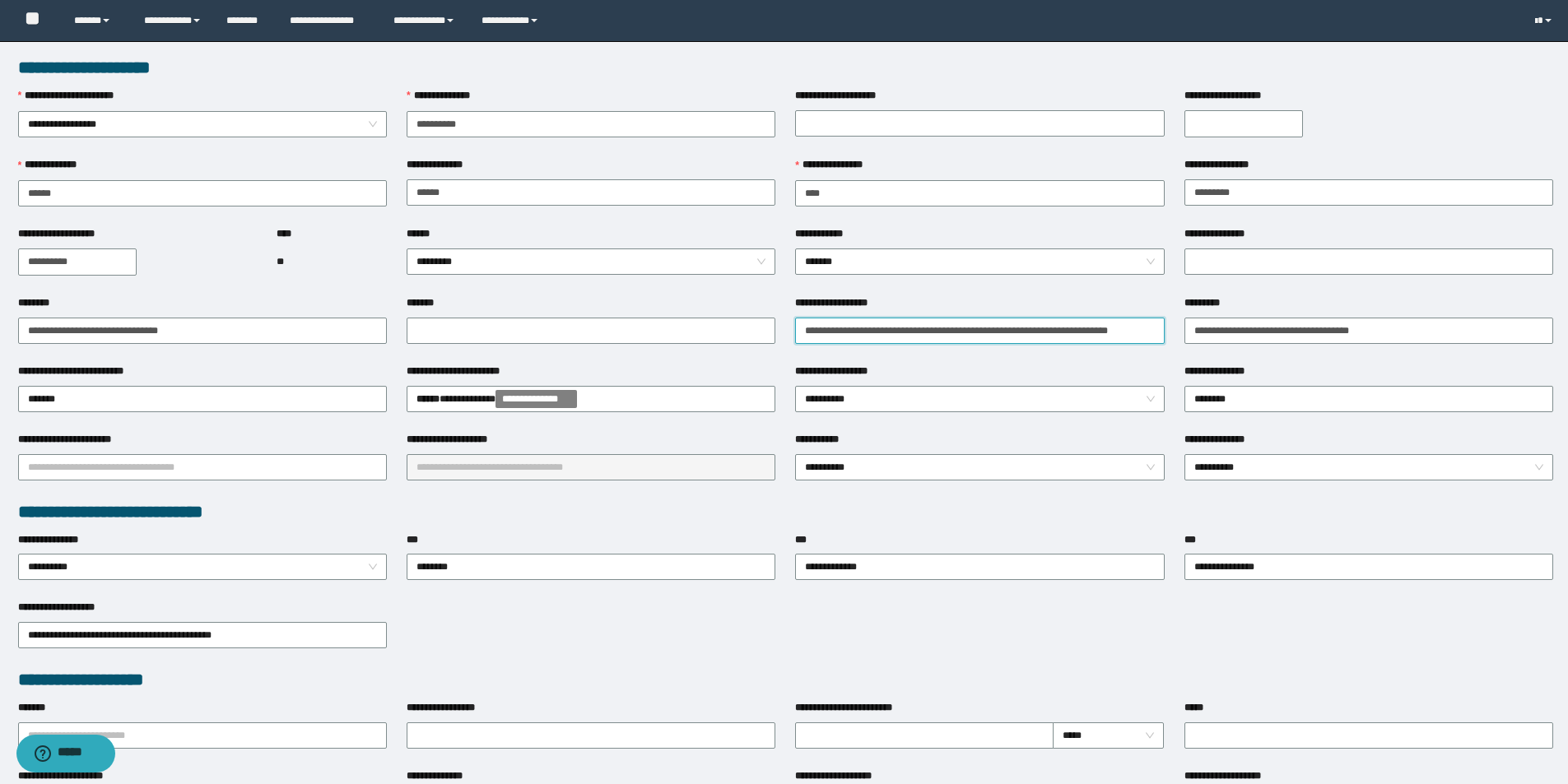 scroll, scrollTop: 0, scrollLeft: 23, axis: horizontal 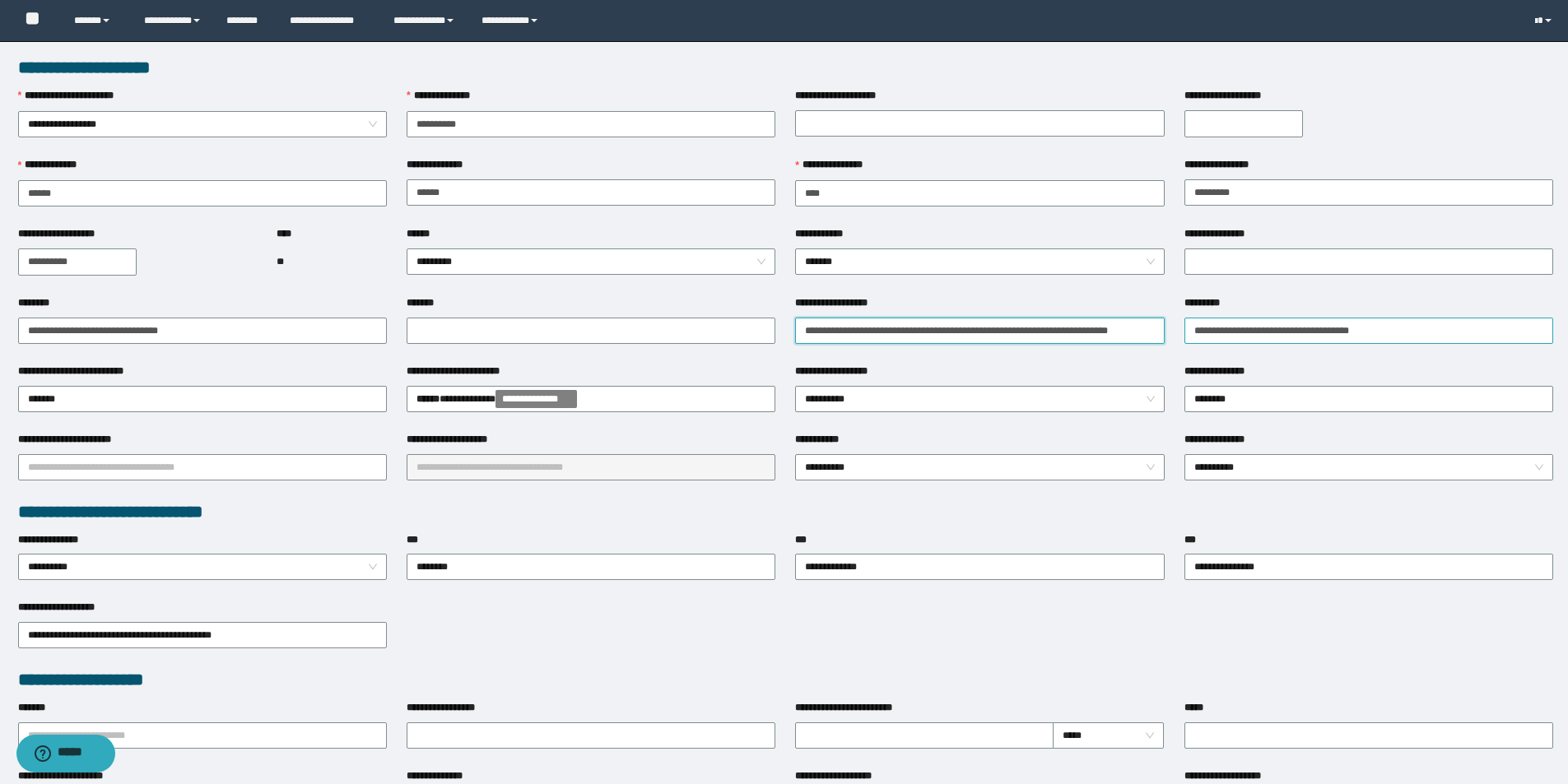drag, startPoint x: 904, startPoint y: 330, endPoint x: 1219, endPoint y: 334, distance: 315.0254 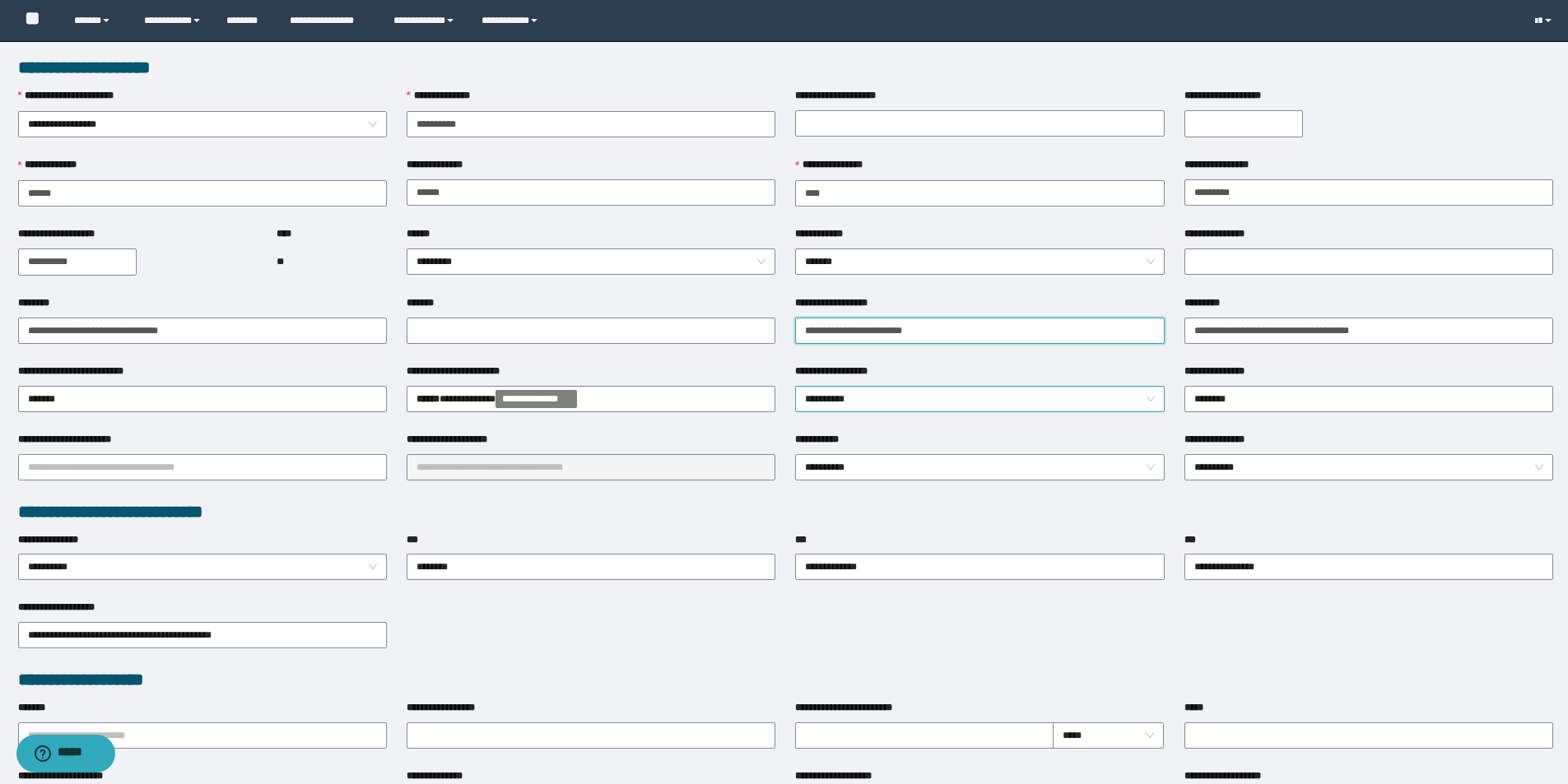scroll, scrollTop: 0, scrollLeft: 0, axis: both 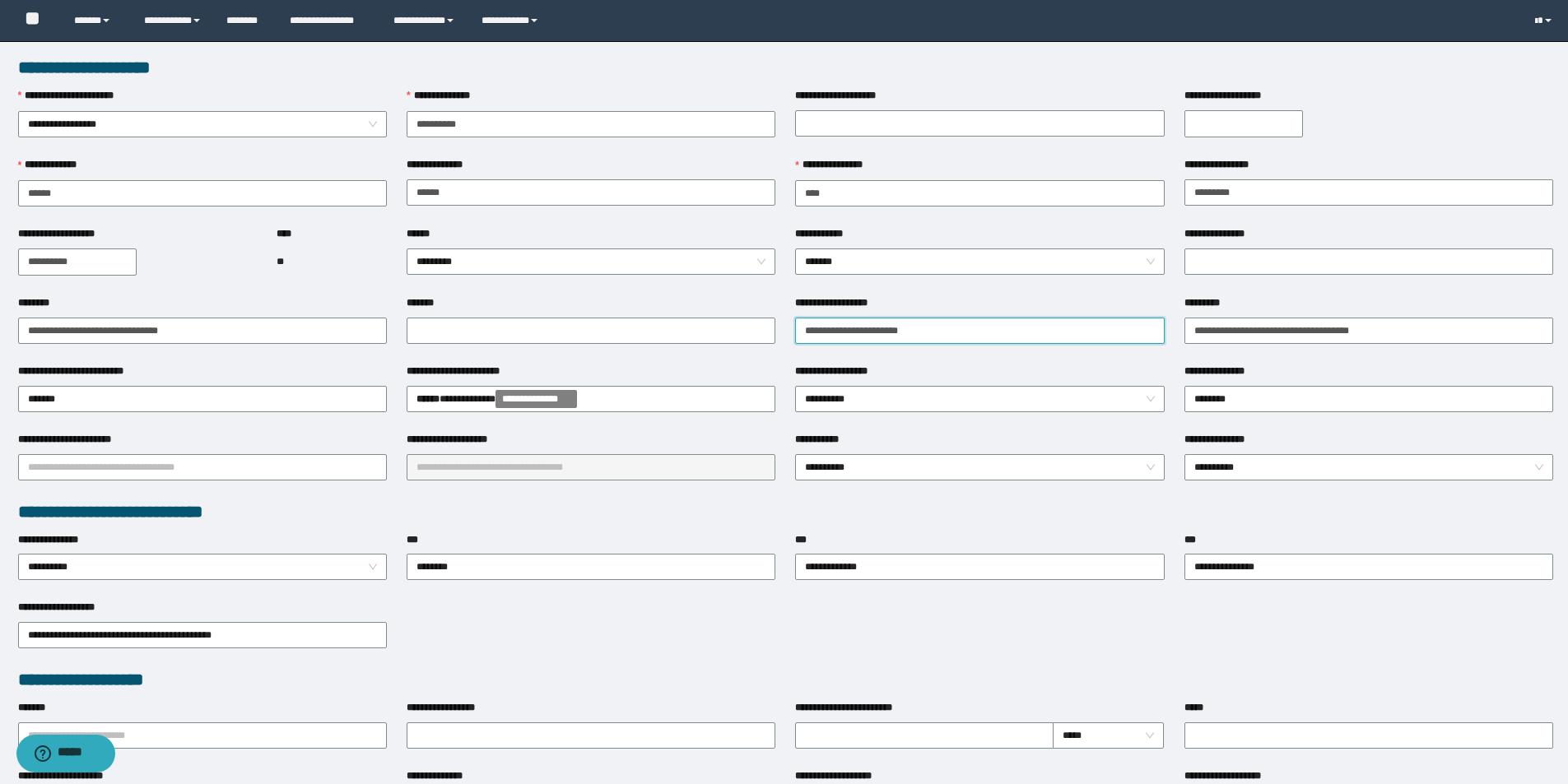click on "**********" at bounding box center (979, 331) 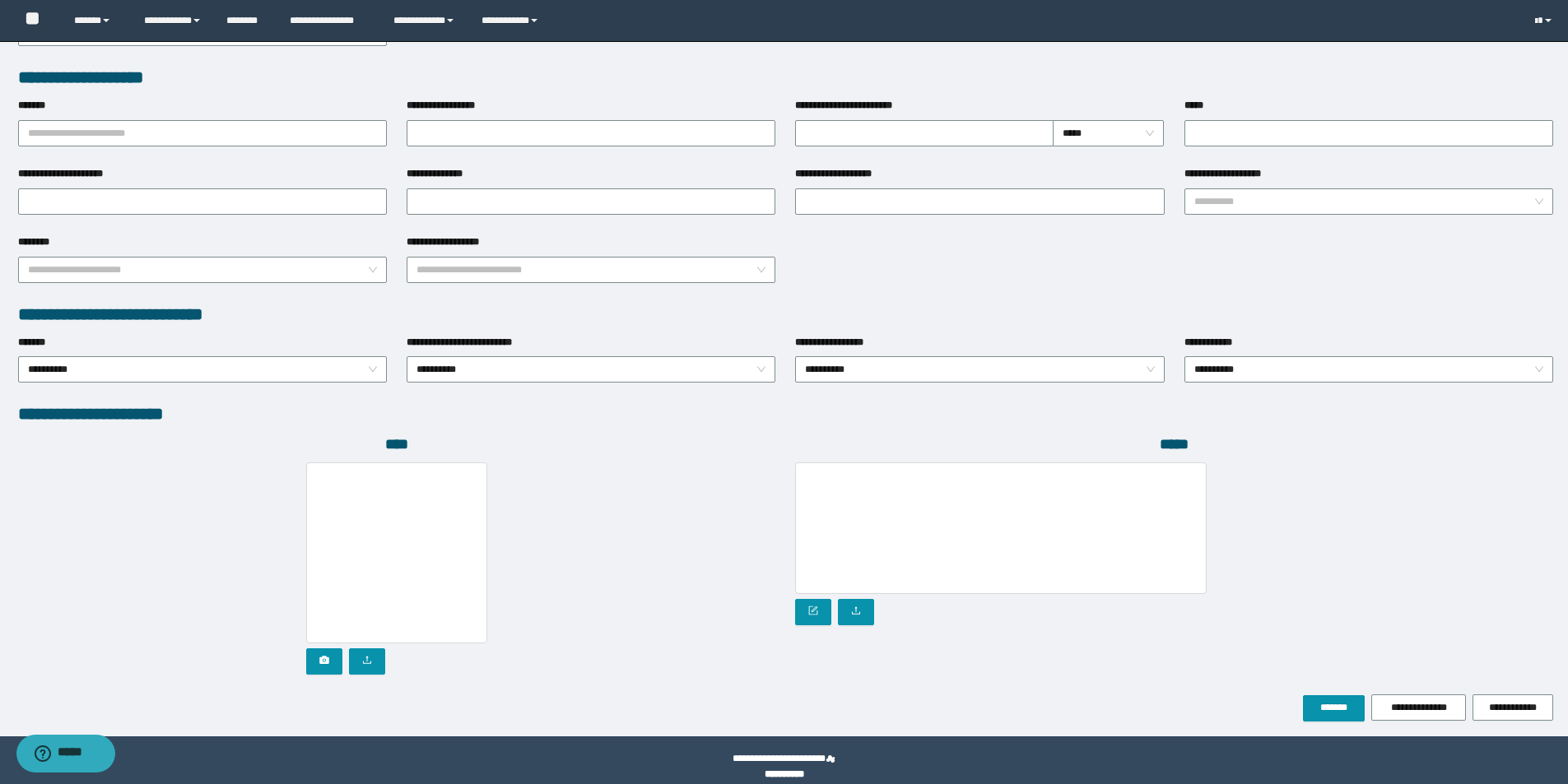 scroll, scrollTop: 617, scrollLeft: 0, axis: vertical 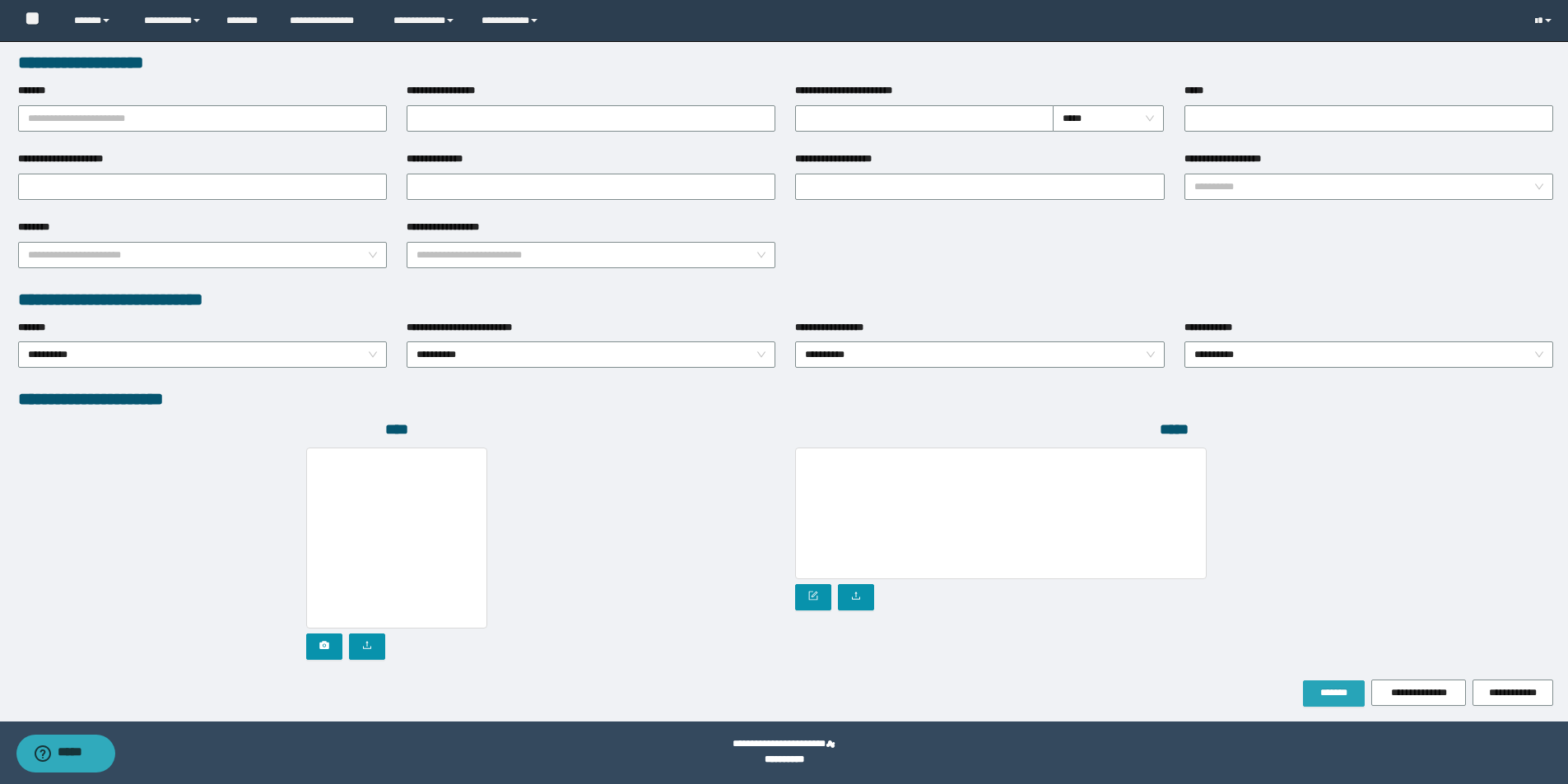 type on "**********" 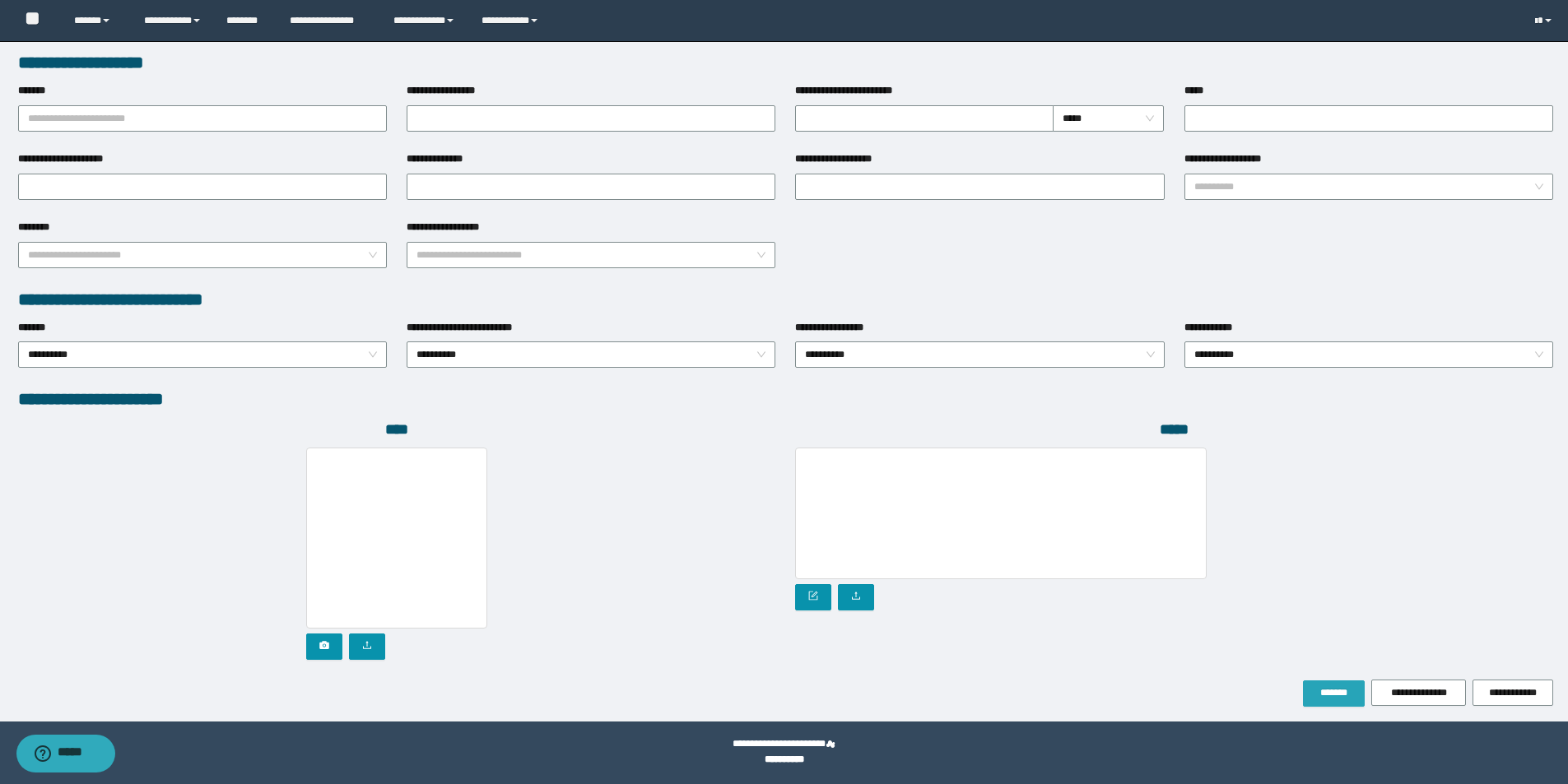 click on "*******" at bounding box center (1333, 694) 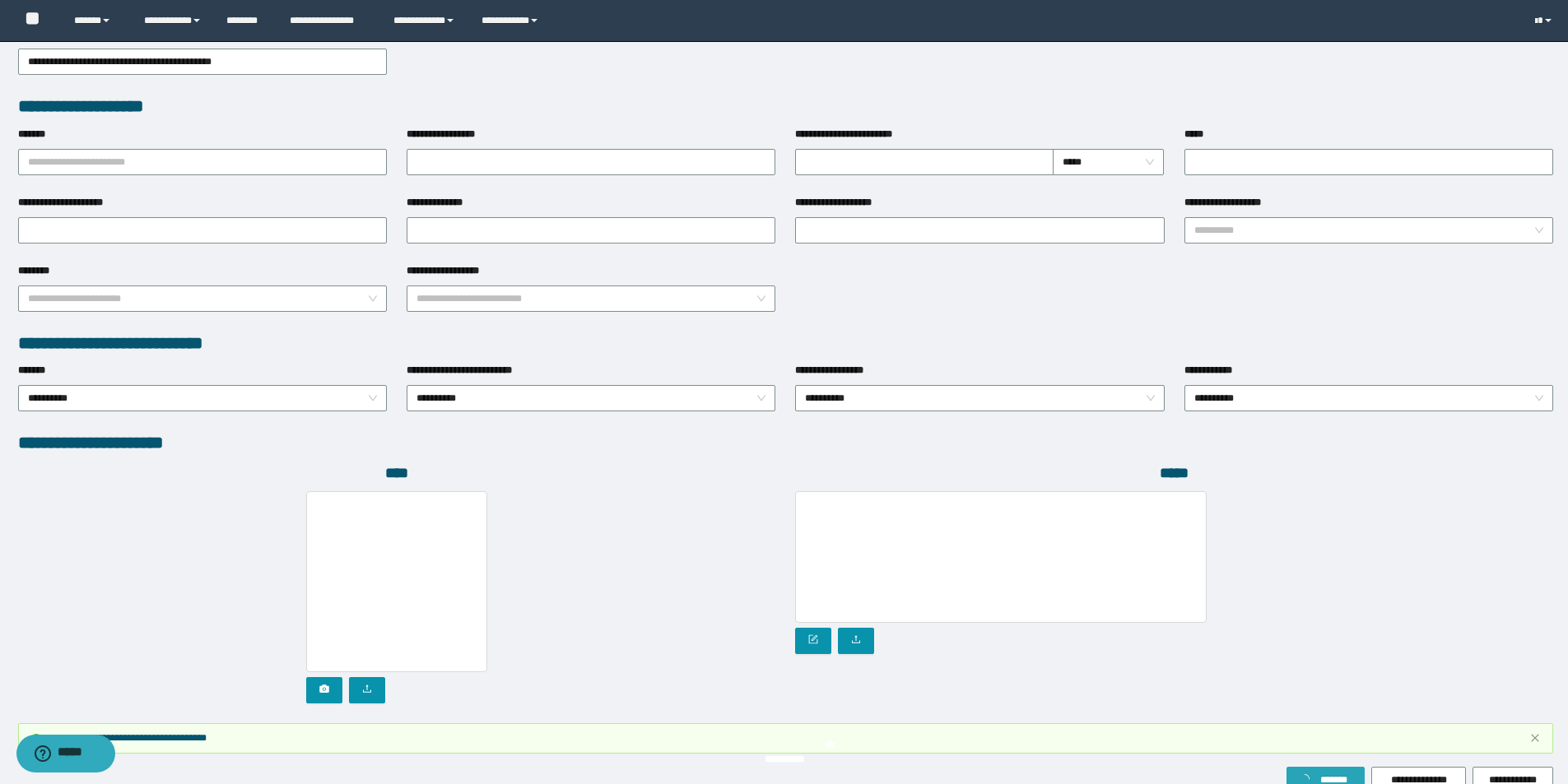 scroll, scrollTop: 661, scrollLeft: 0, axis: vertical 